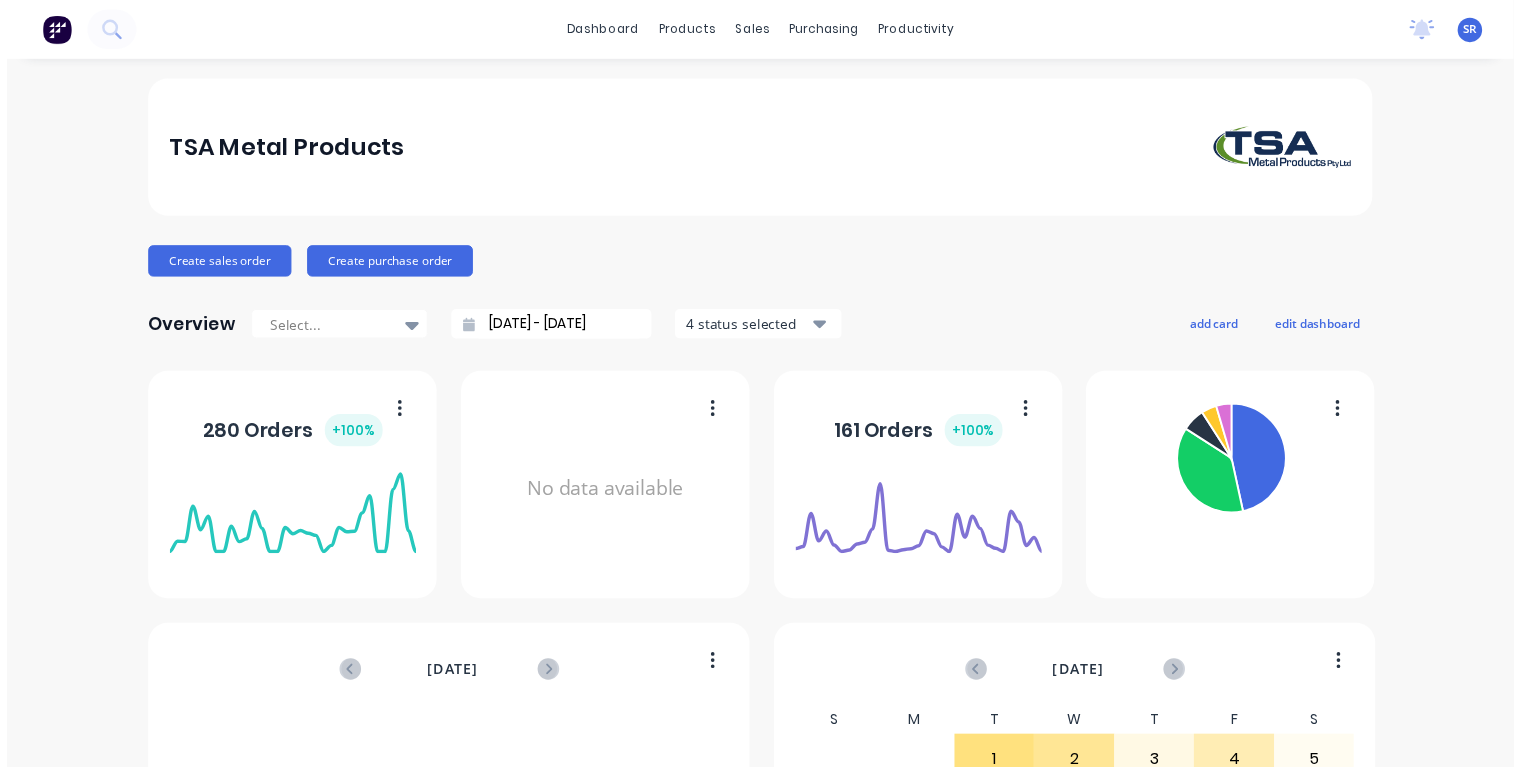scroll, scrollTop: 0, scrollLeft: 0, axis: both 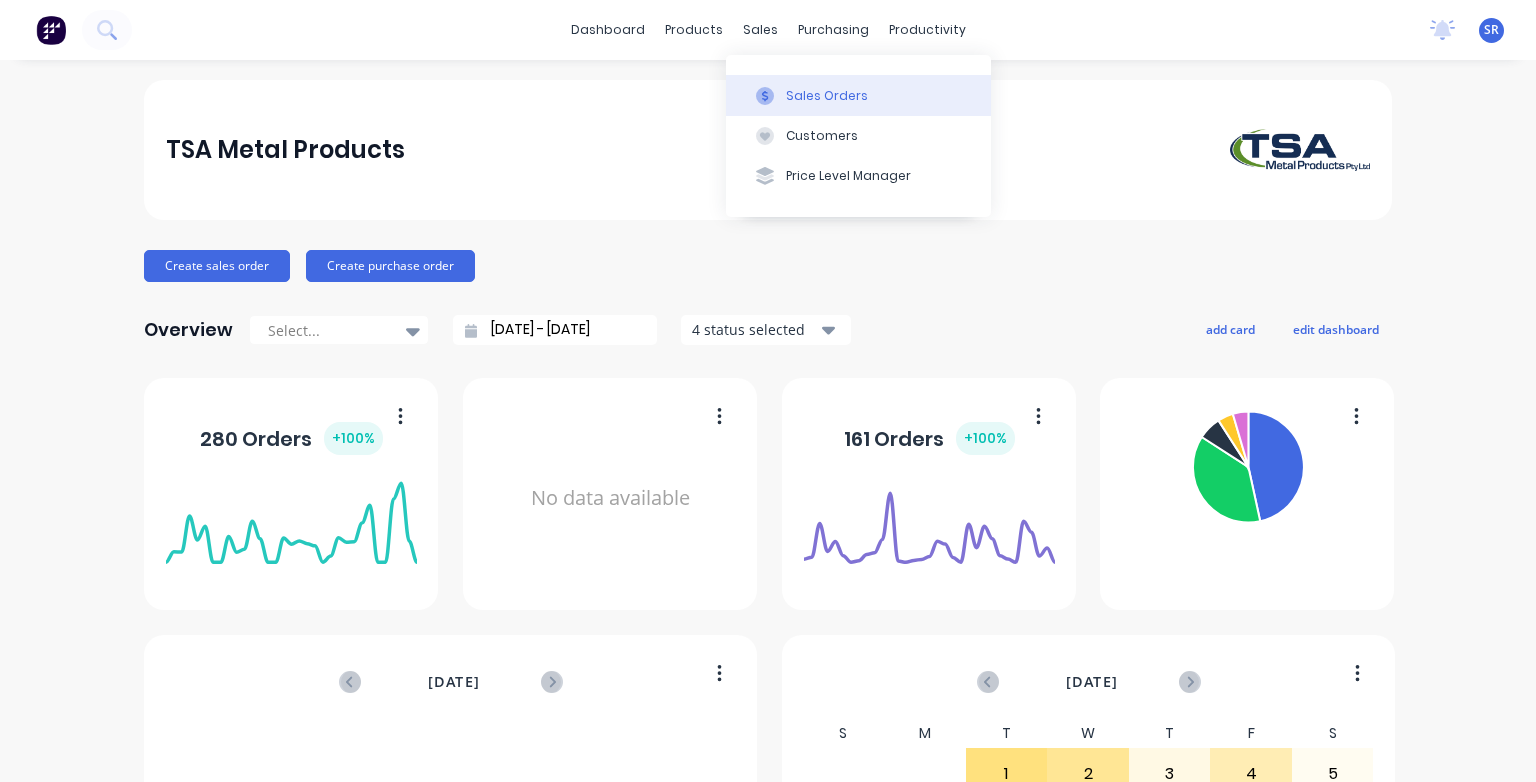 click on "Sales Orders" at bounding box center (827, 96) 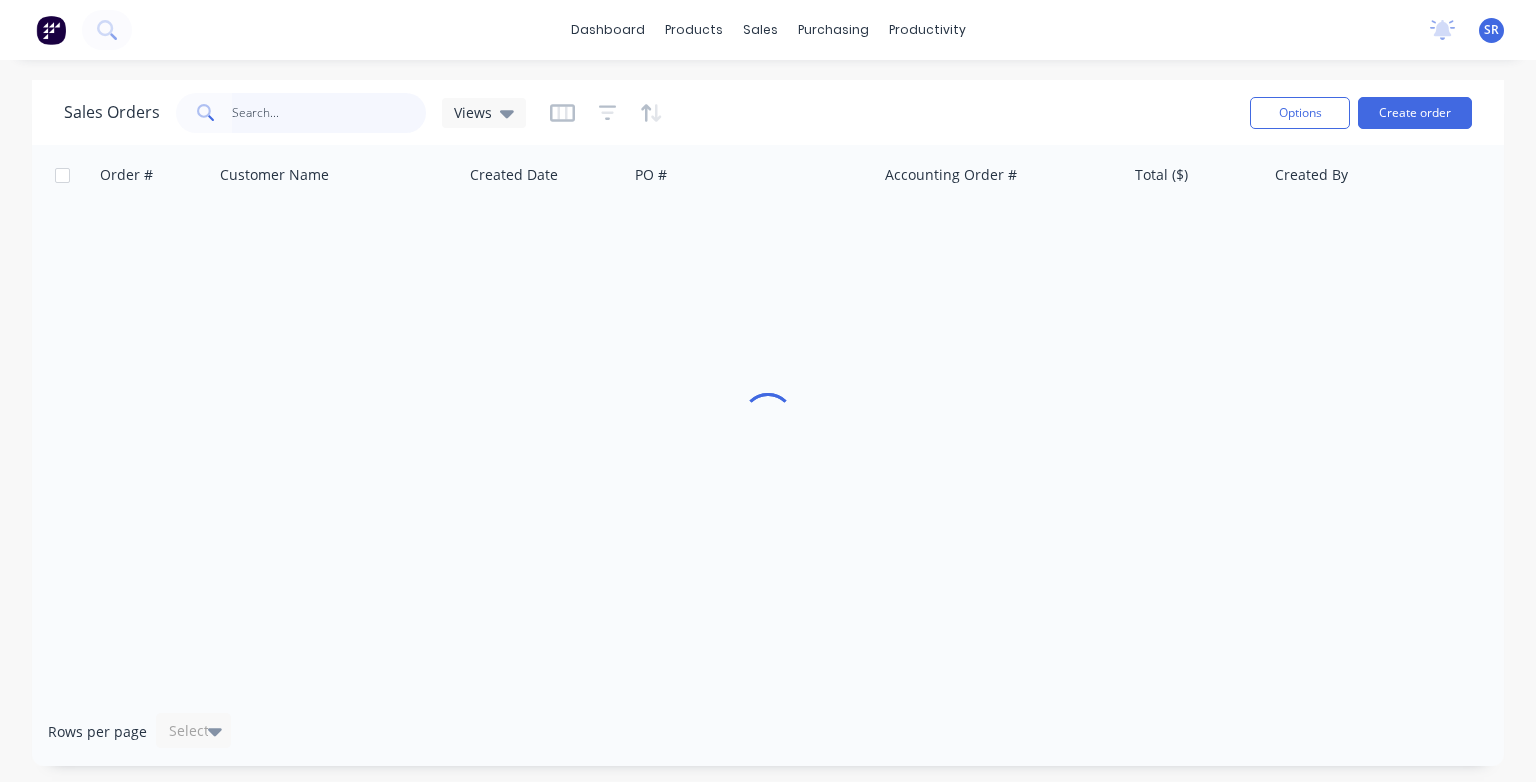 click at bounding box center [329, 113] 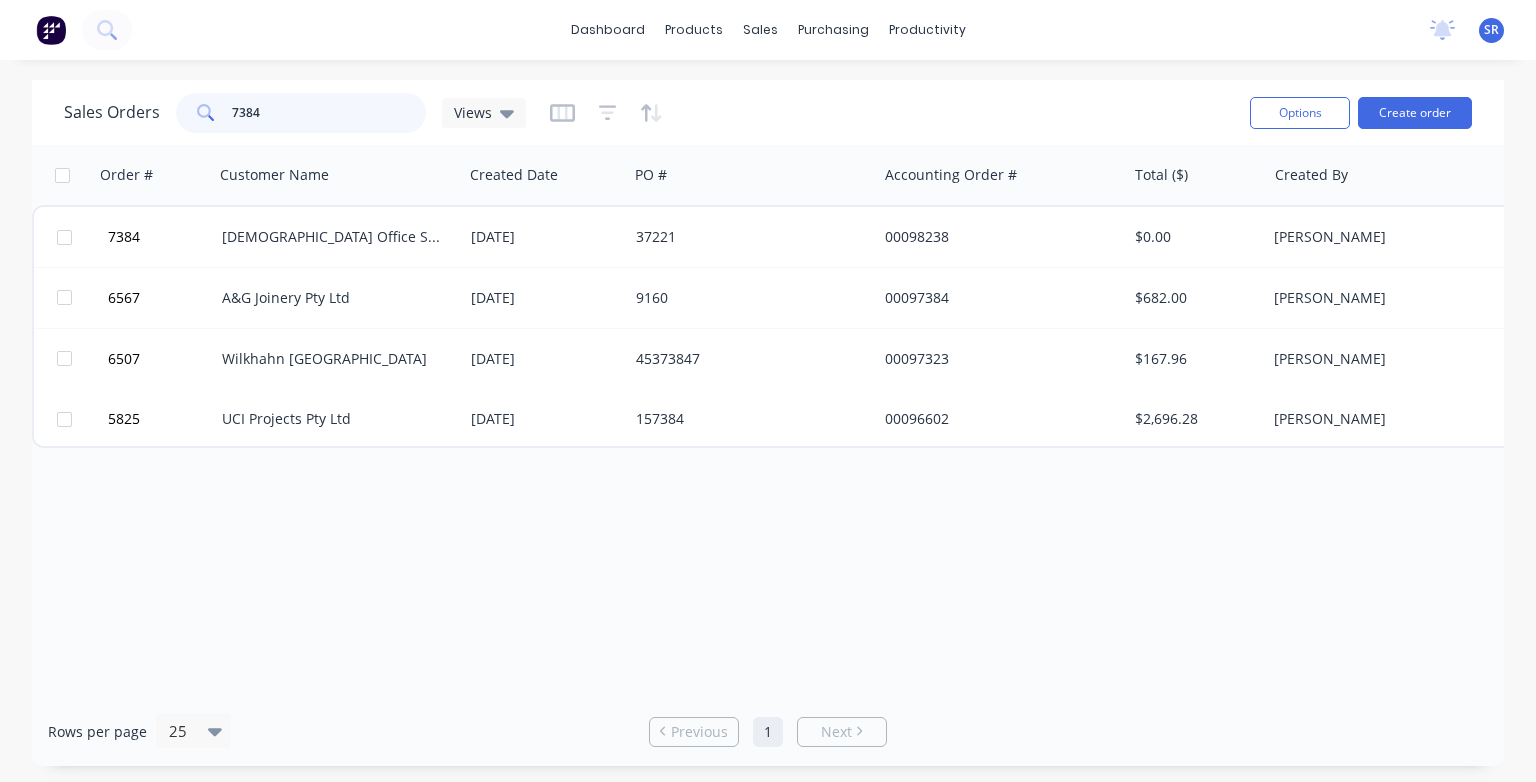 type on "7384" 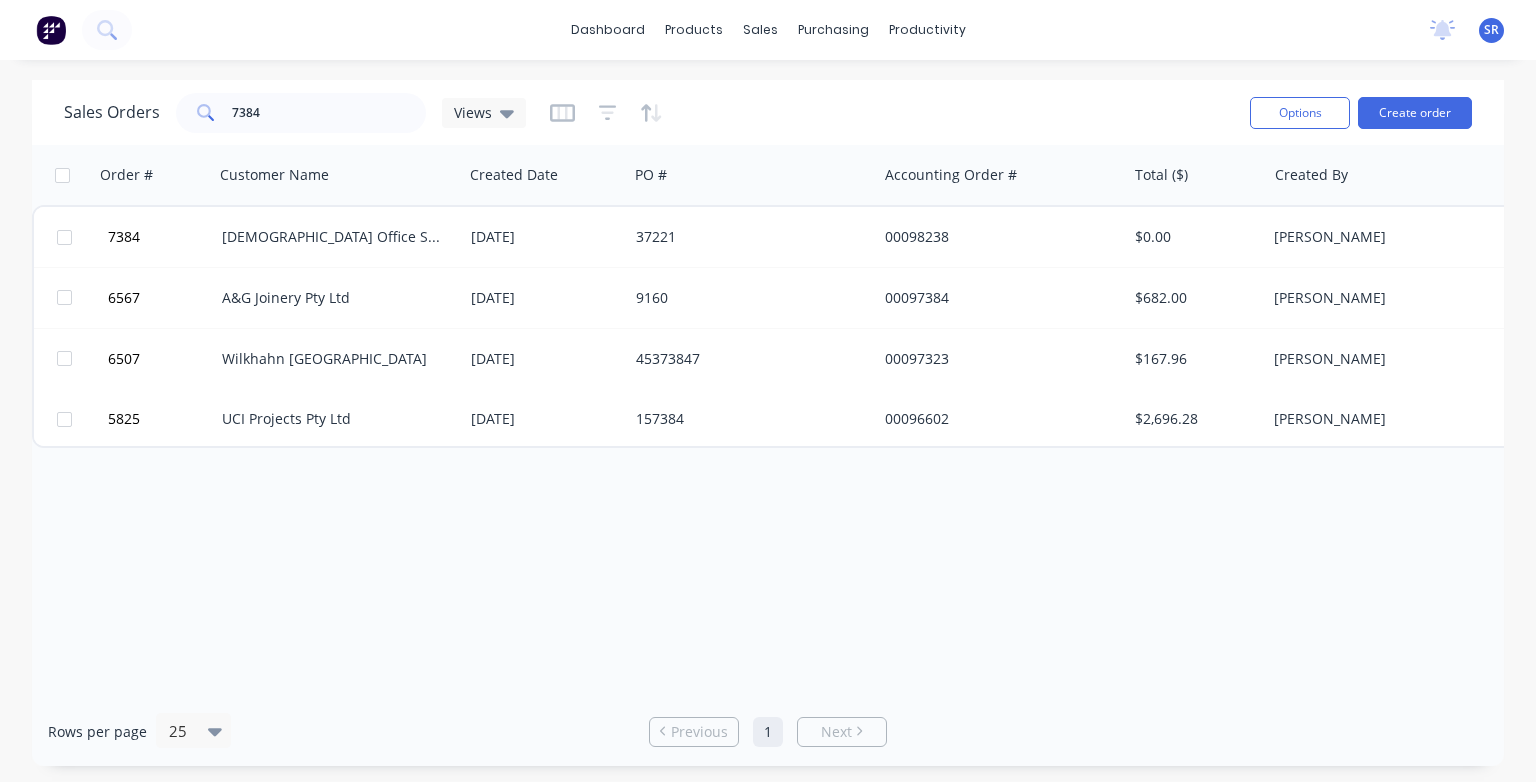 click on "[DEMOGRAPHIC_DATA] Office Systems" at bounding box center (333, 237) 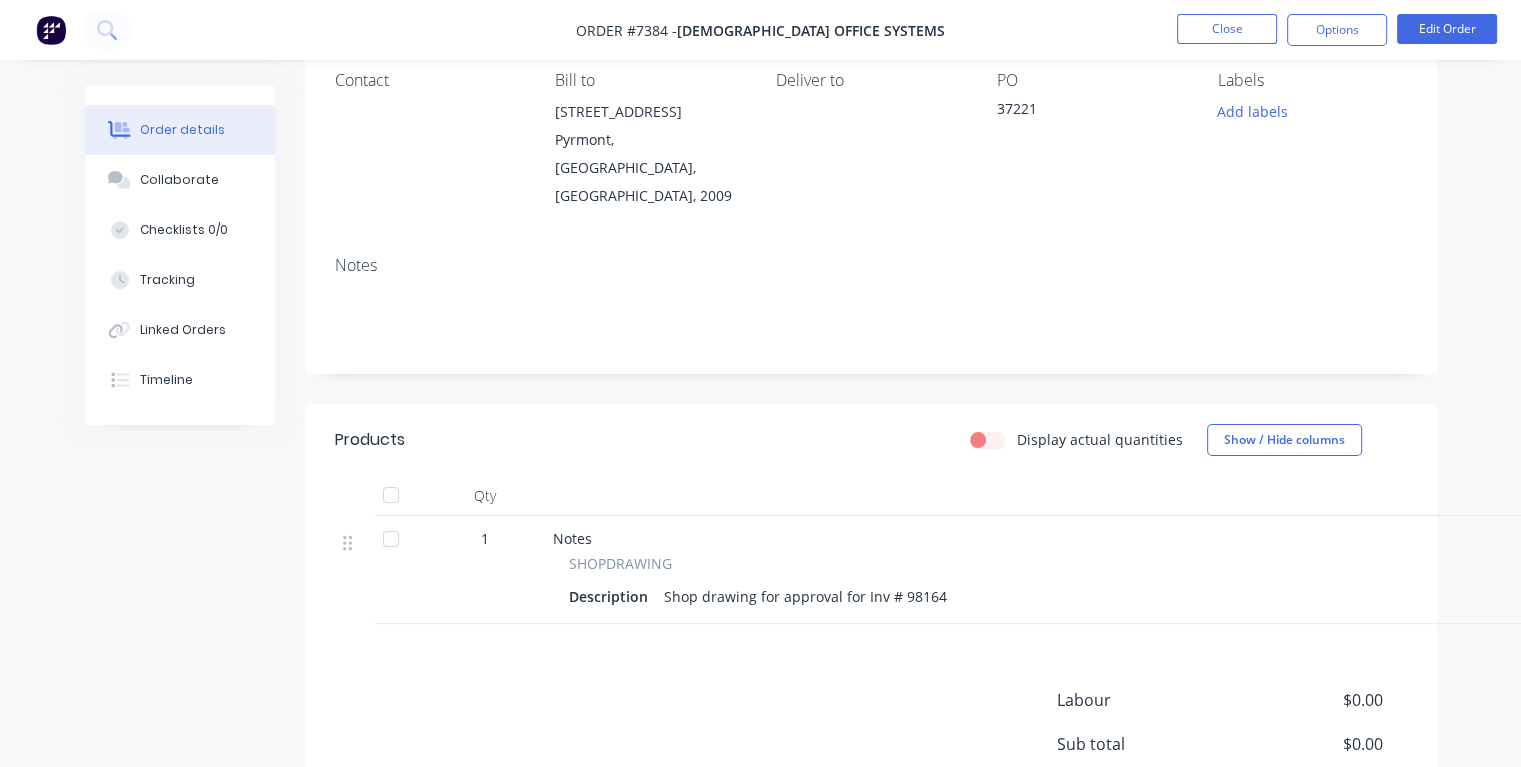scroll, scrollTop: 0, scrollLeft: 0, axis: both 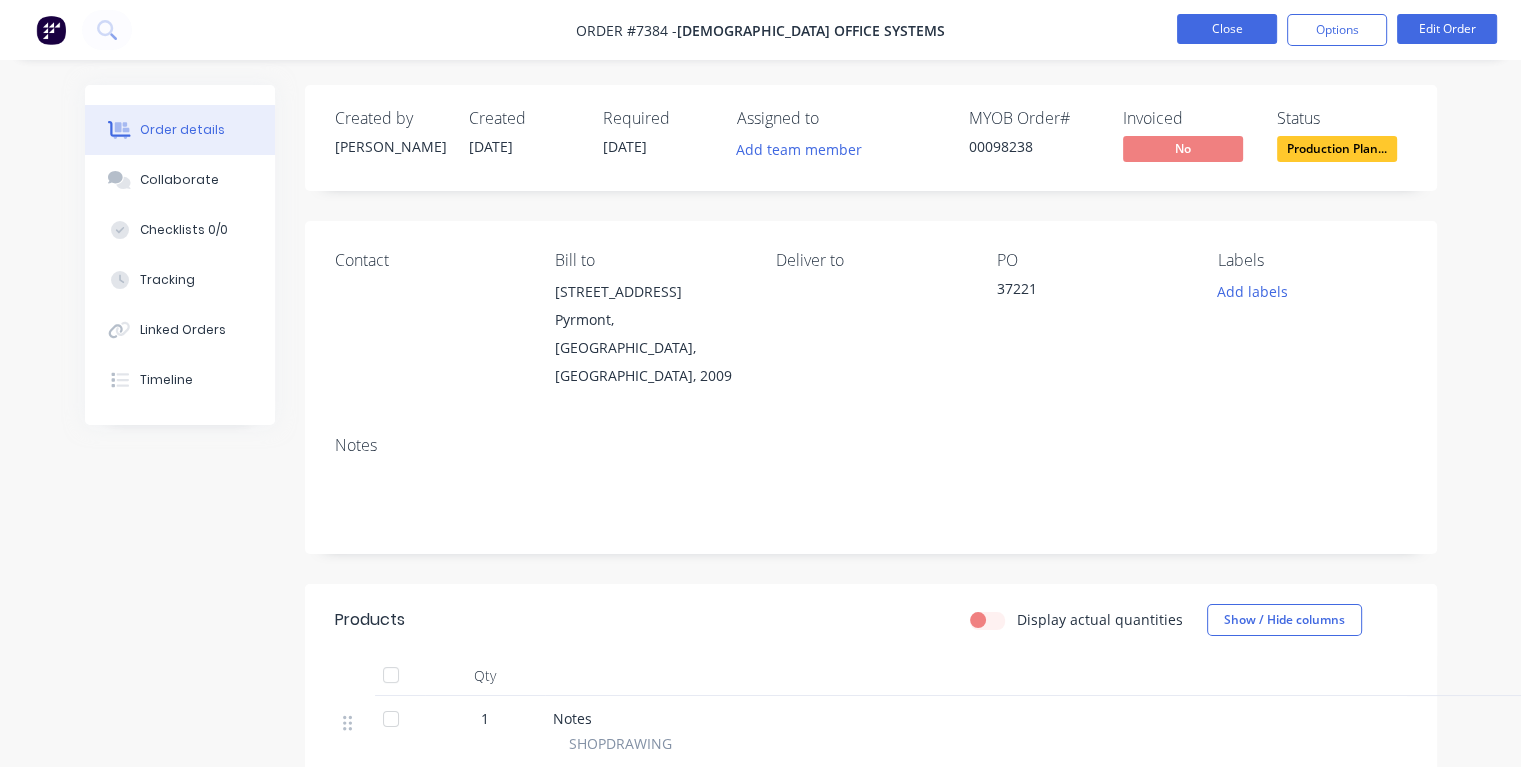 click on "Close" at bounding box center [1227, 29] 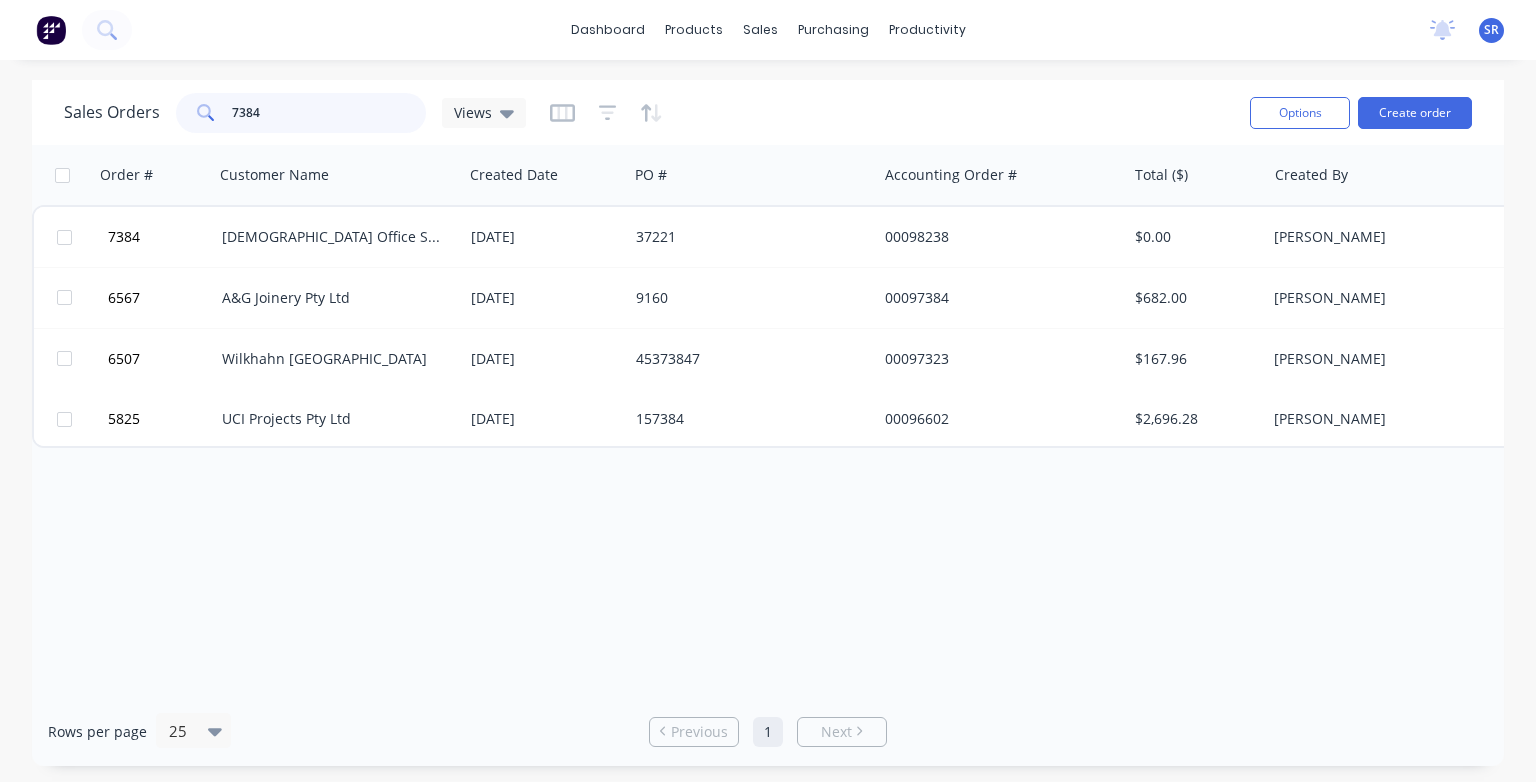 click on "7384" at bounding box center (329, 113) 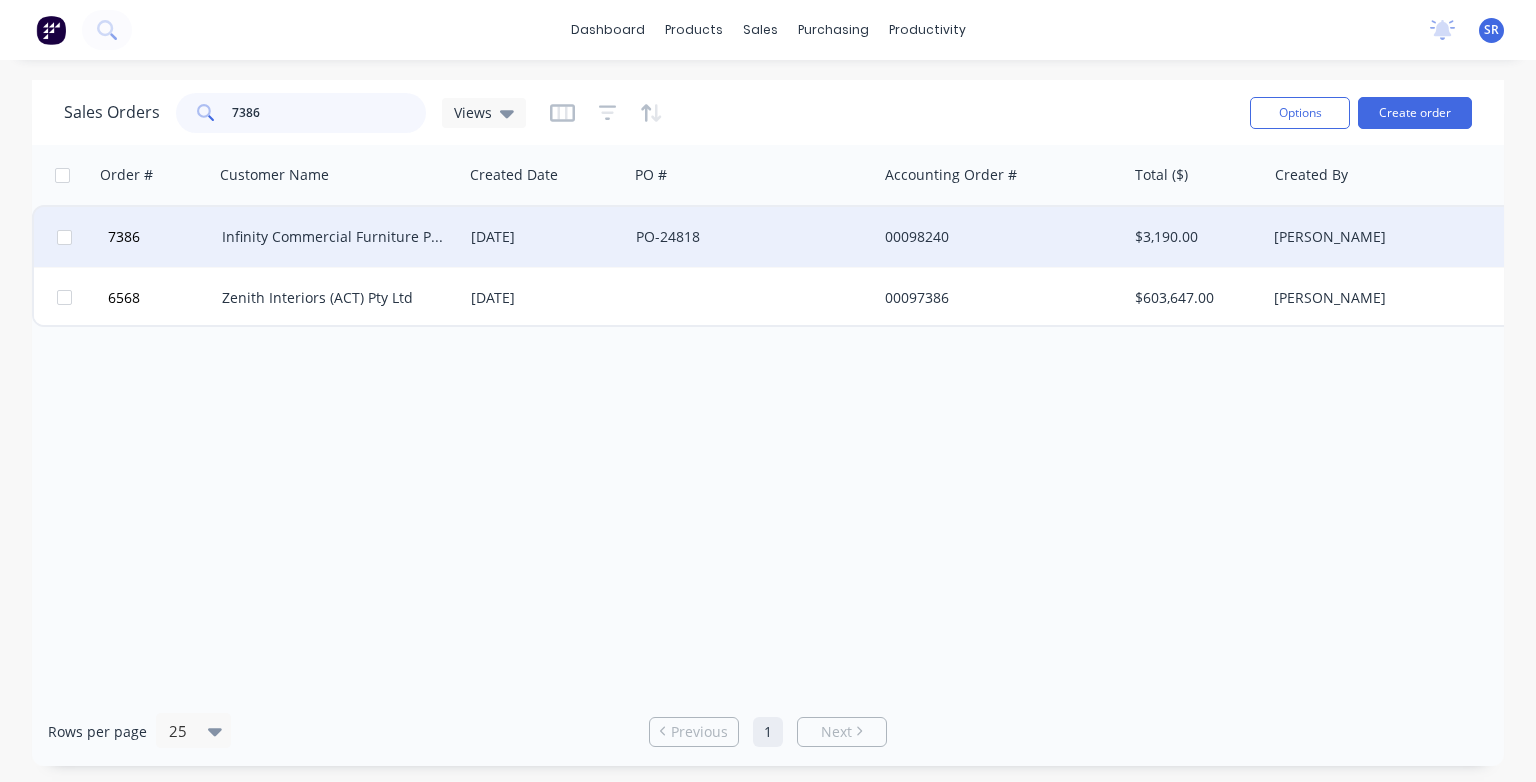 type on "7386" 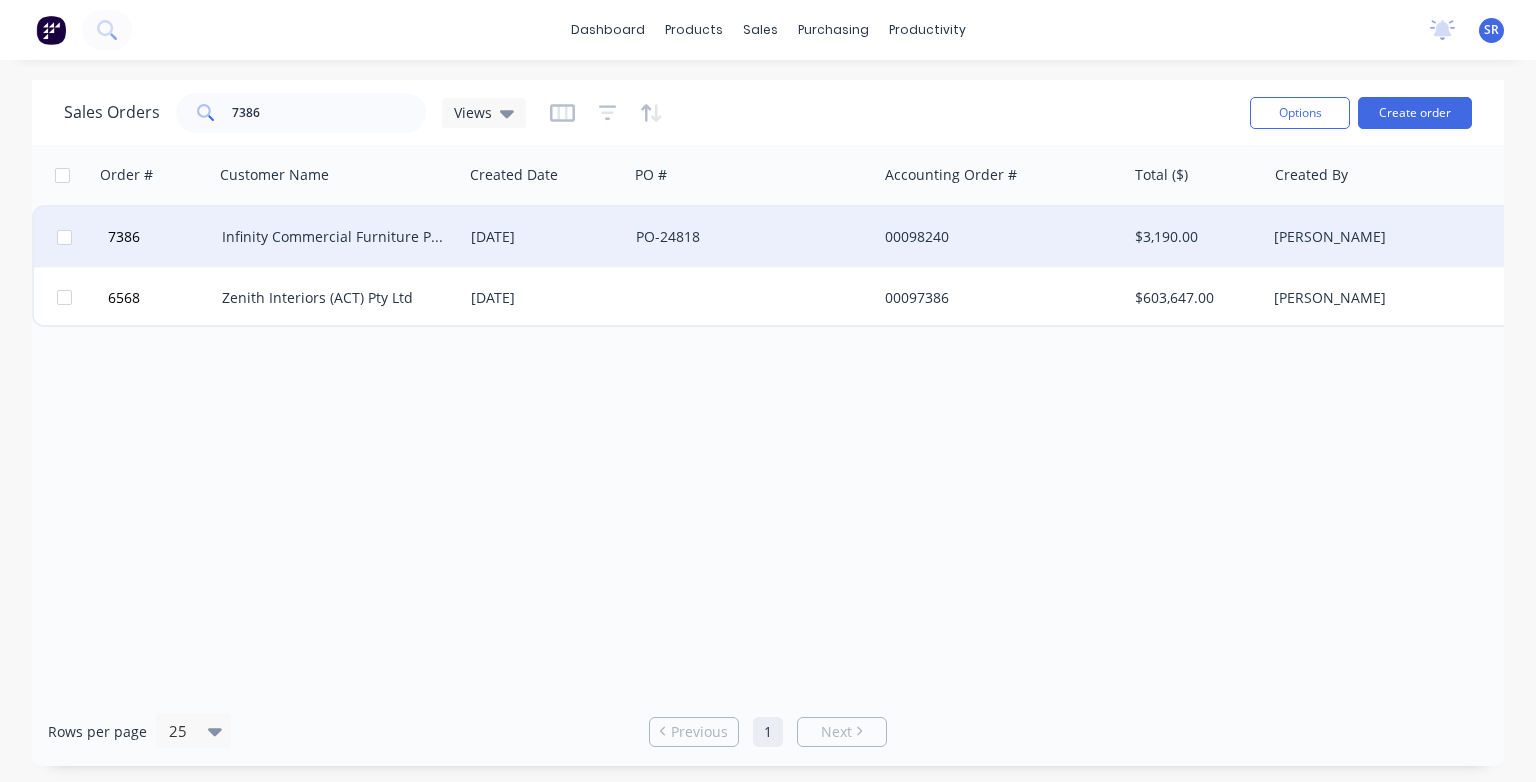 click on "Infinity Commercial Furniture Pty Ltd" at bounding box center (333, 237) 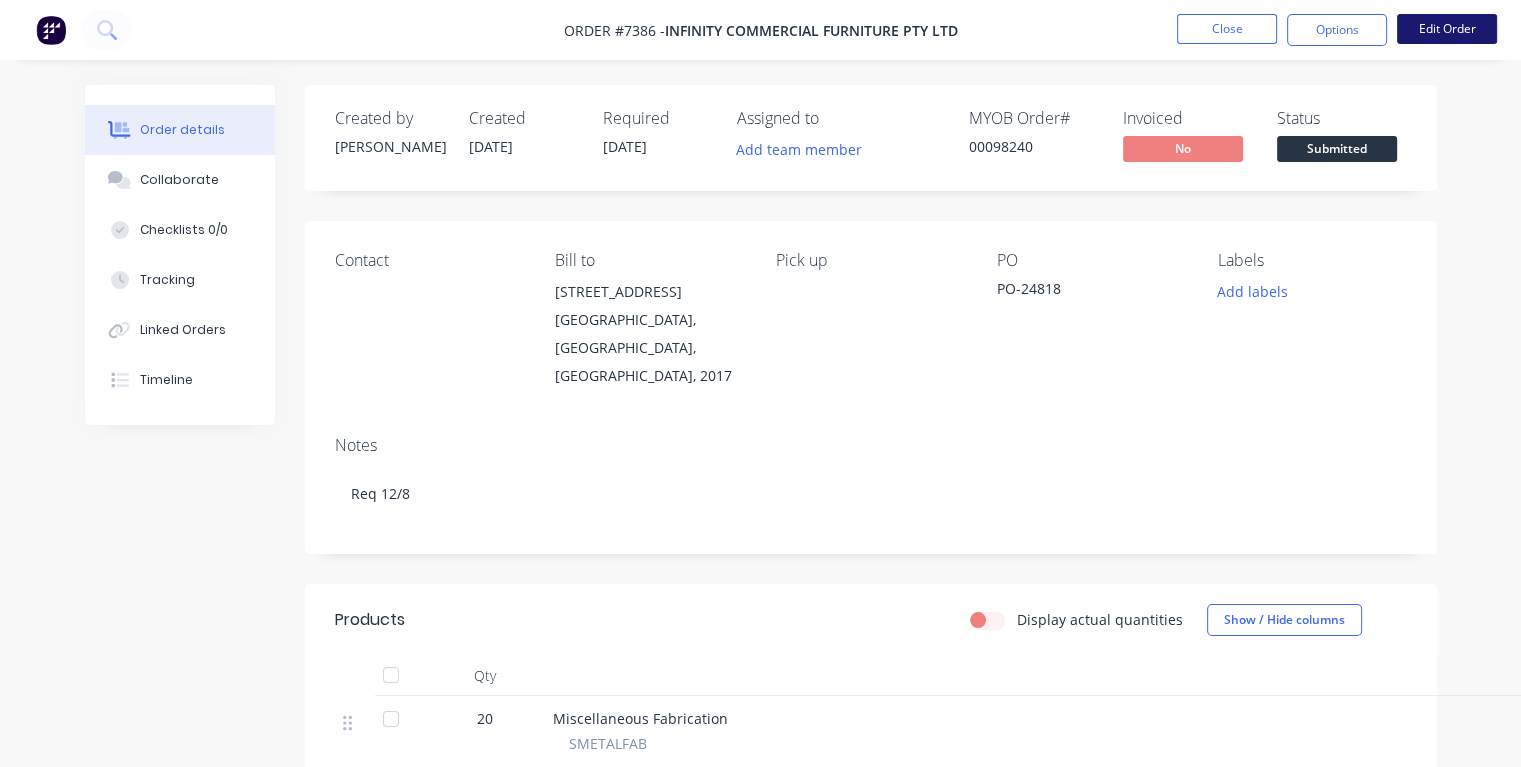 click on "Edit Order" at bounding box center [1447, 29] 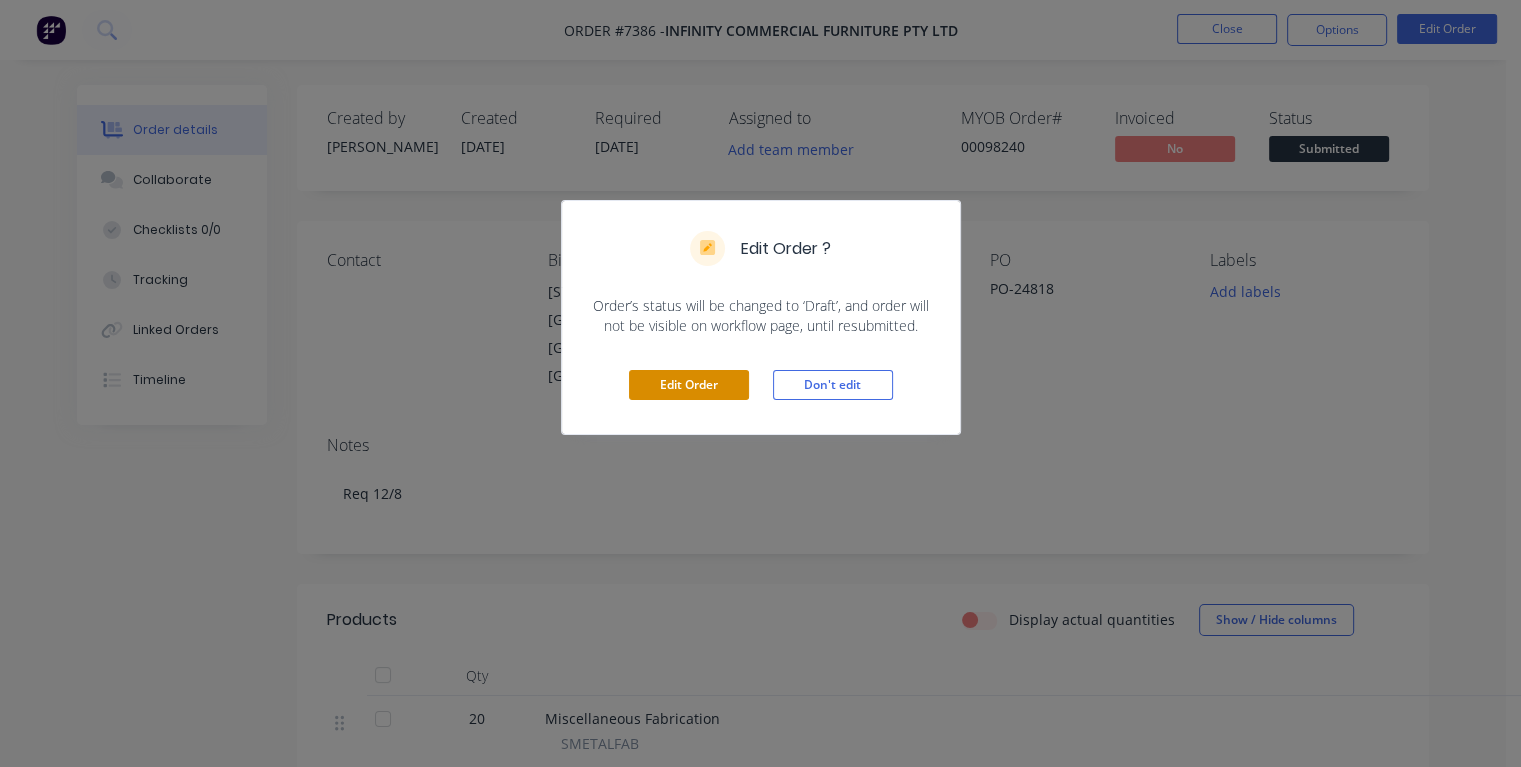 click on "Edit Order" at bounding box center [689, 385] 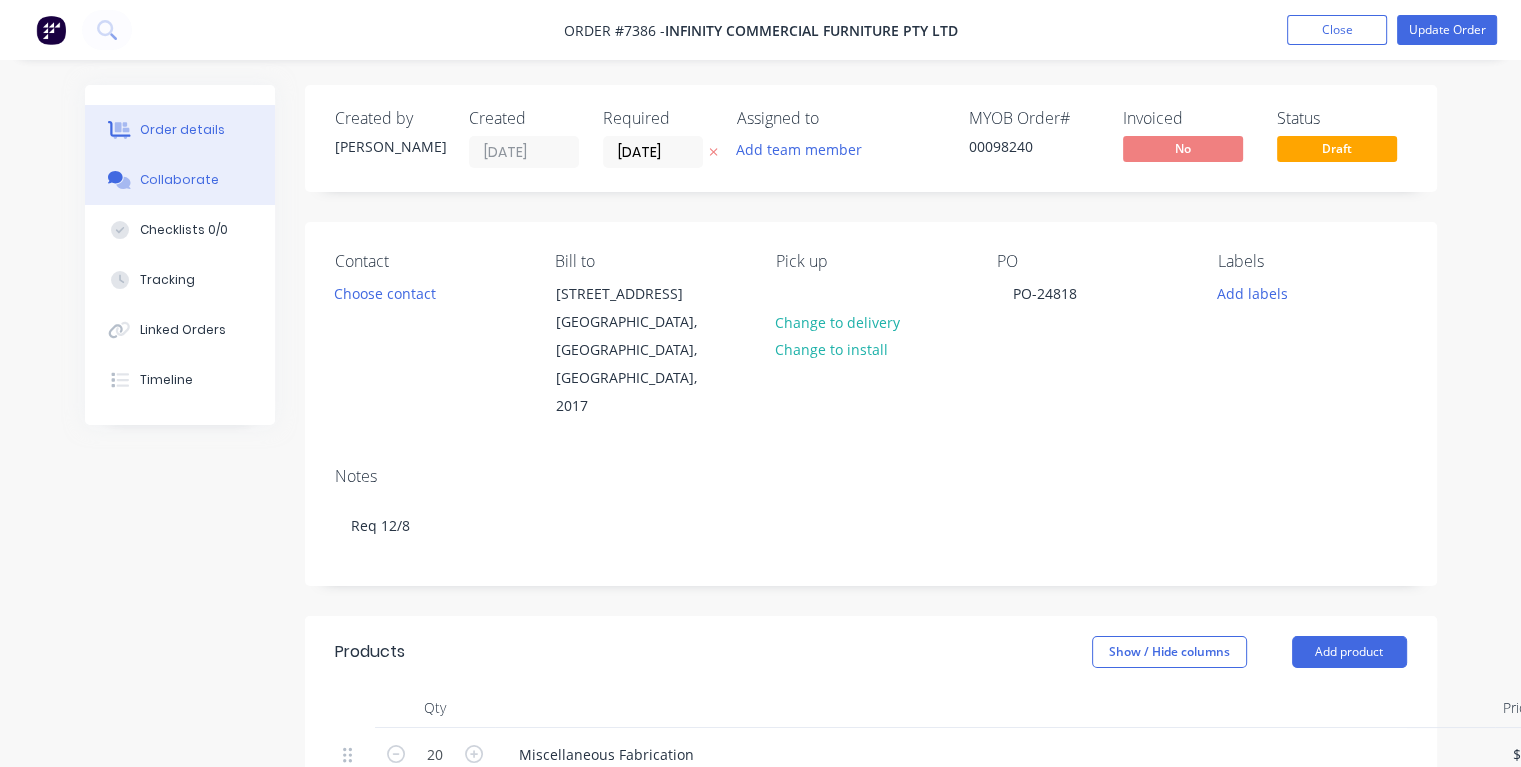 click on "Collaborate" at bounding box center (180, 180) 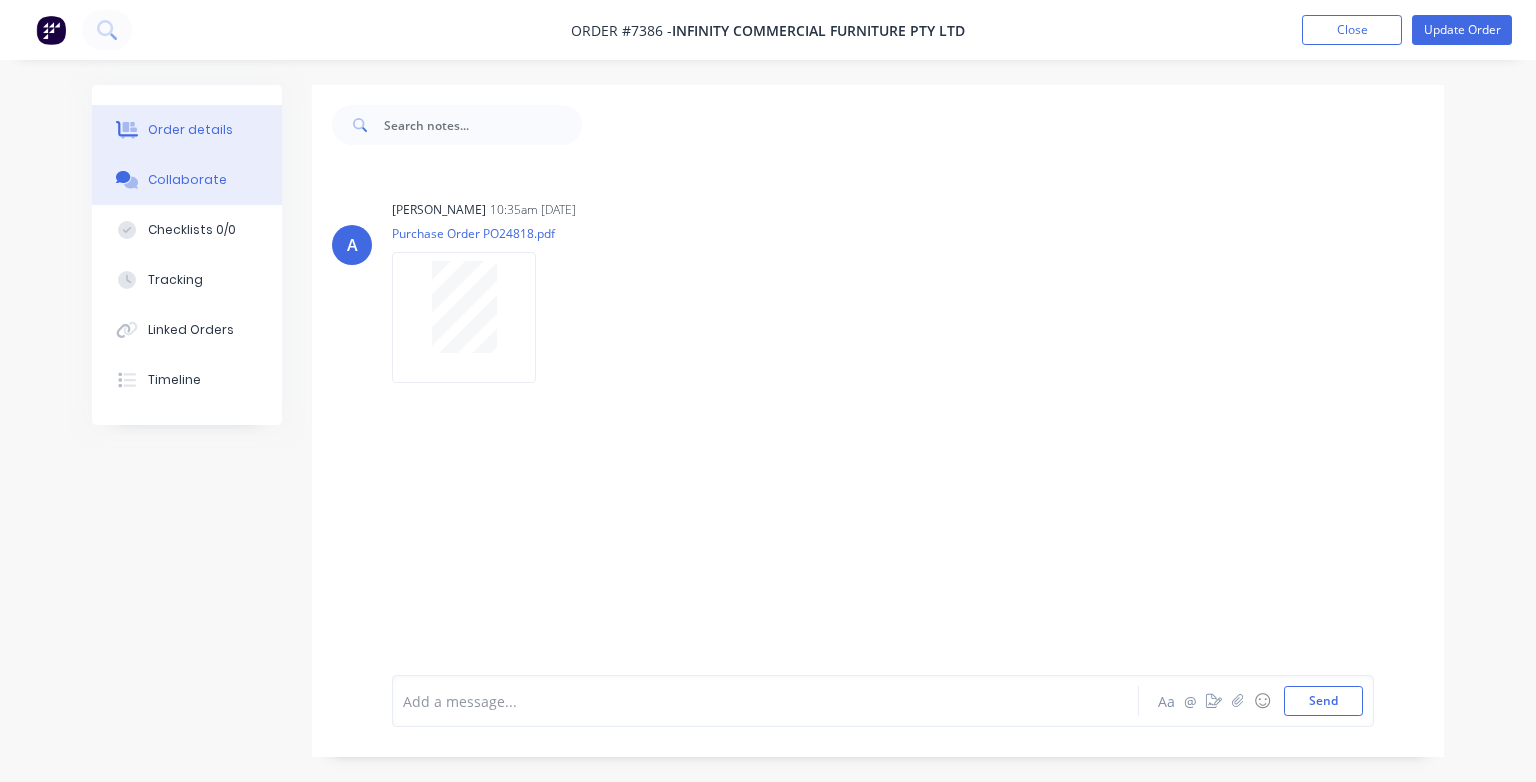 click on "Order details" at bounding box center (190, 130) 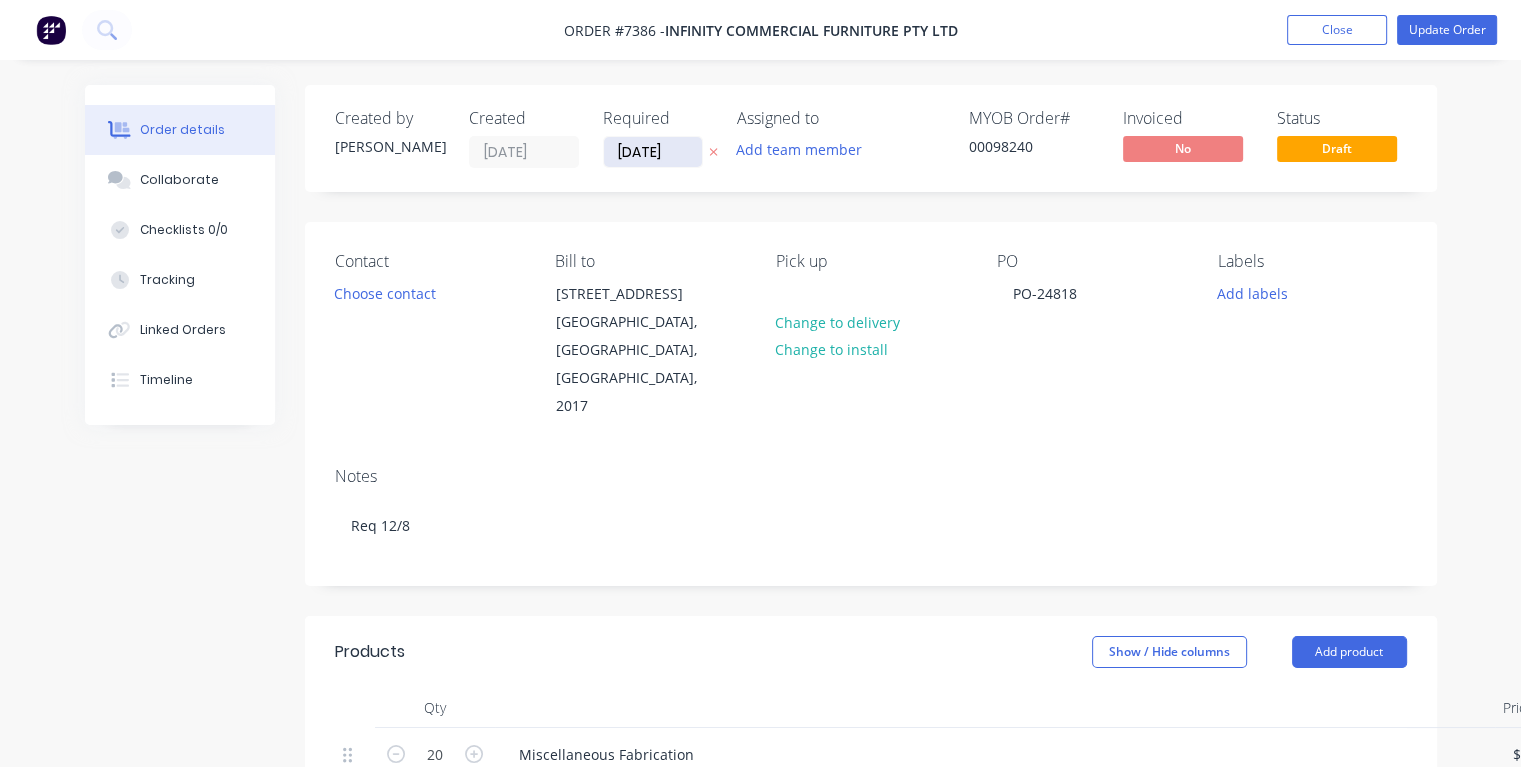 drag, startPoint x: 680, startPoint y: 151, endPoint x: 608, endPoint y: 153, distance: 72.02777 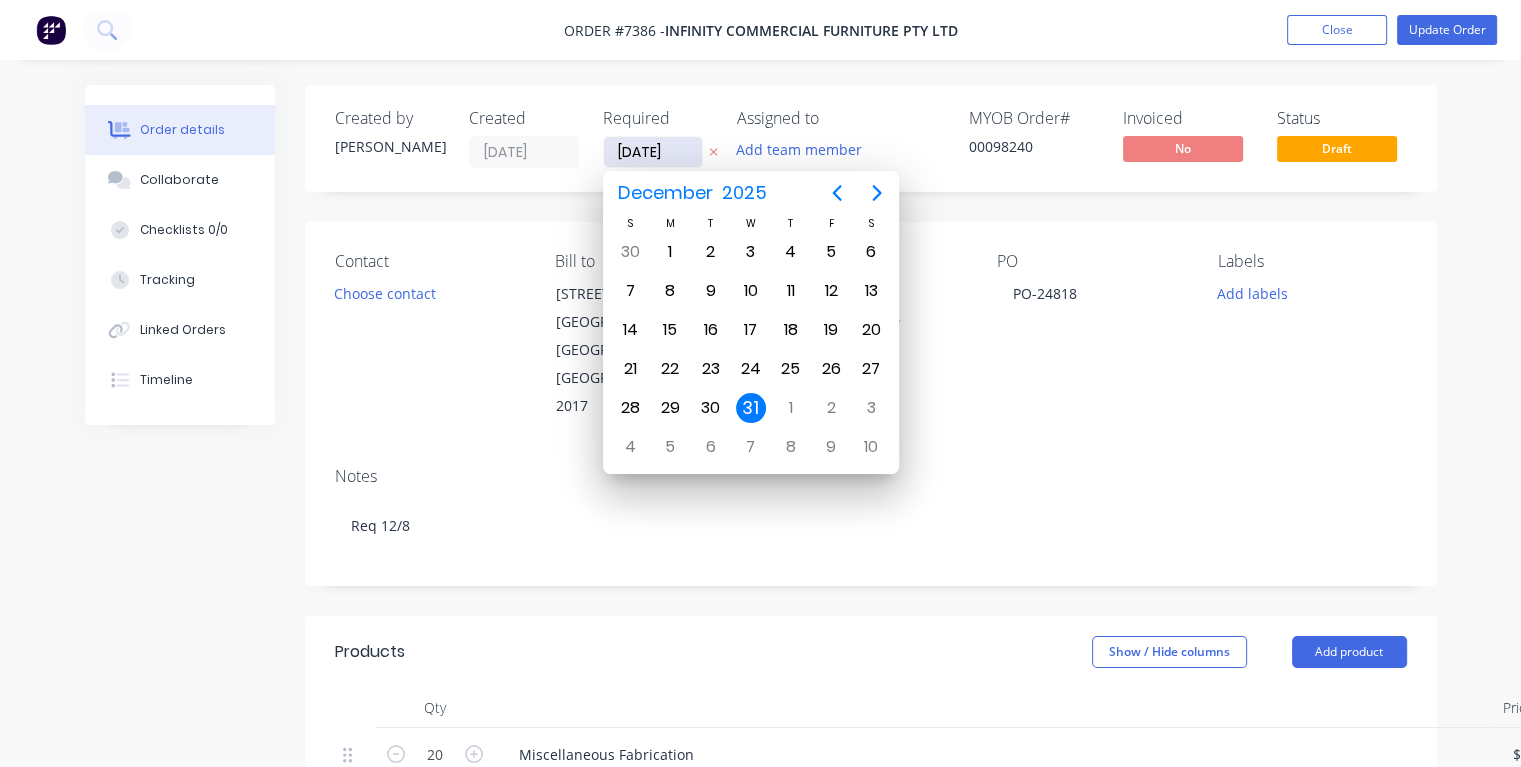 type on "[DATE]" 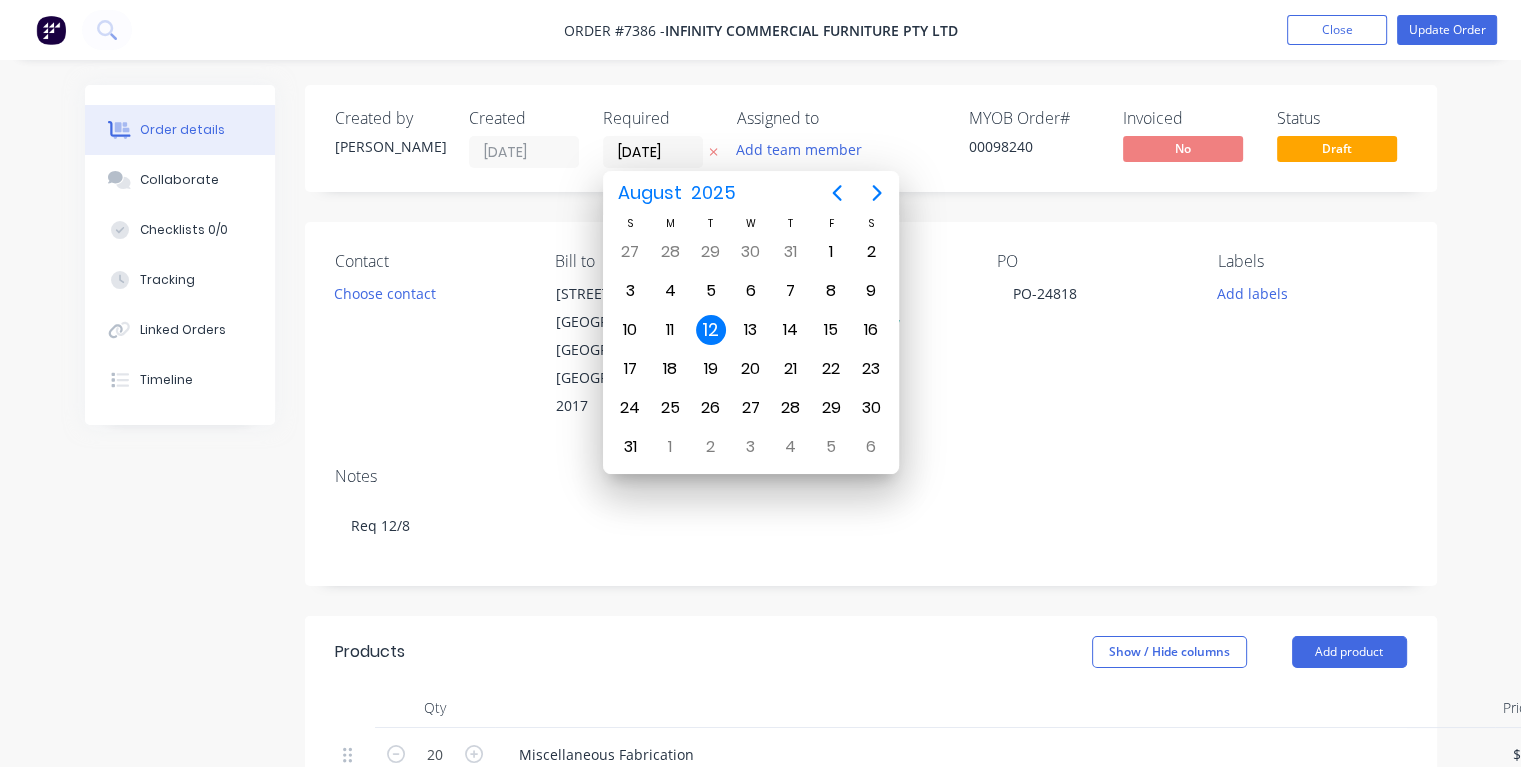click on "12" at bounding box center (711, 330) 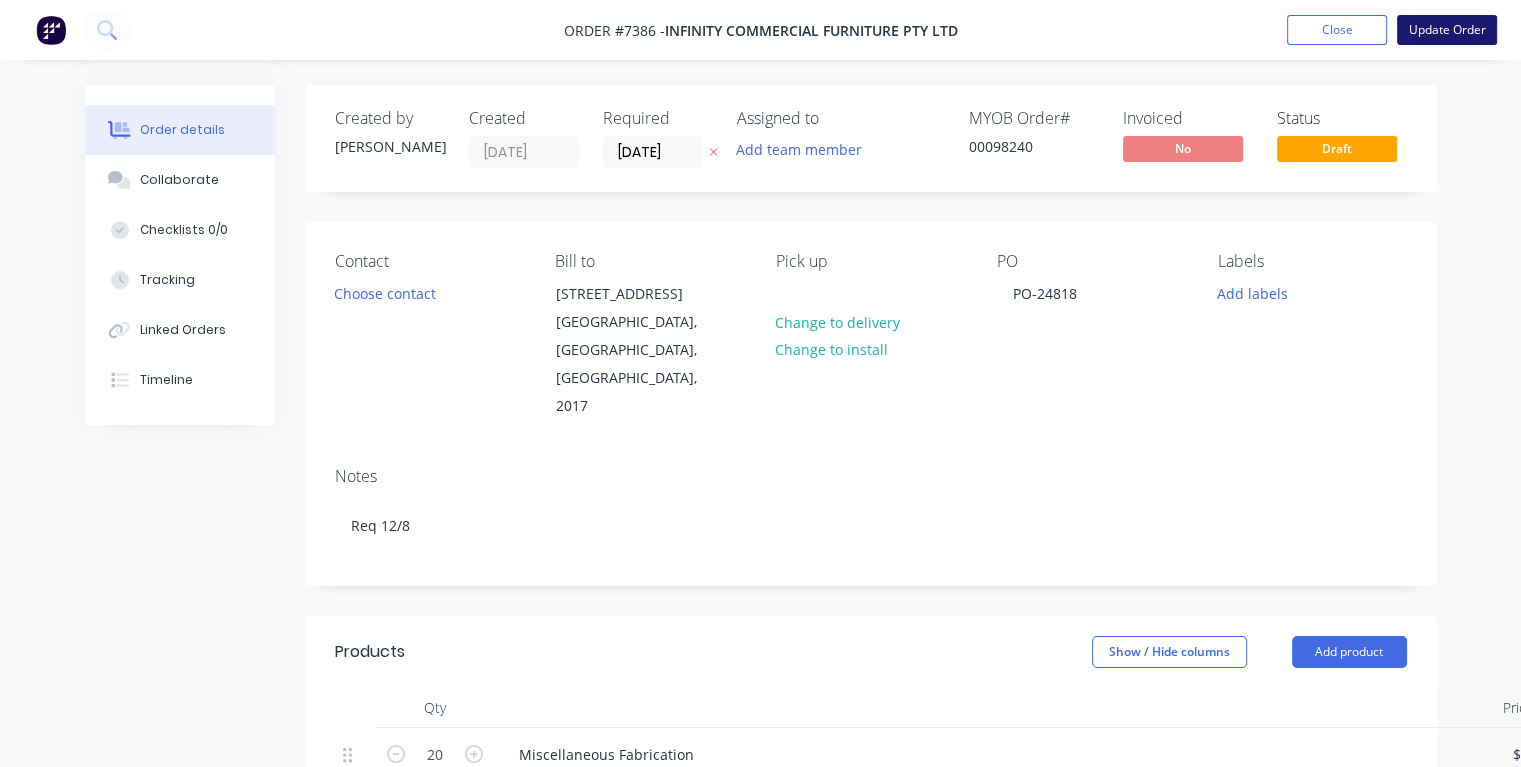 click on "Update Order" at bounding box center (1447, 30) 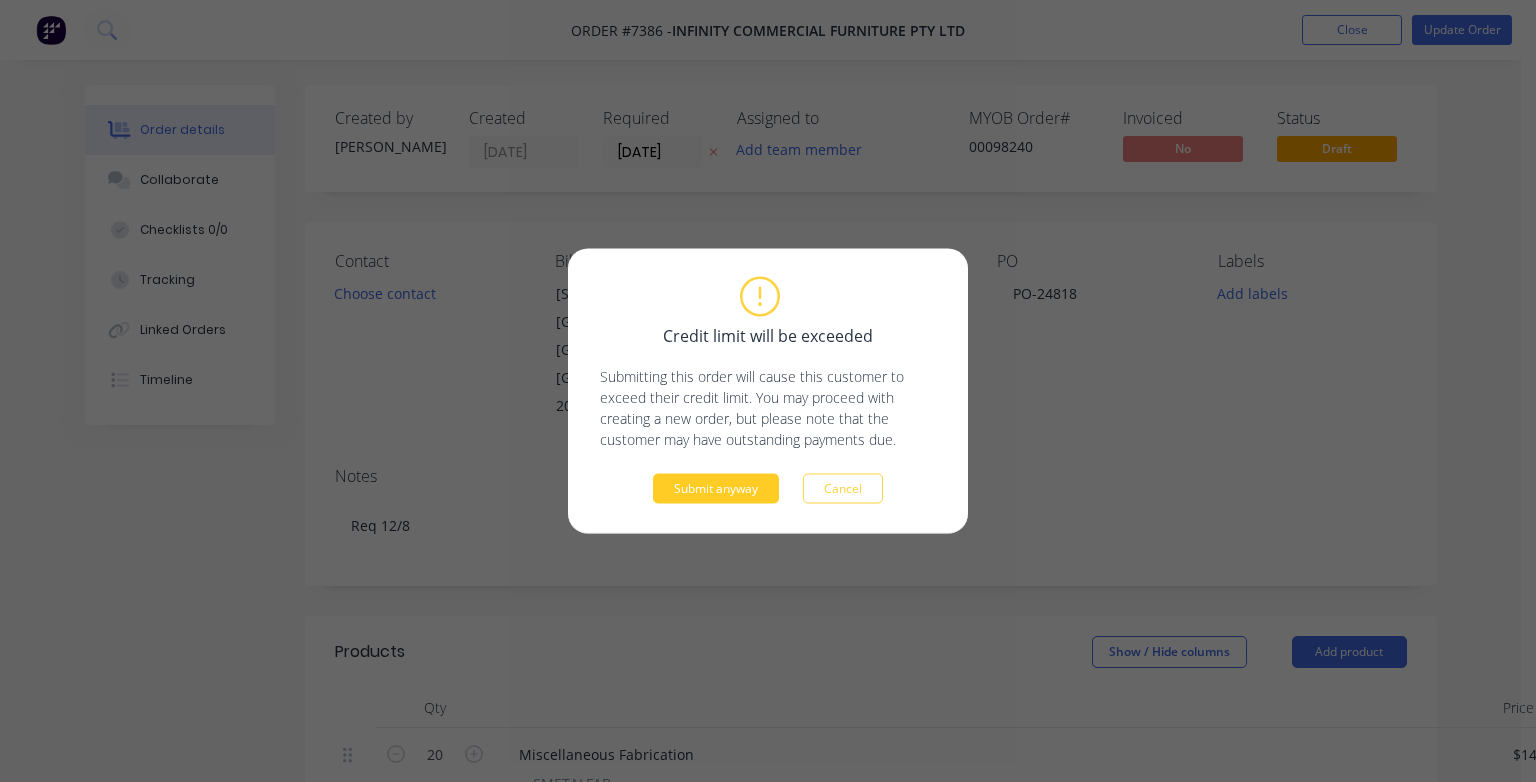 click on "Submit anyway" at bounding box center (716, 489) 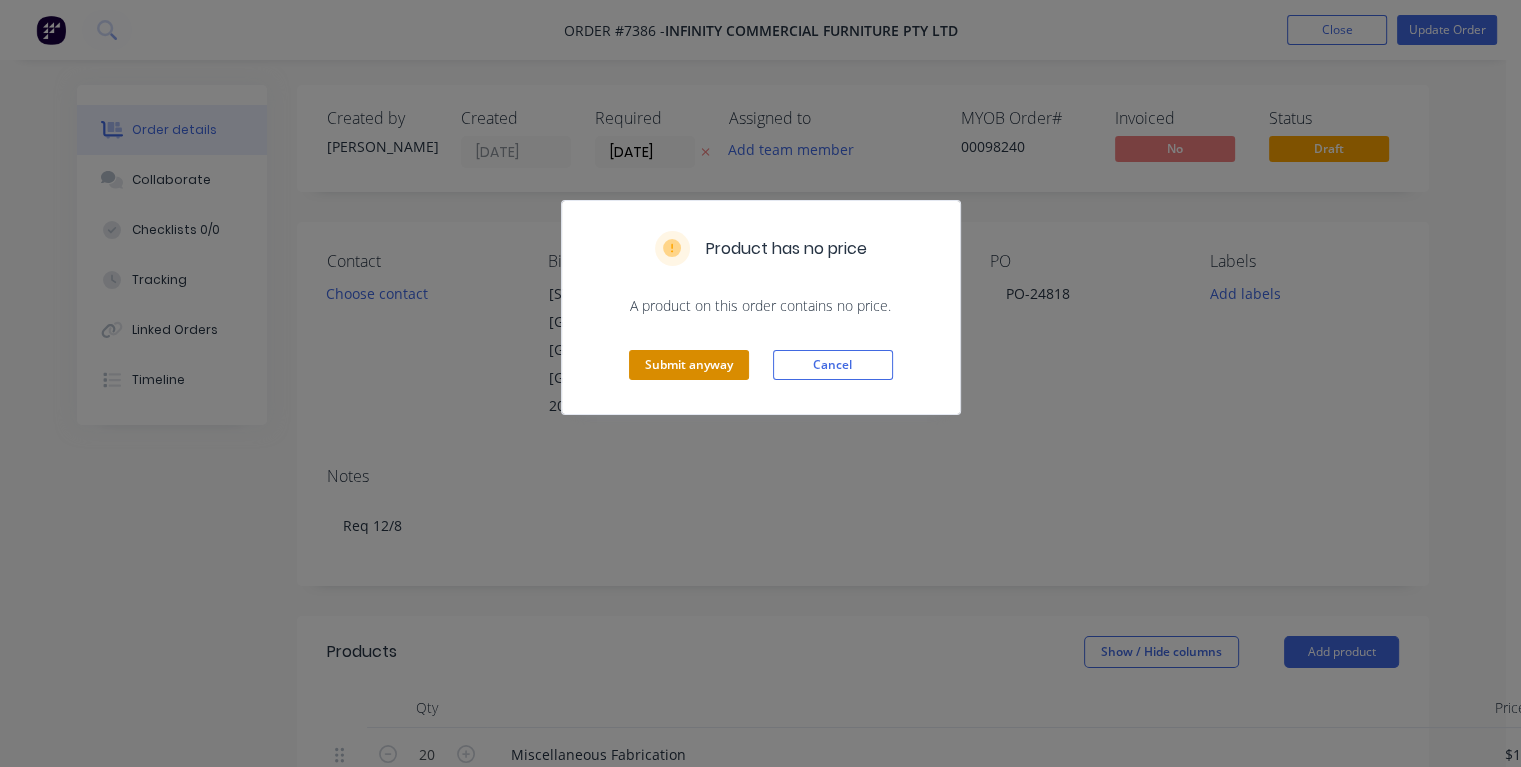 click on "Submit anyway" at bounding box center [689, 365] 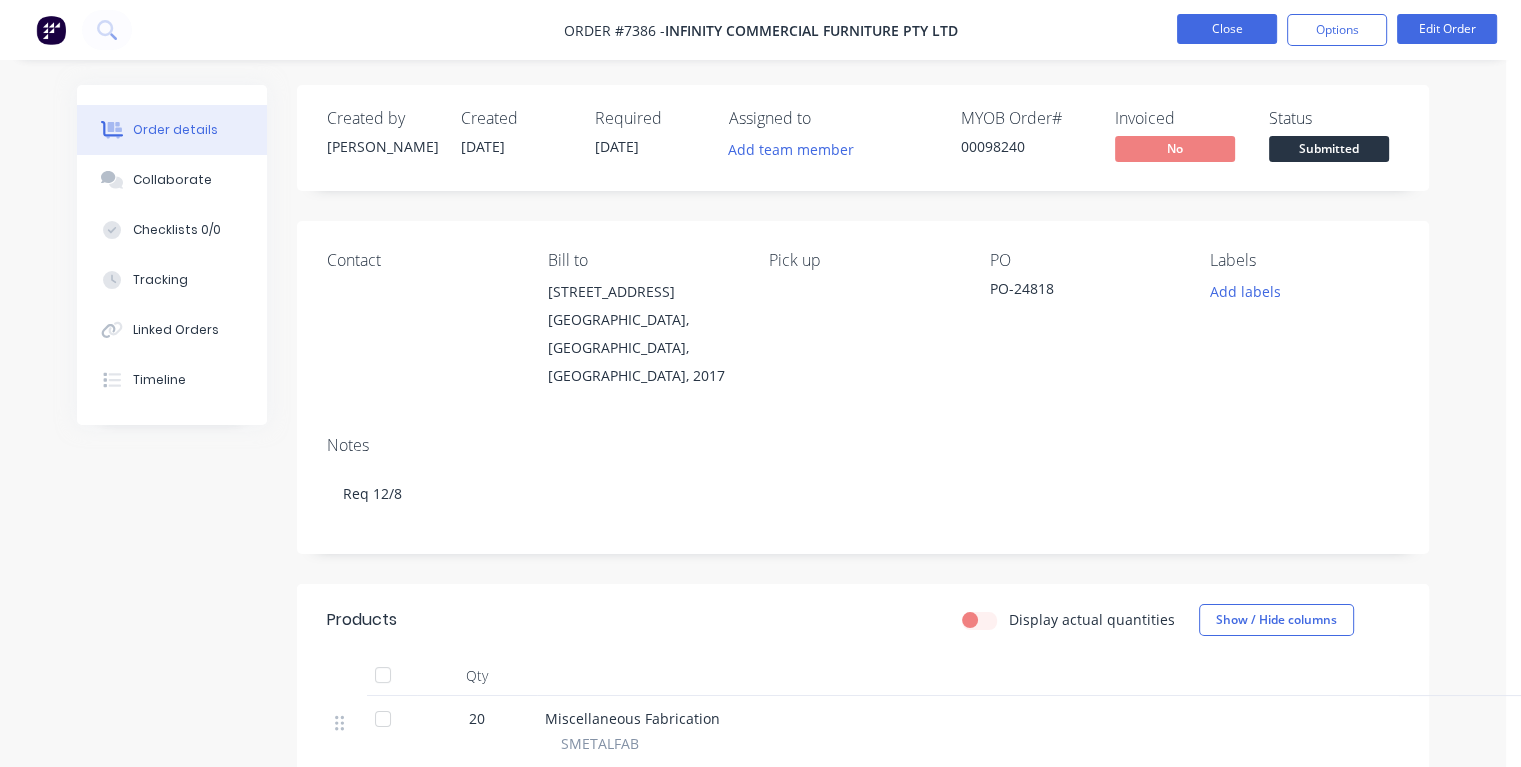 click on "Close" at bounding box center [1227, 29] 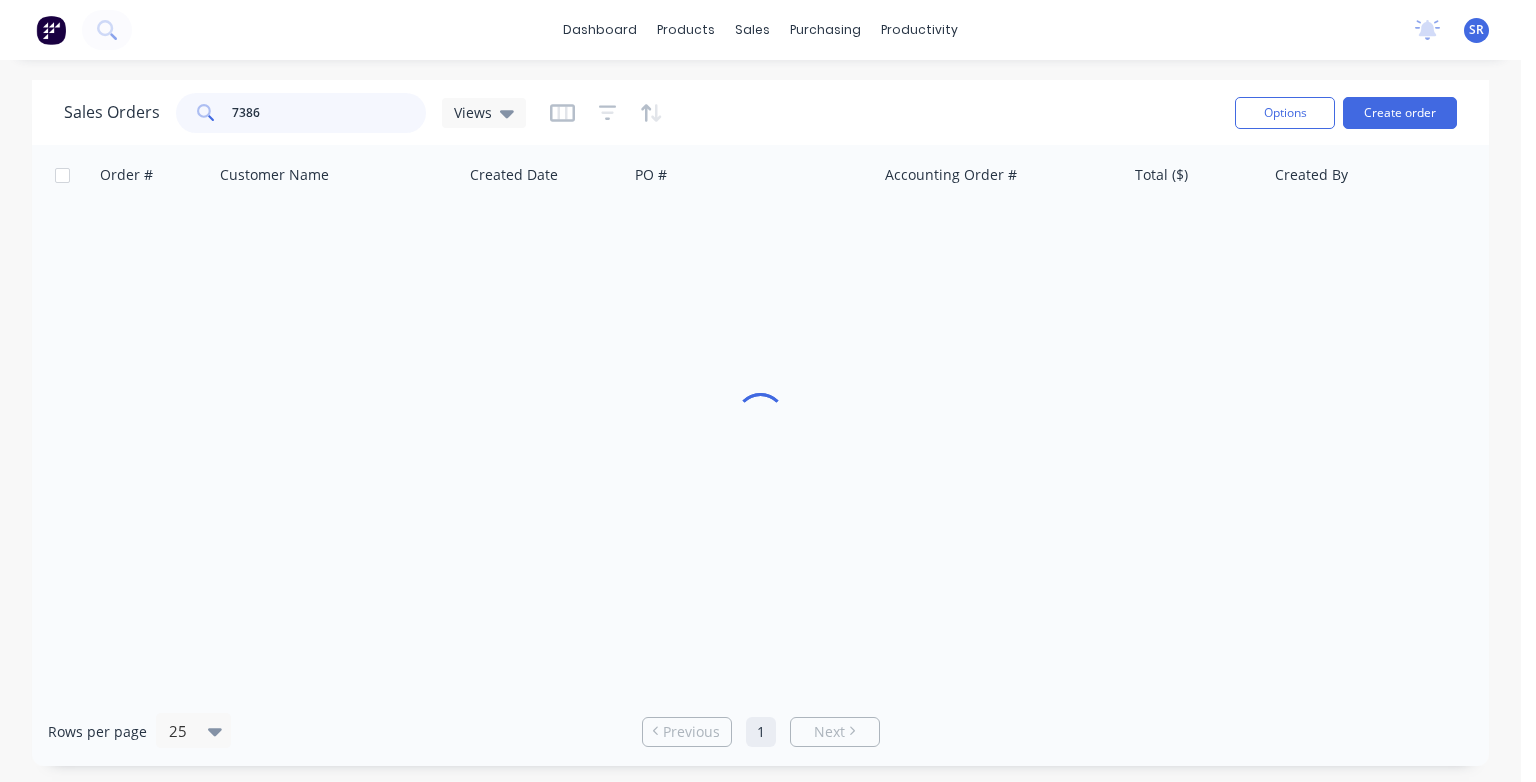 click on "7386" at bounding box center (329, 113) 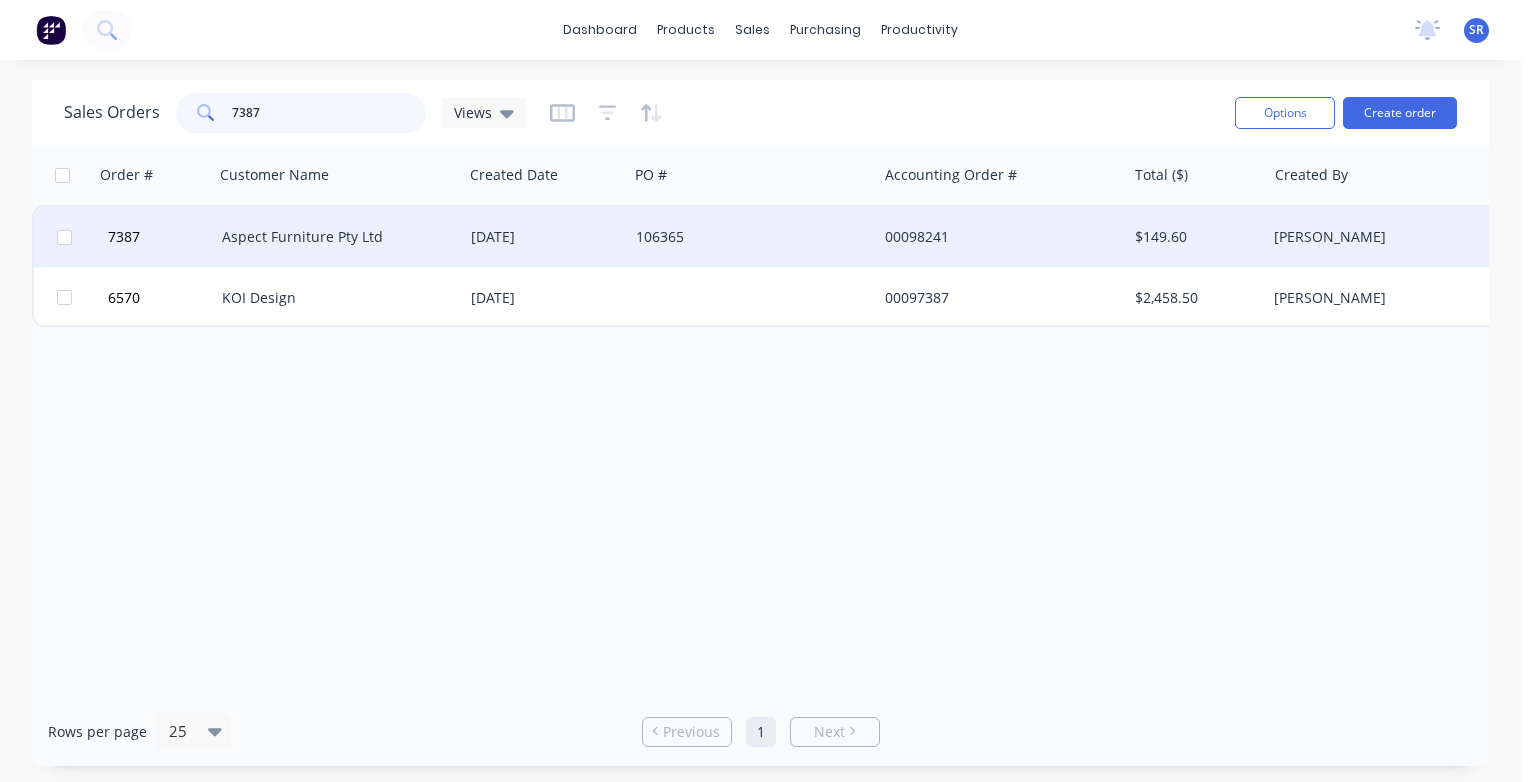 type on "7387" 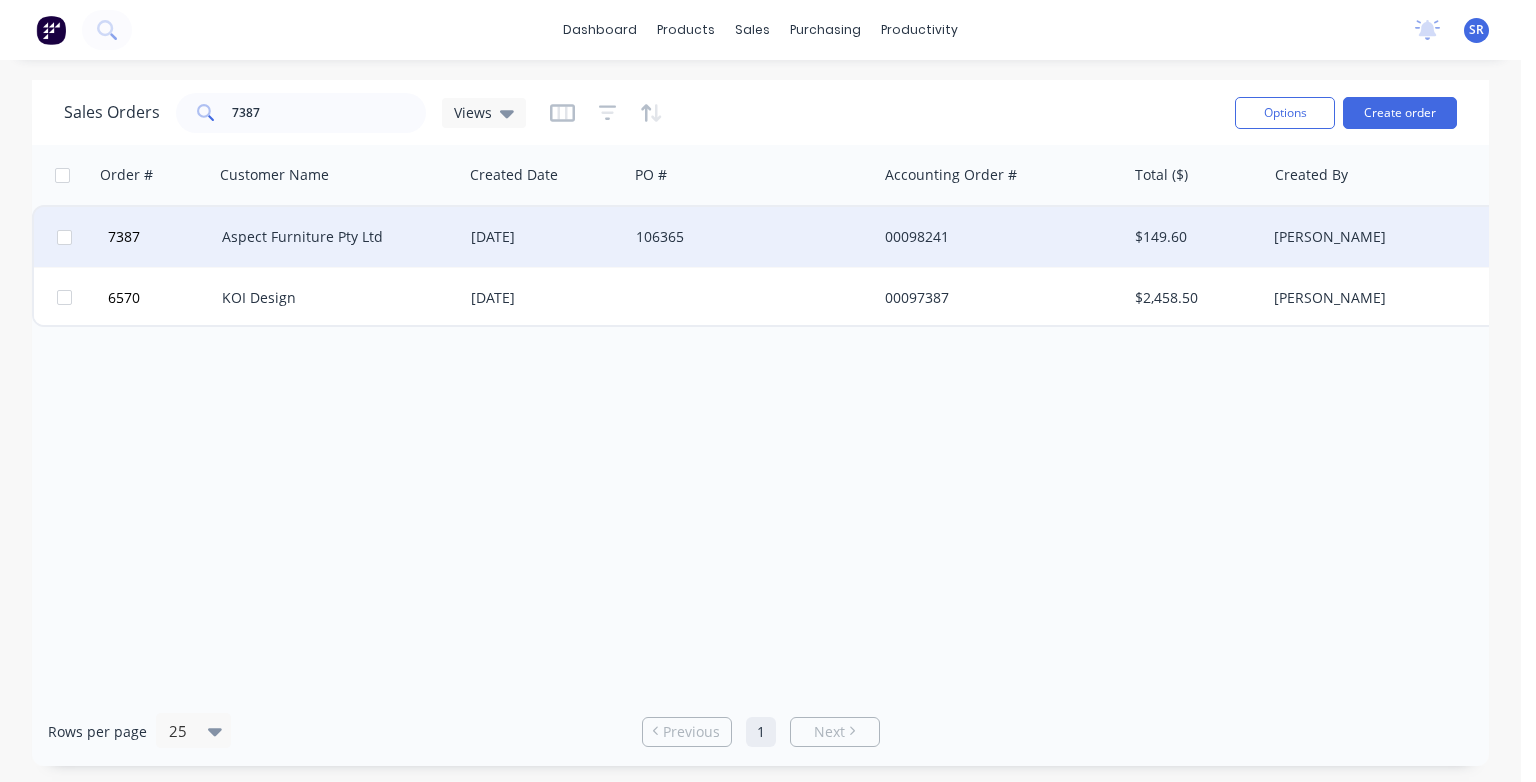 click on "Aspect Furniture Pty Ltd" at bounding box center [333, 237] 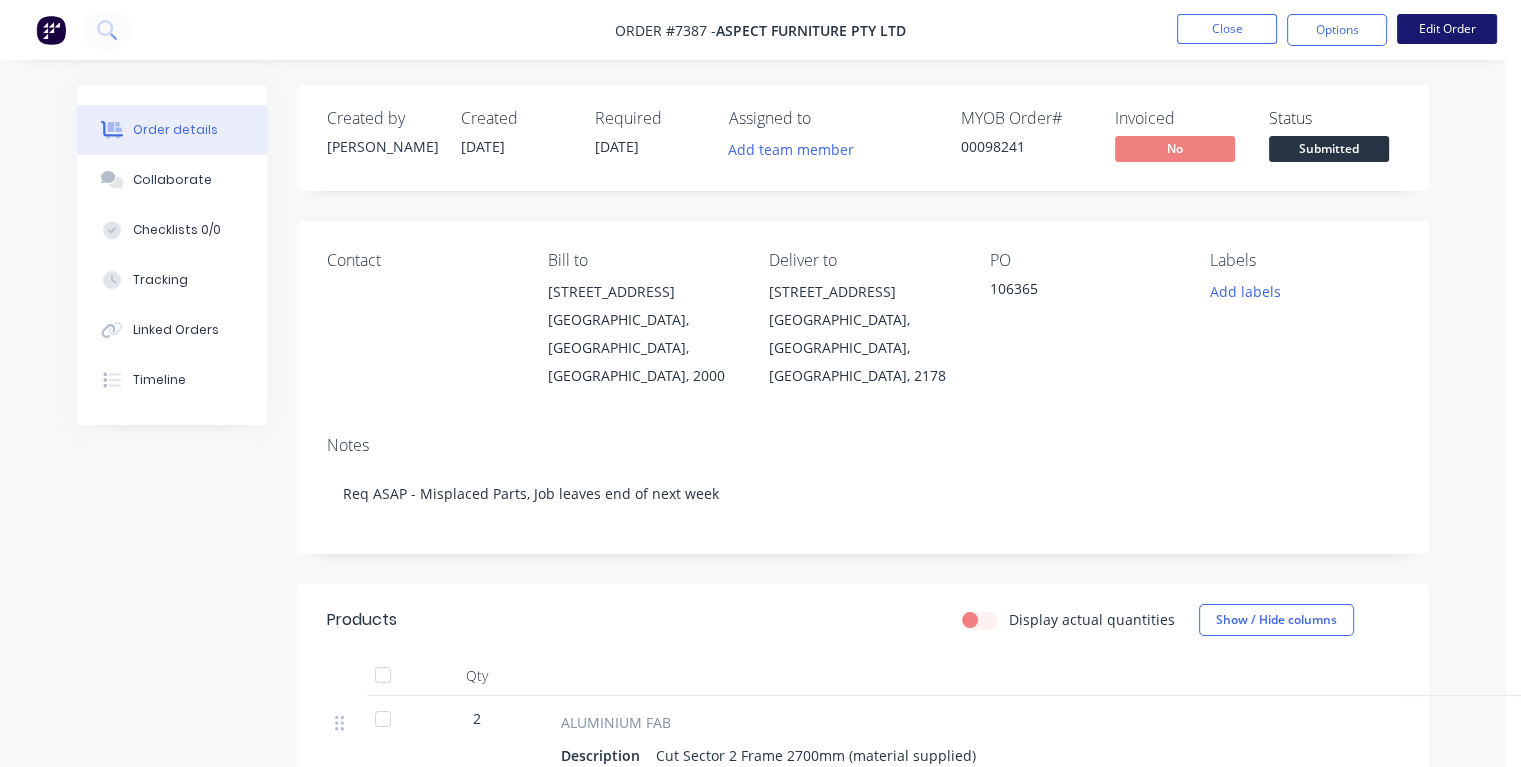 click on "Edit Order" at bounding box center [1447, 29] 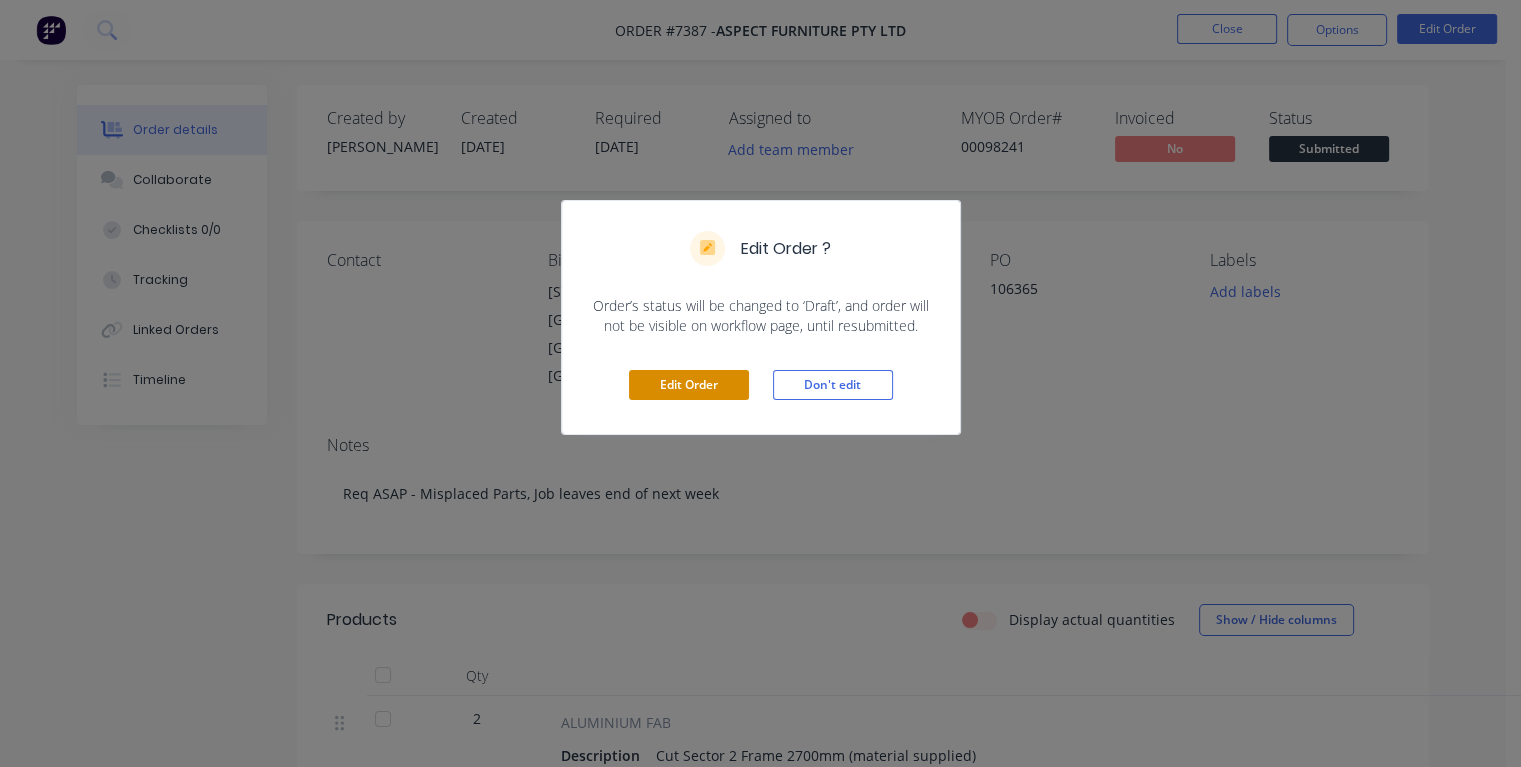 click on "Edit Order" at bounding box center (689, 385) 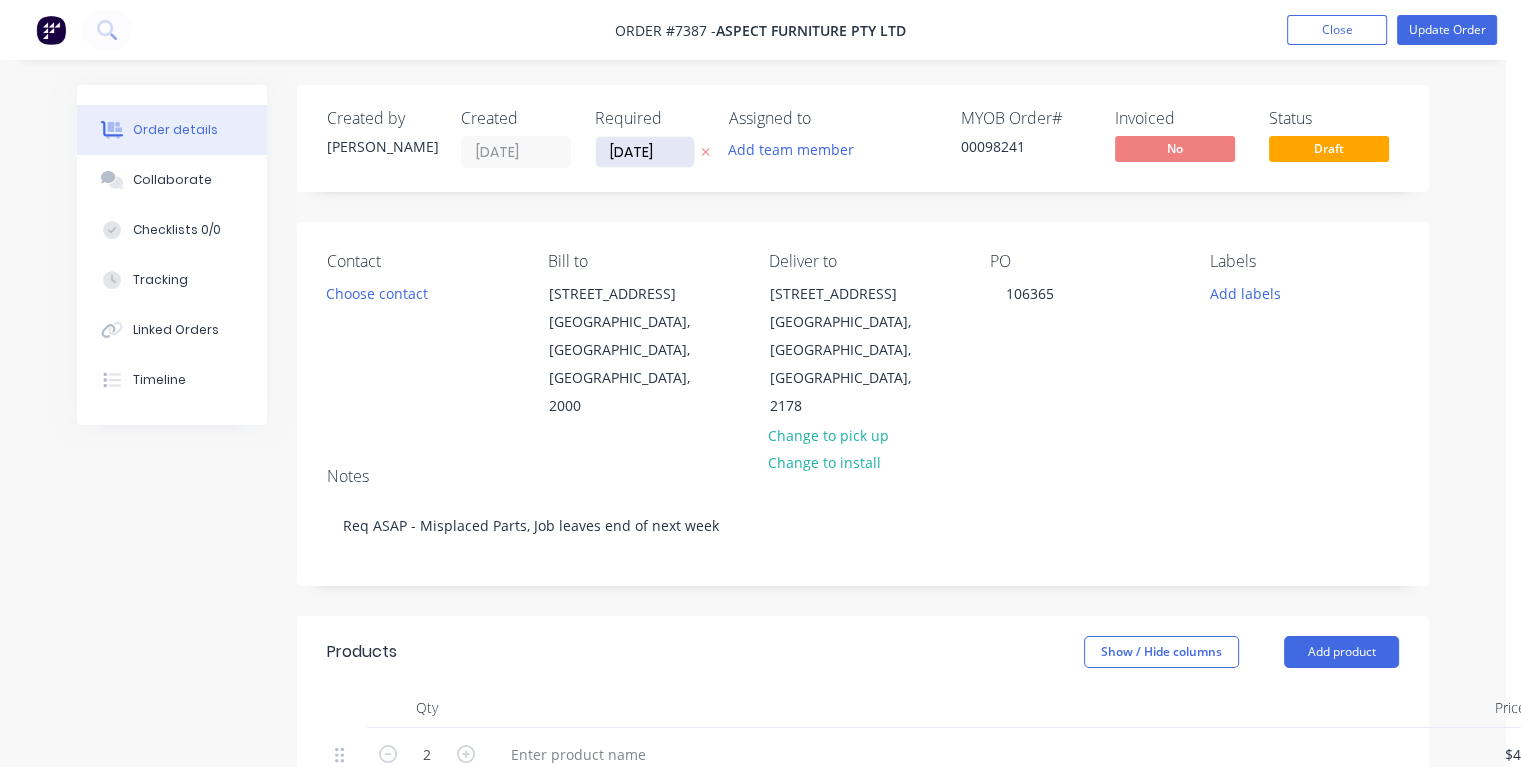 drag, startPoint x: 669, startPoint y: 146, endPoint x: 601, endPoint y: 147, distance: 68.007355 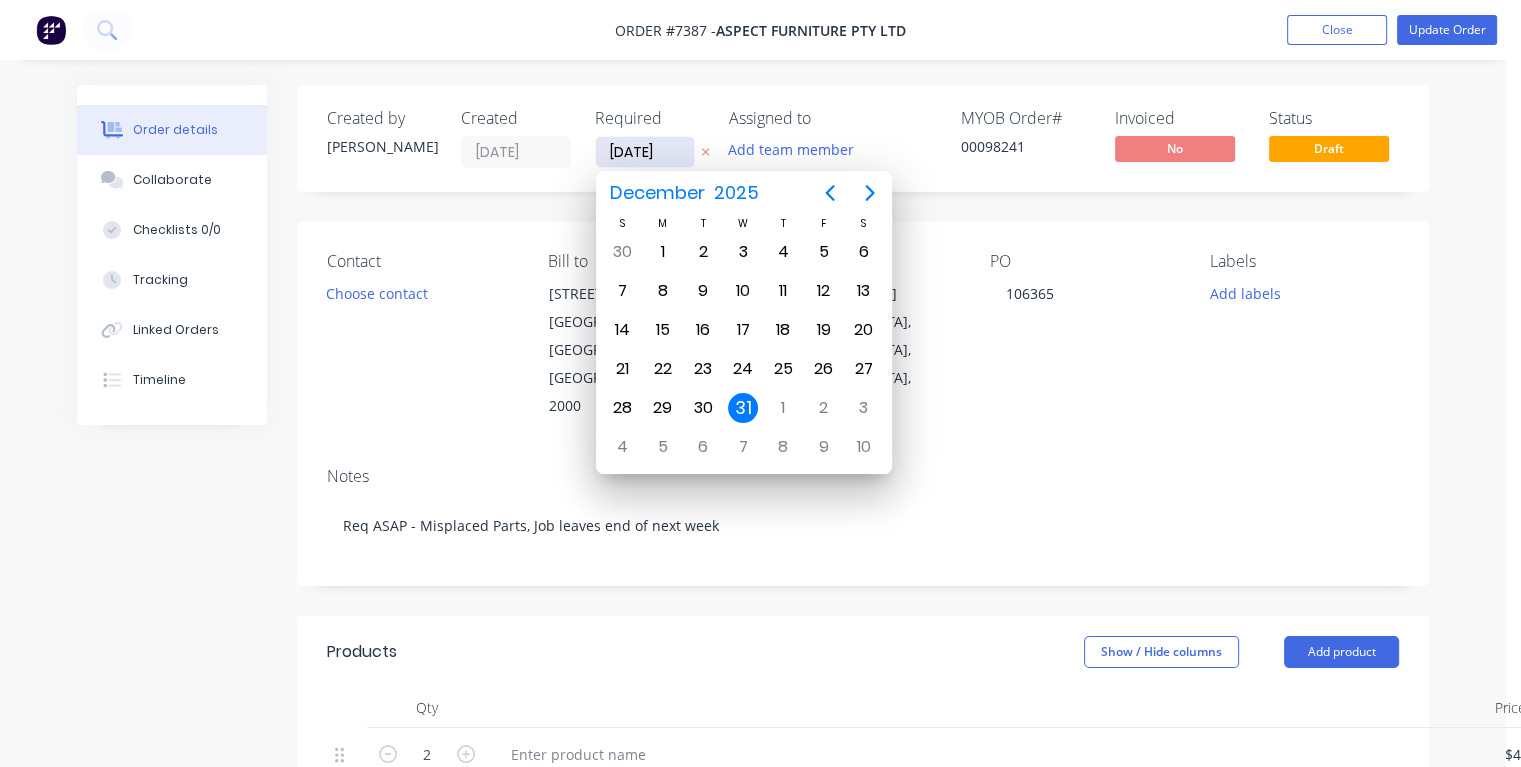 type on "[DATE]" 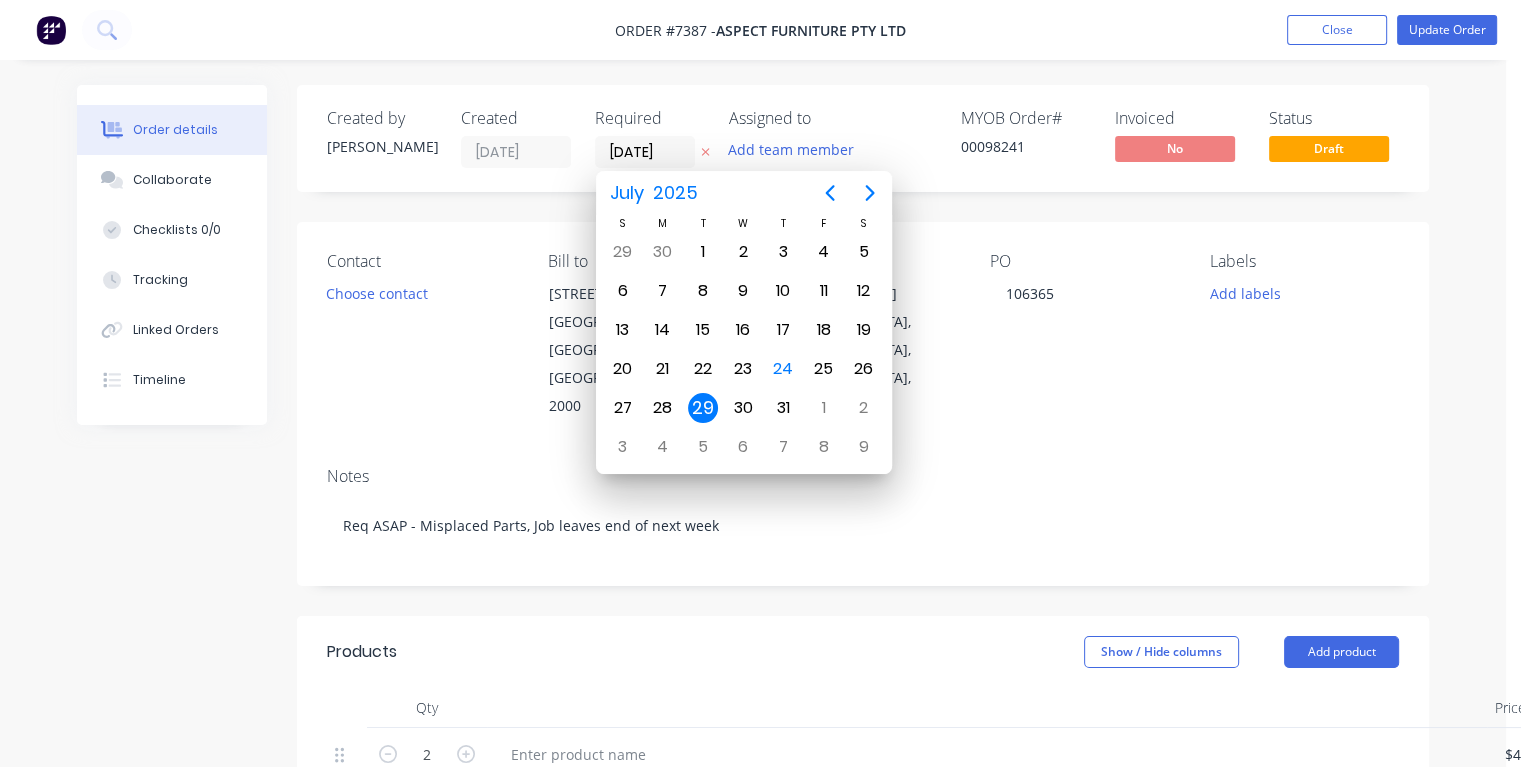 click on "29" at bounding box center (703, 408) 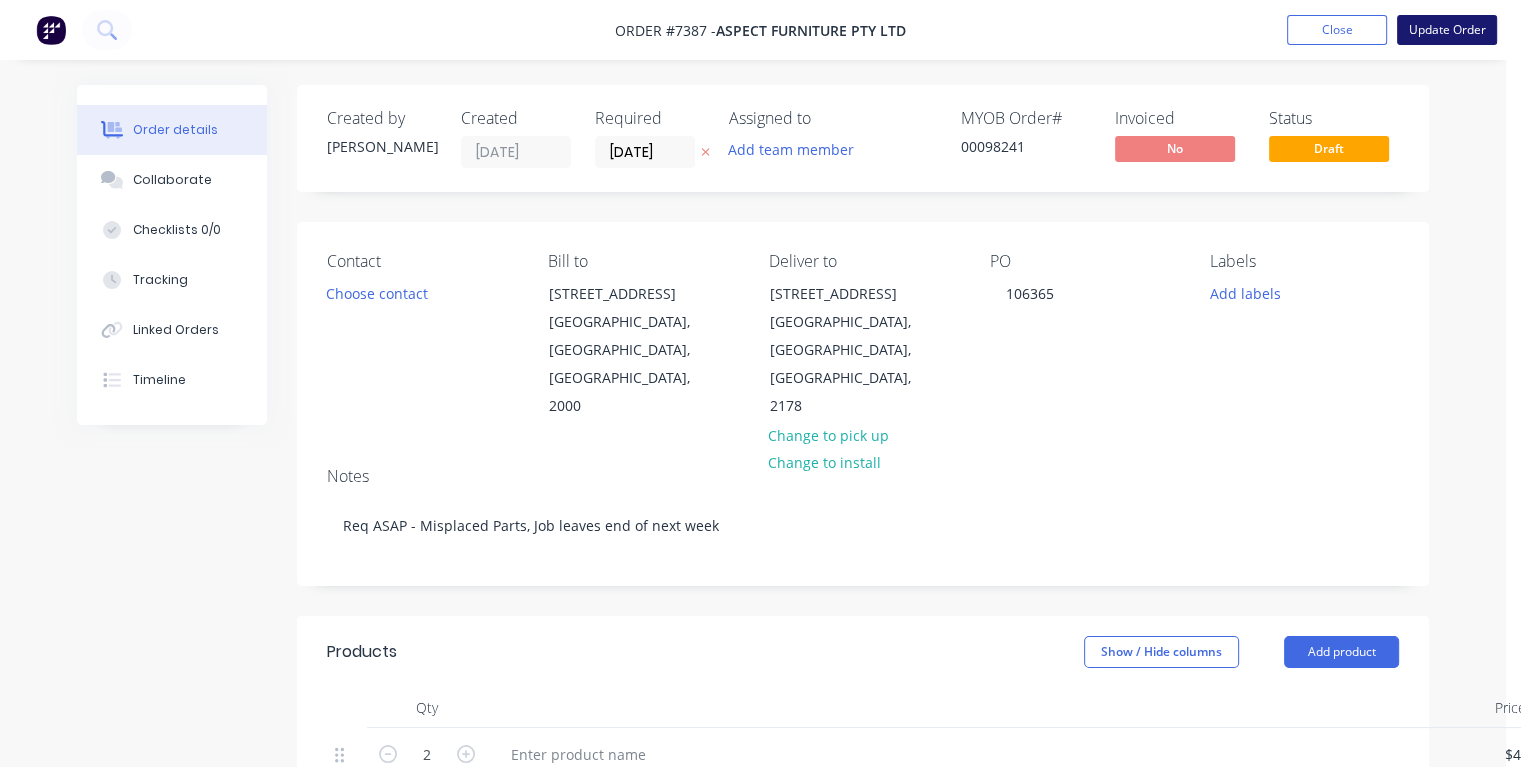 click on "Update Order" at bounding box center [1447, 30] 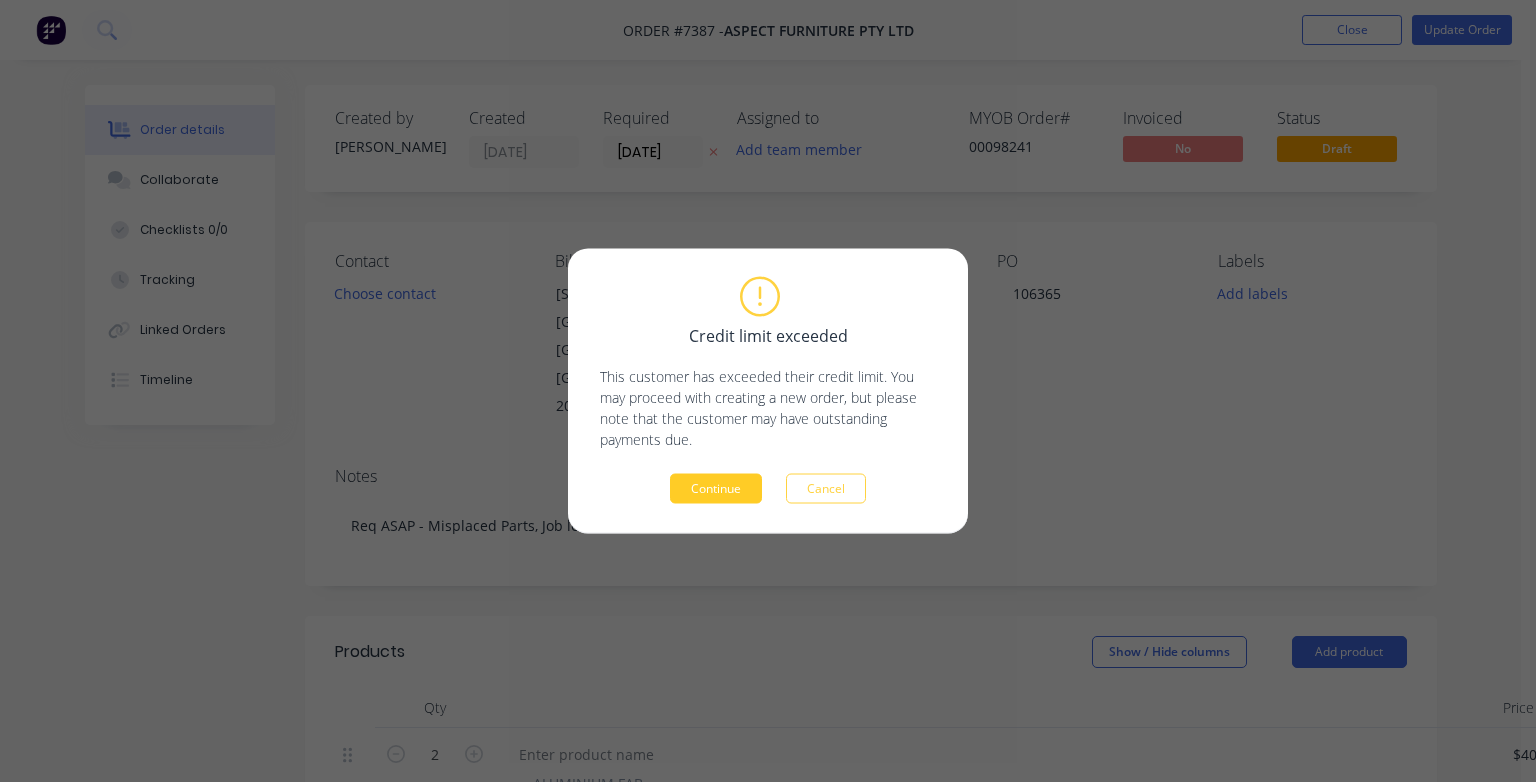 click on "Continue" at bounding box center [716, 489] 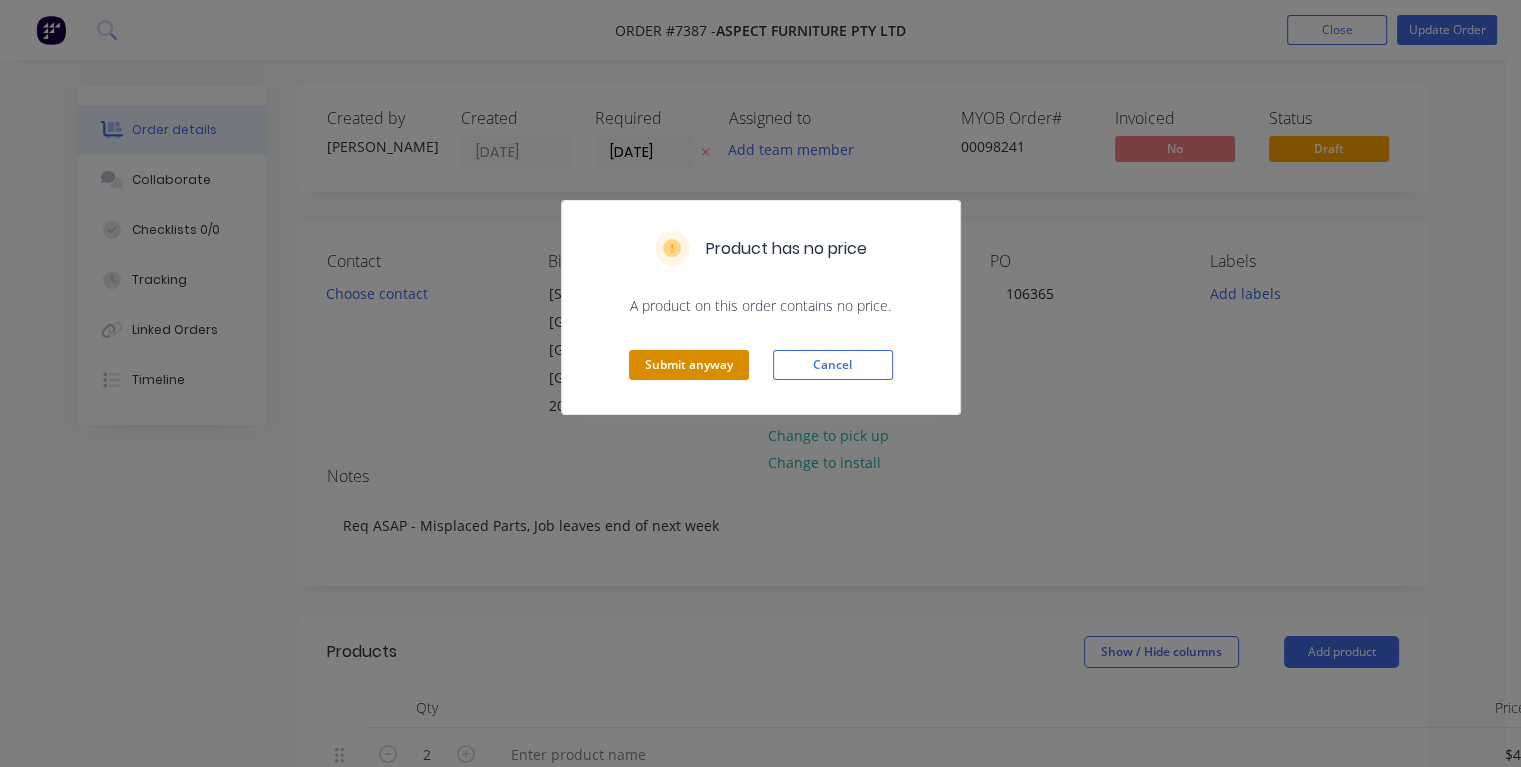 click on "Submit anyway" at bounding box center [689, 365] 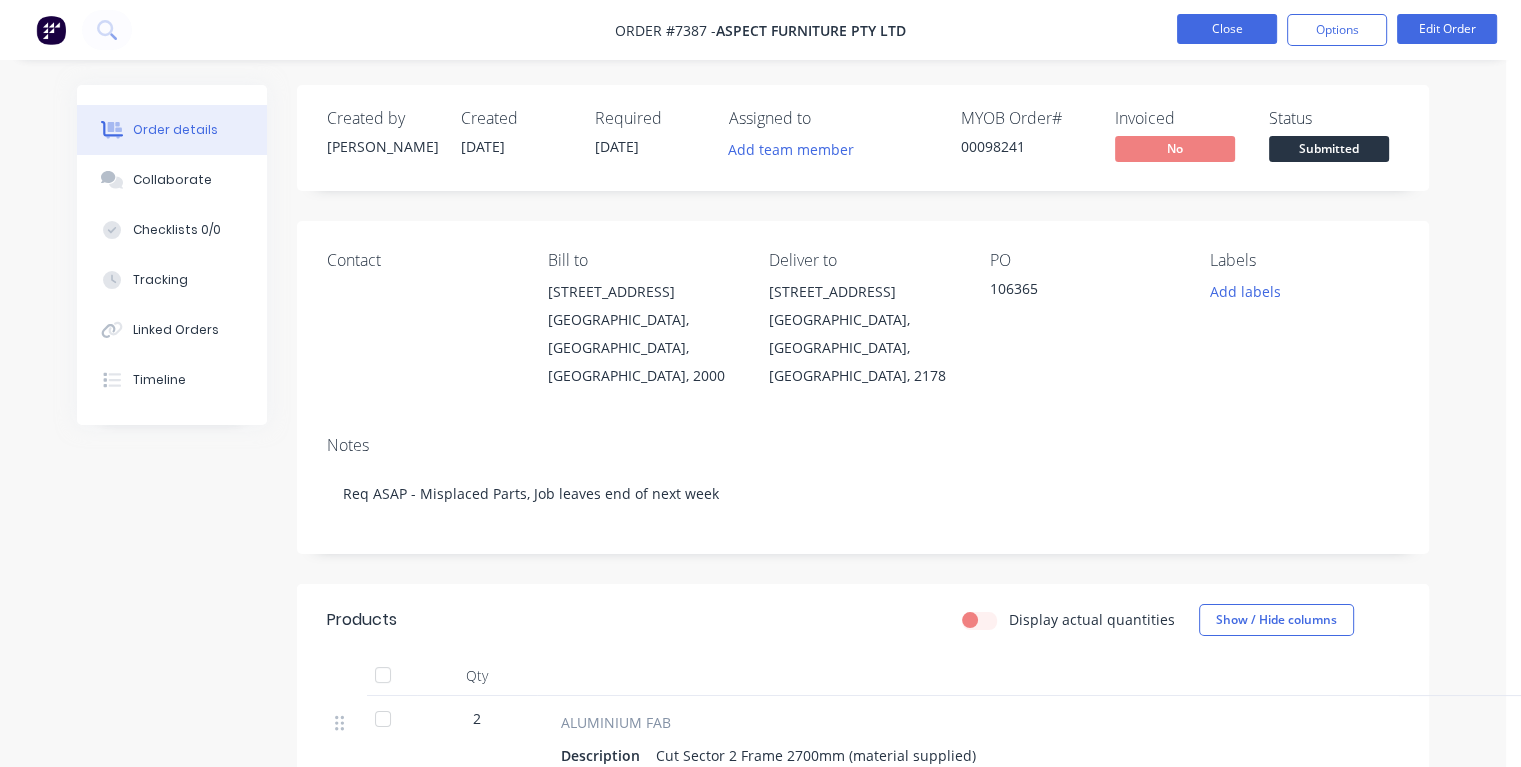 click on "Close" at bounding box center [1227, 29] 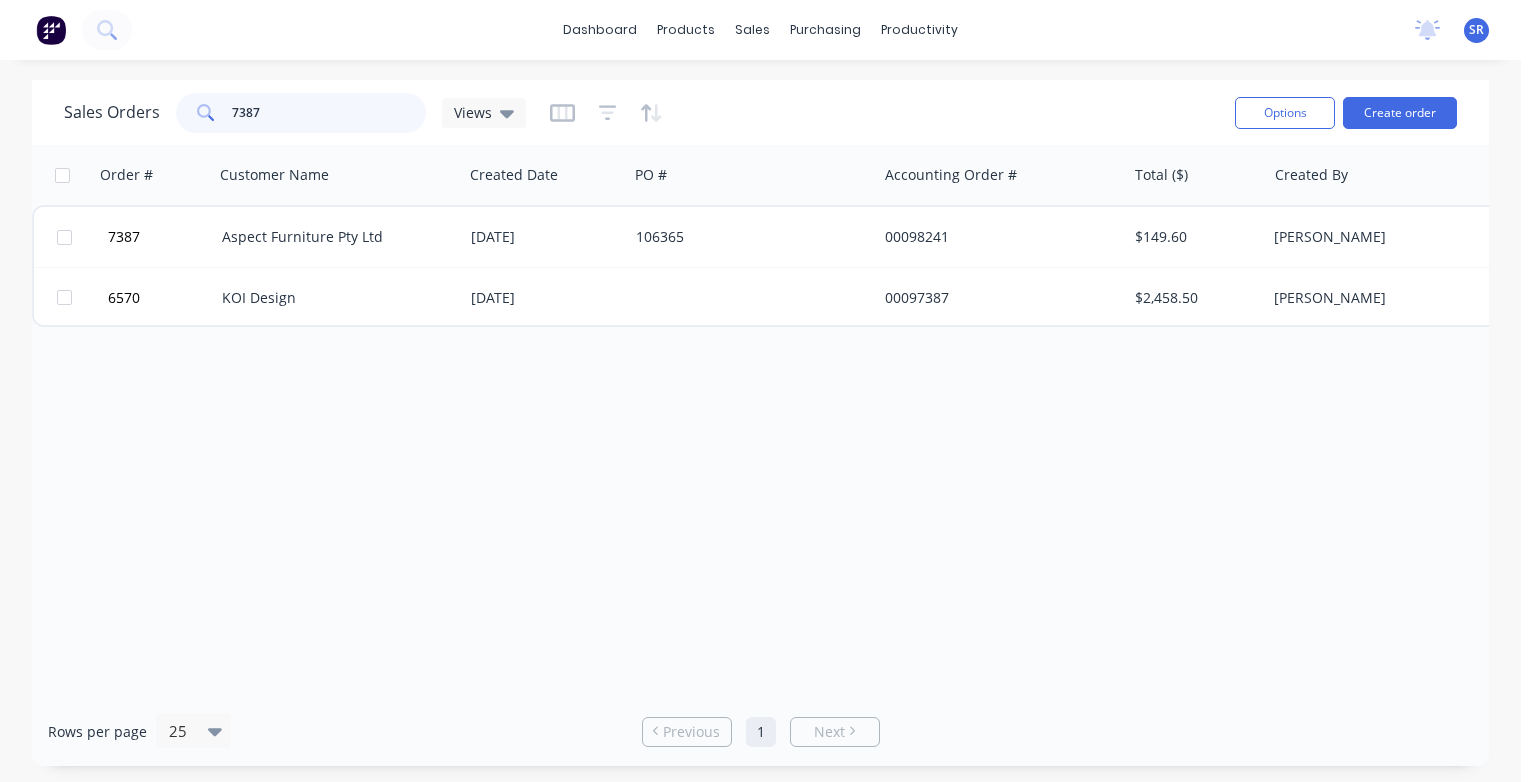 drag, startPoint x: 278, startPoint y: 103, endPoint x: 211, endPoint y: 111, distance: 67.47592 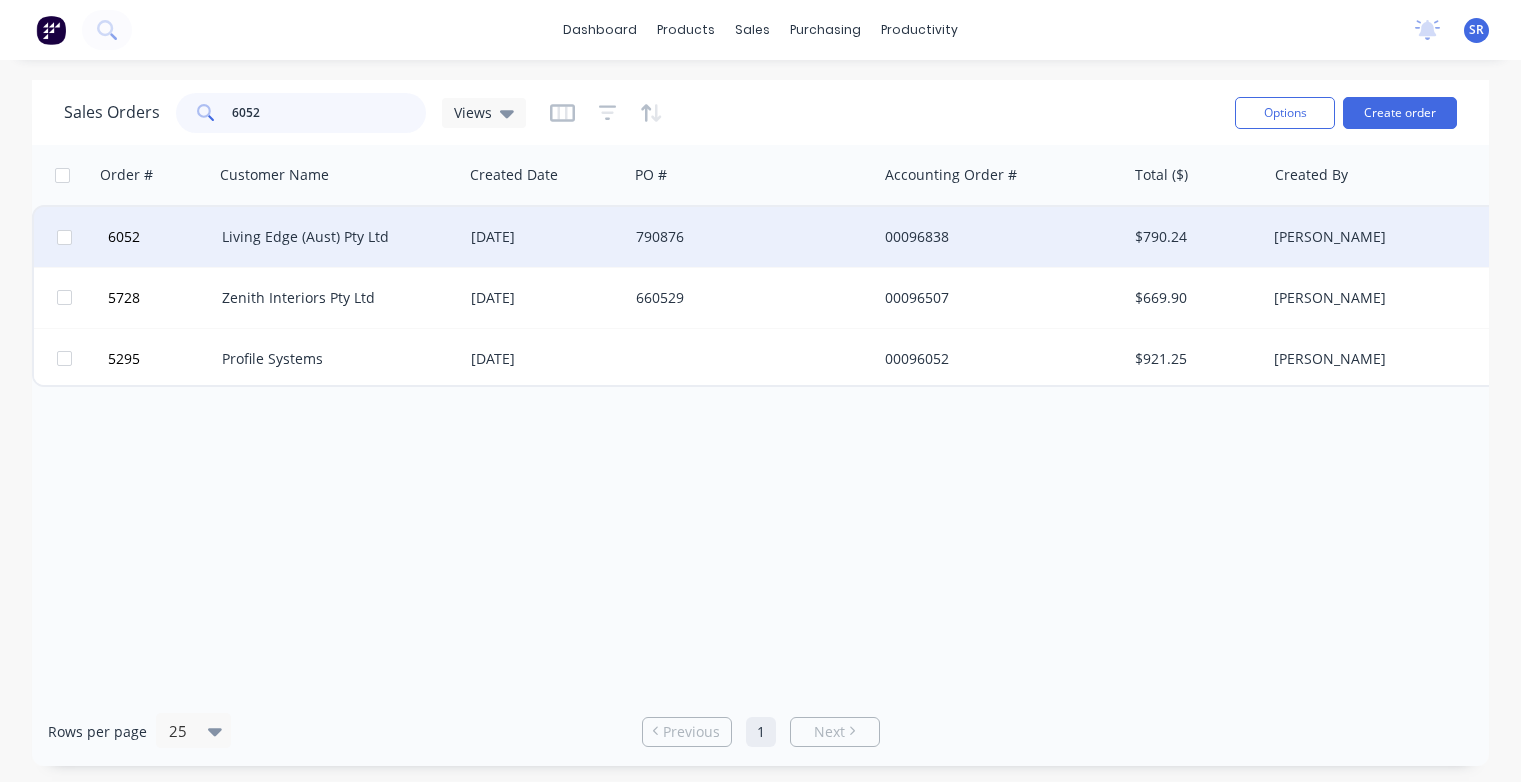 type on "6052" 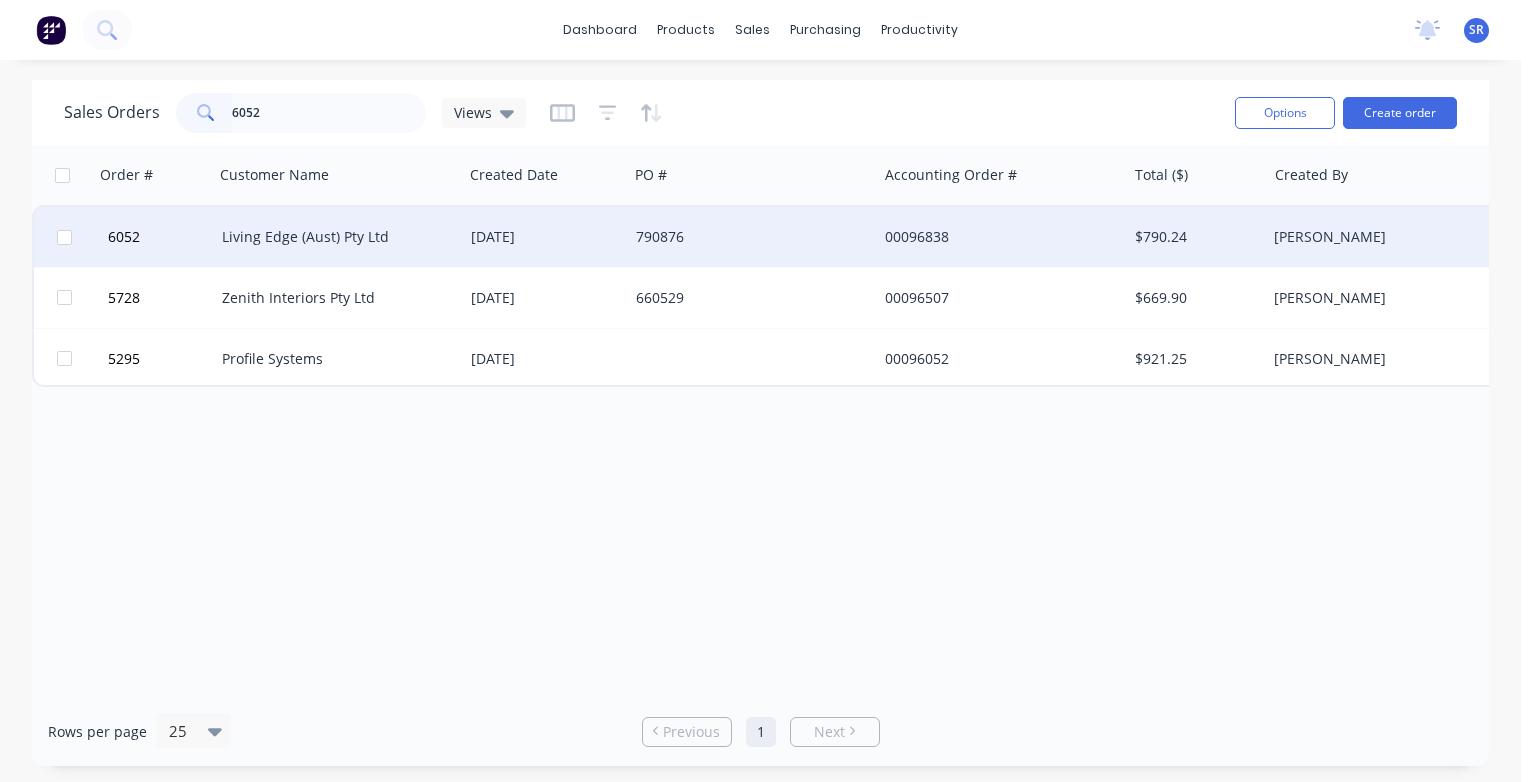 click on "Living Edge (Aust) Pty Ltd" at bounding box center (333, 237) 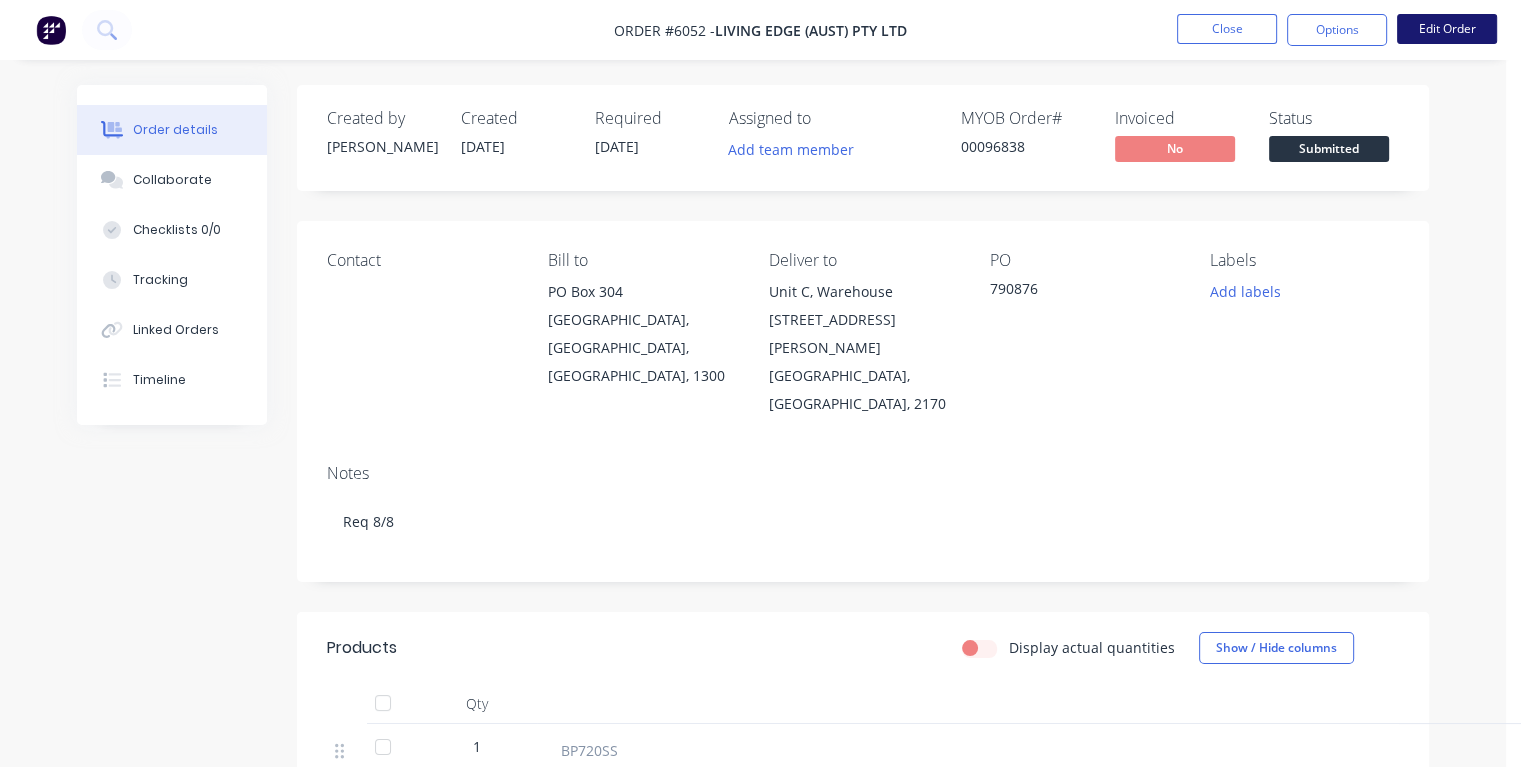 click on "Edit Order" at bounding box center (1447, 29) 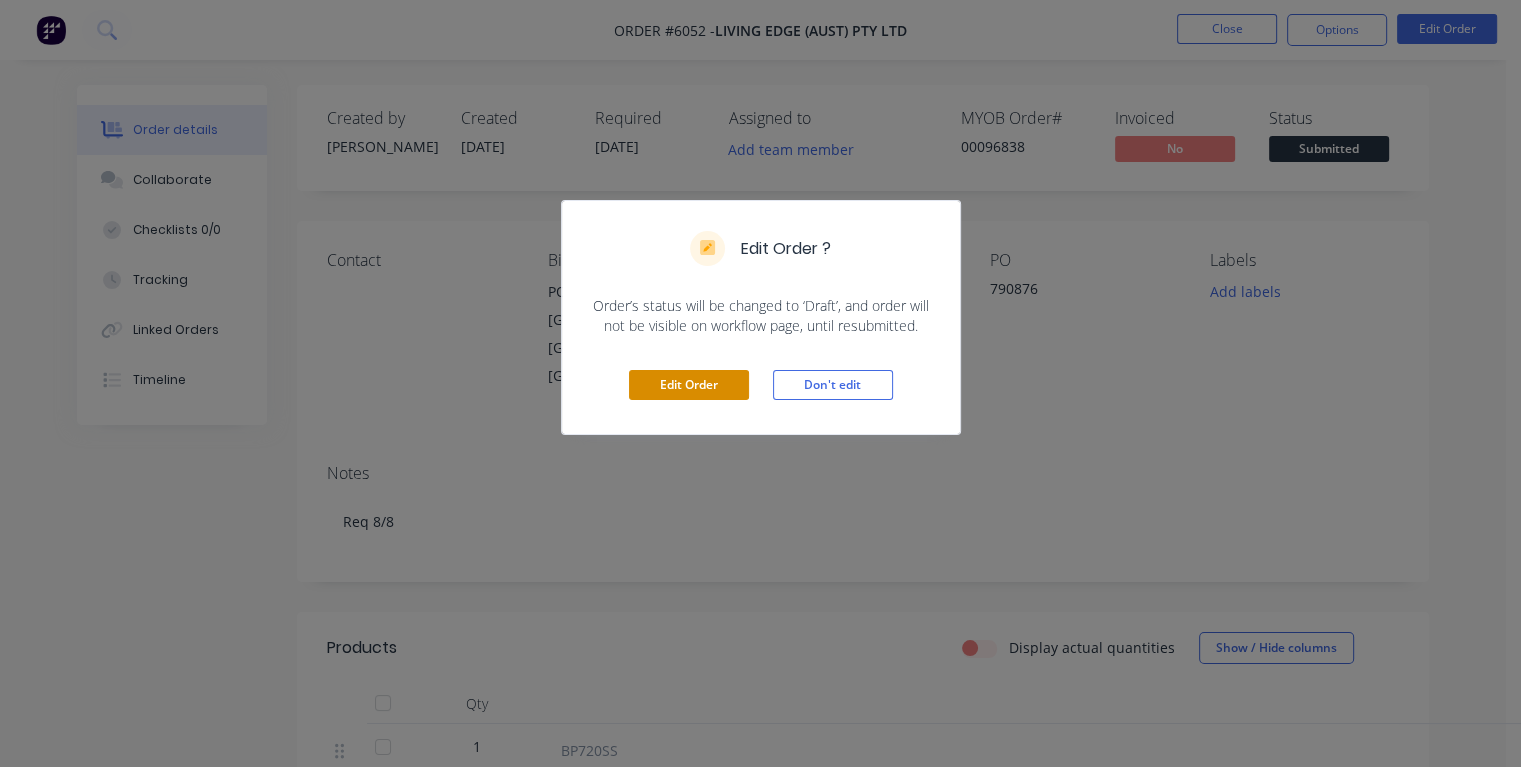 click on "Edit Order" at bounding box center (689, 385) 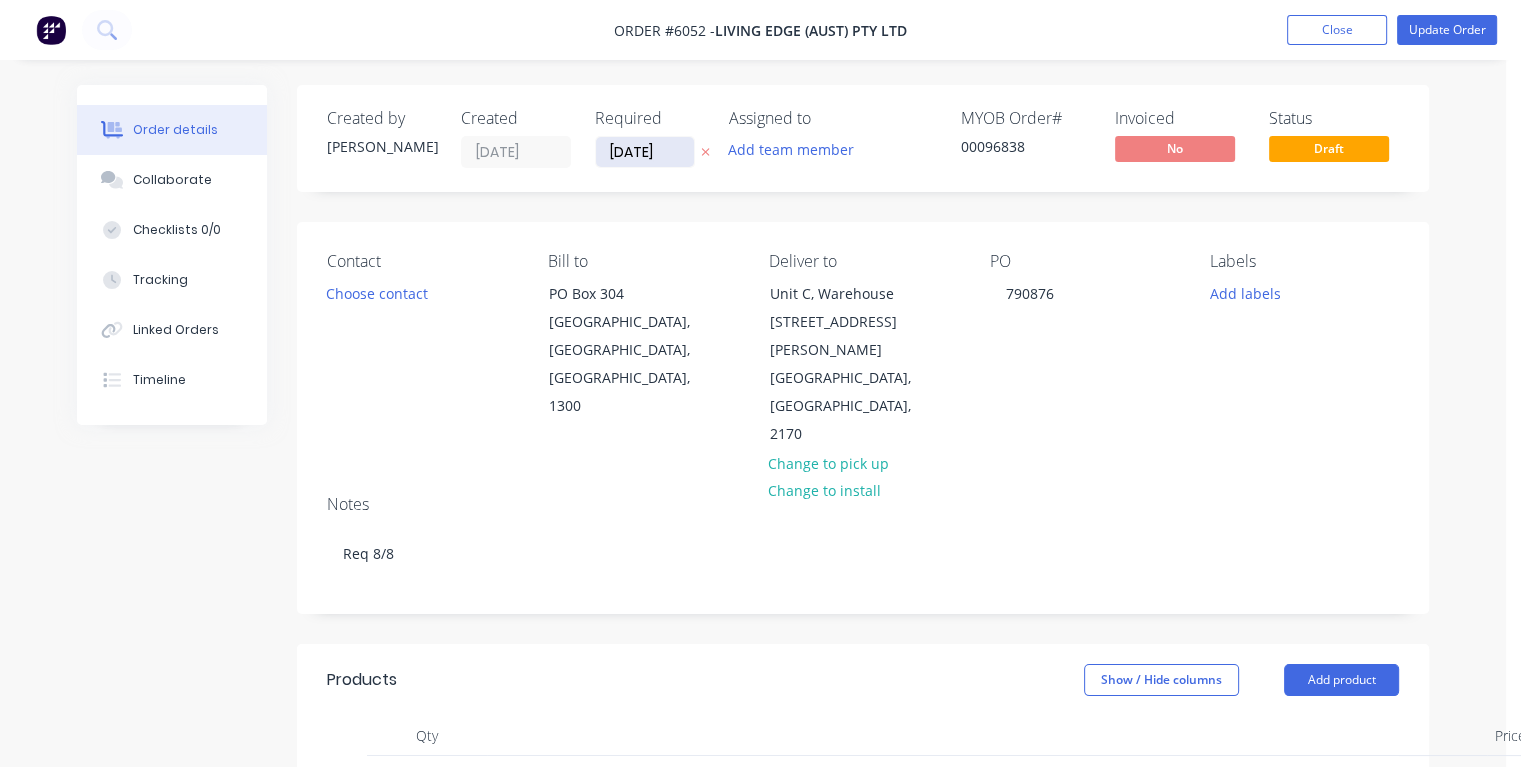 drag, startPoint x: 670, startPoint y: 146, endPoint x: 606, endPoint y: 158, distance: 65.11528 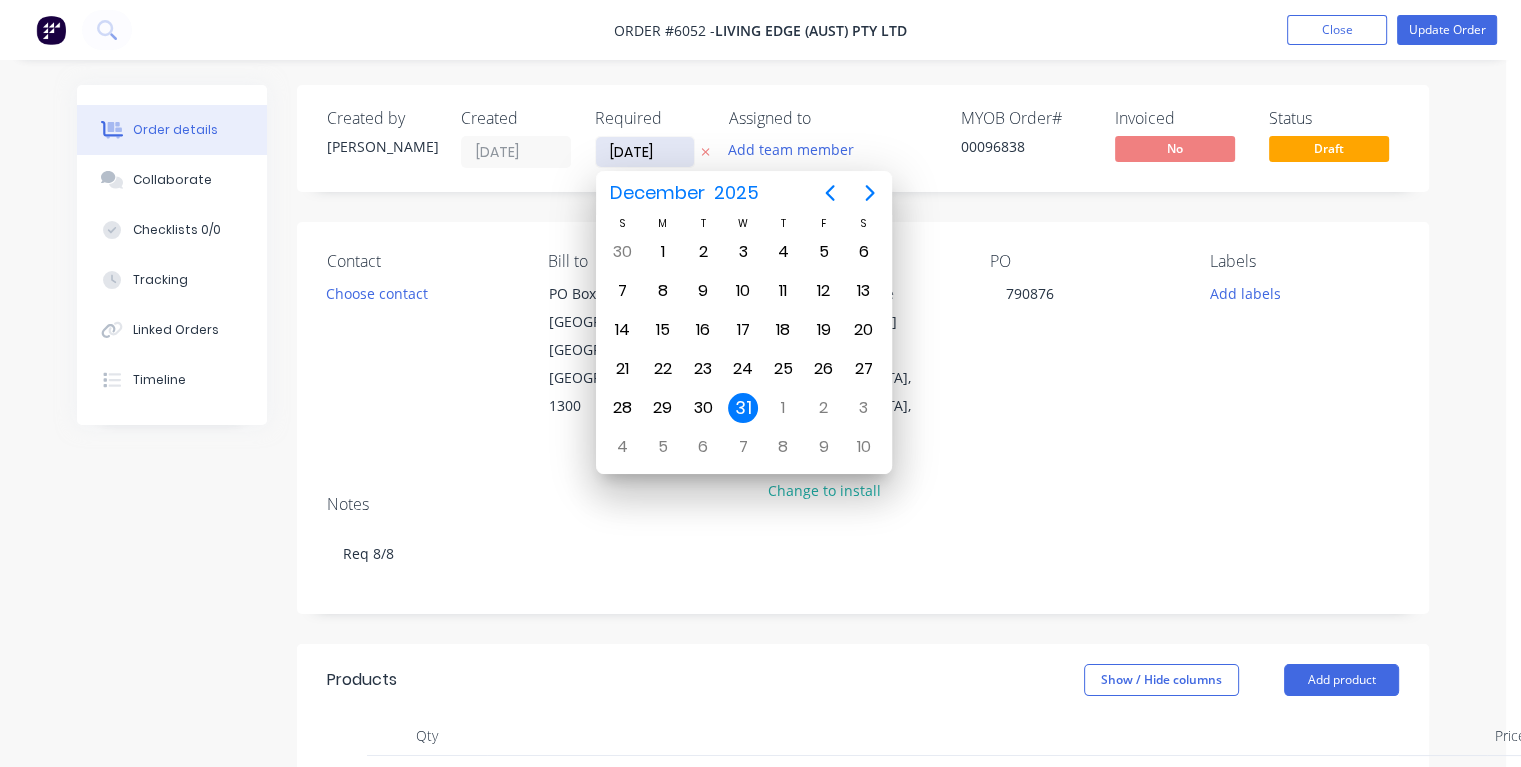 type on "[DATE]" 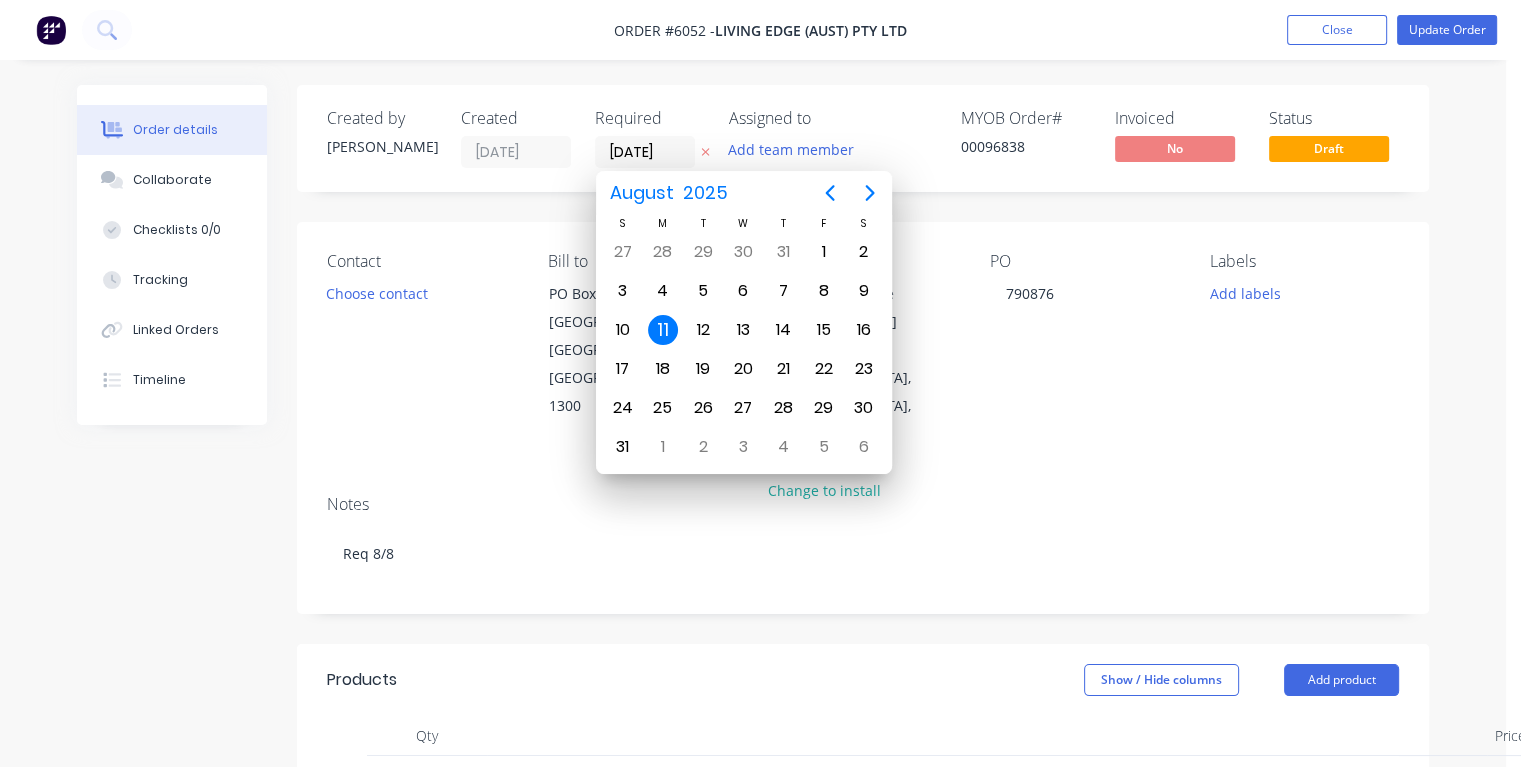 click on "11" at bounding box center (663, 330) 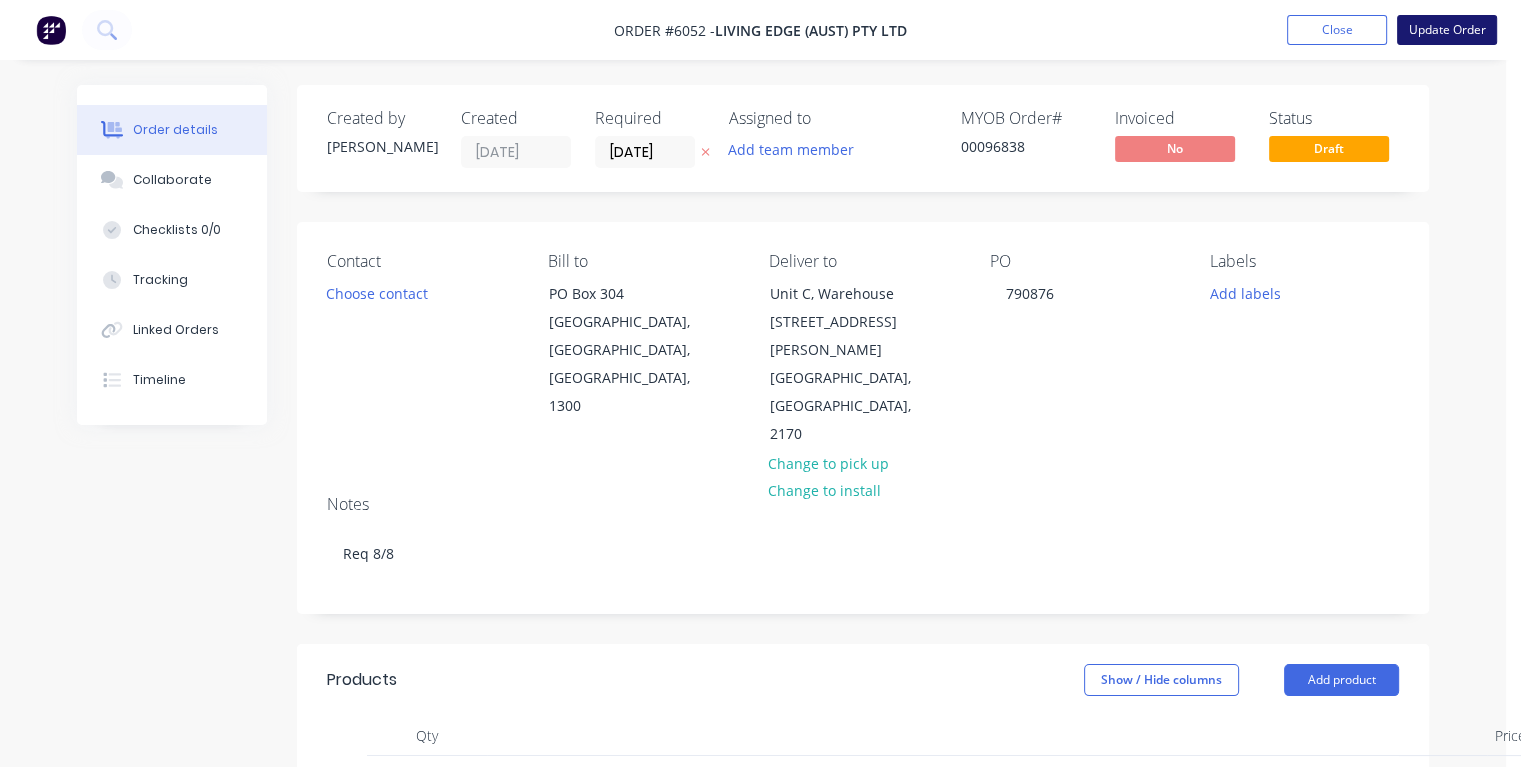 click on "Update Order" at bounding box center [1447, 30] 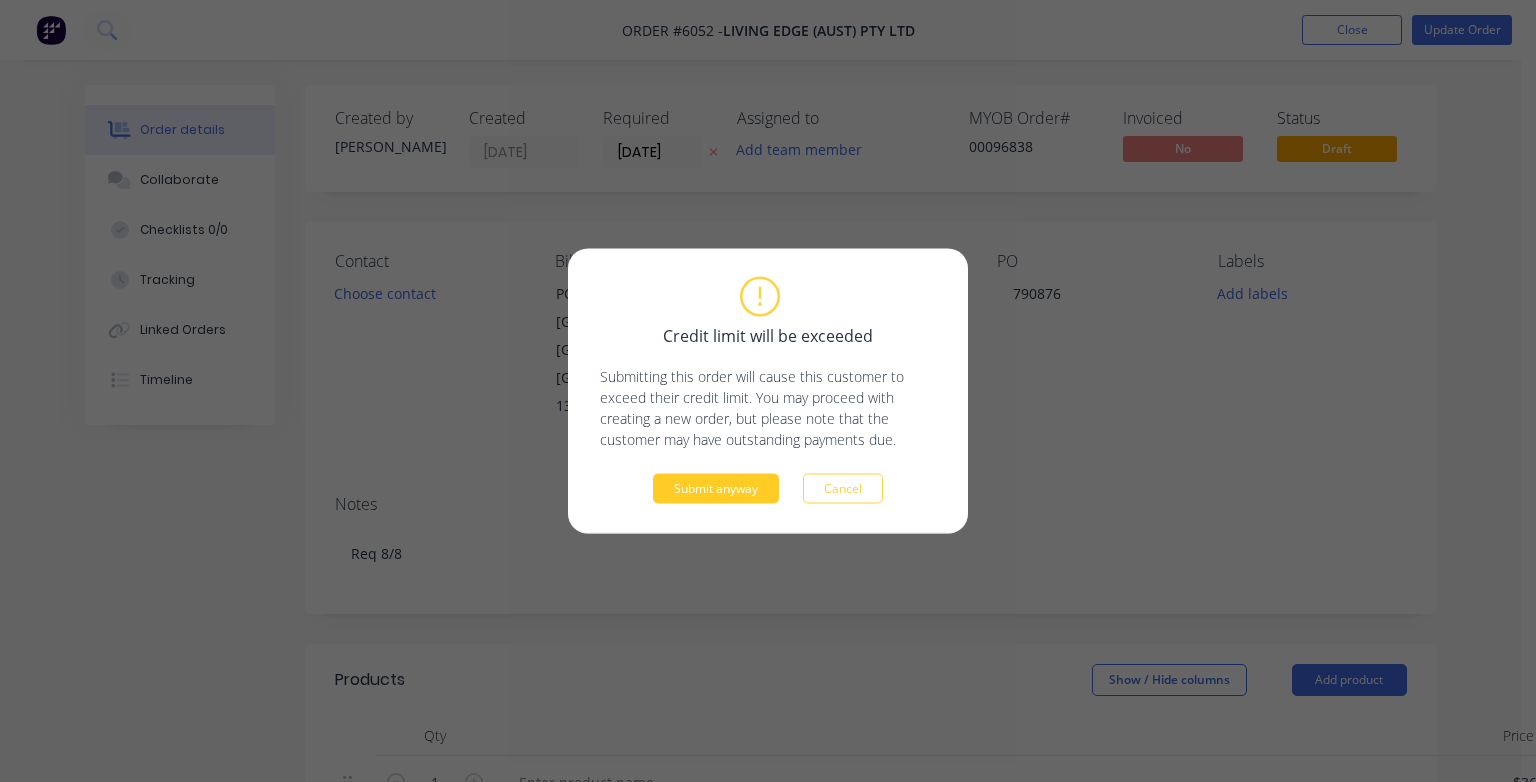 click on "Submit anyway" at bounding box center [716, 489] 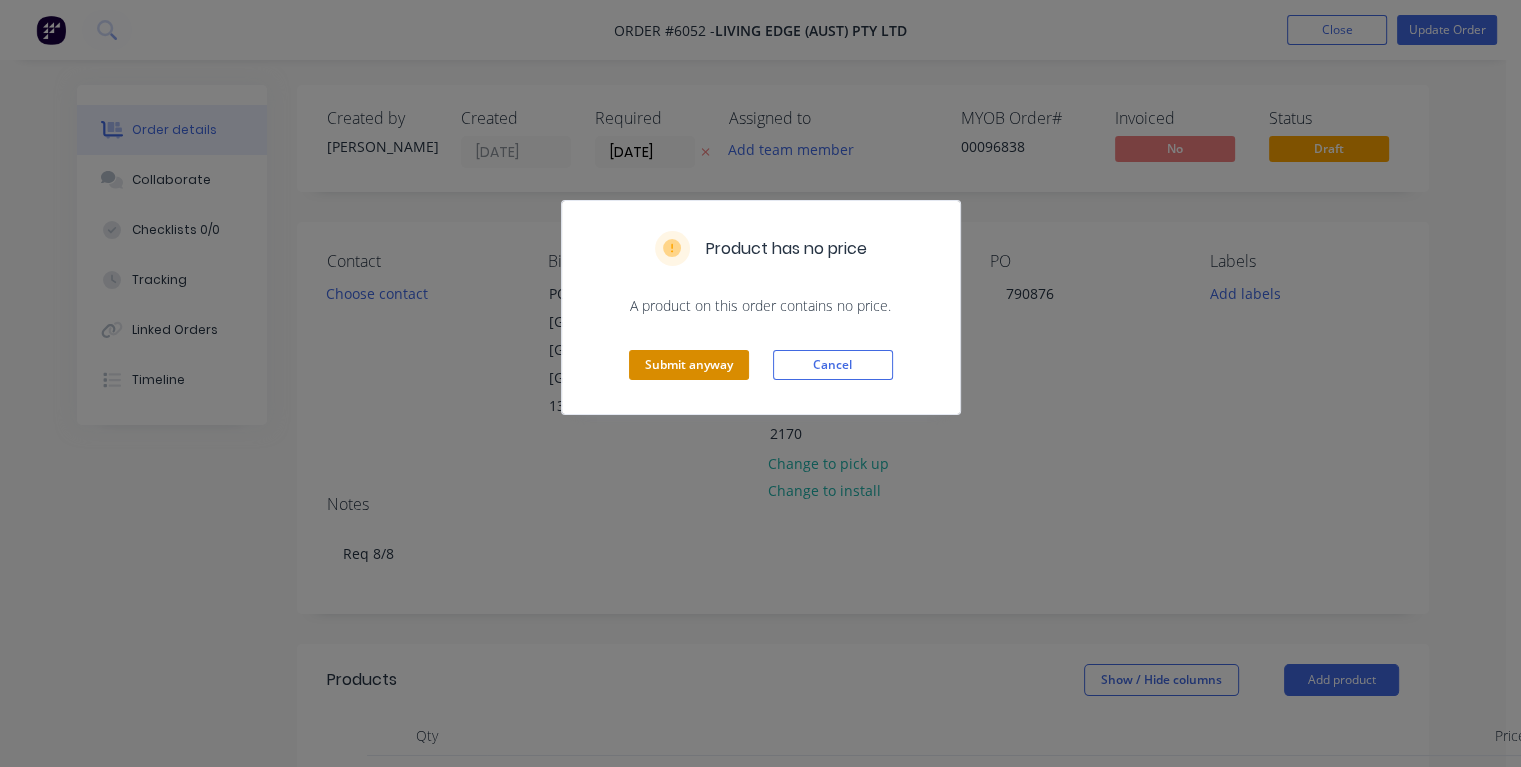 click on "Submit anyway" at bounding box center (689, 365) 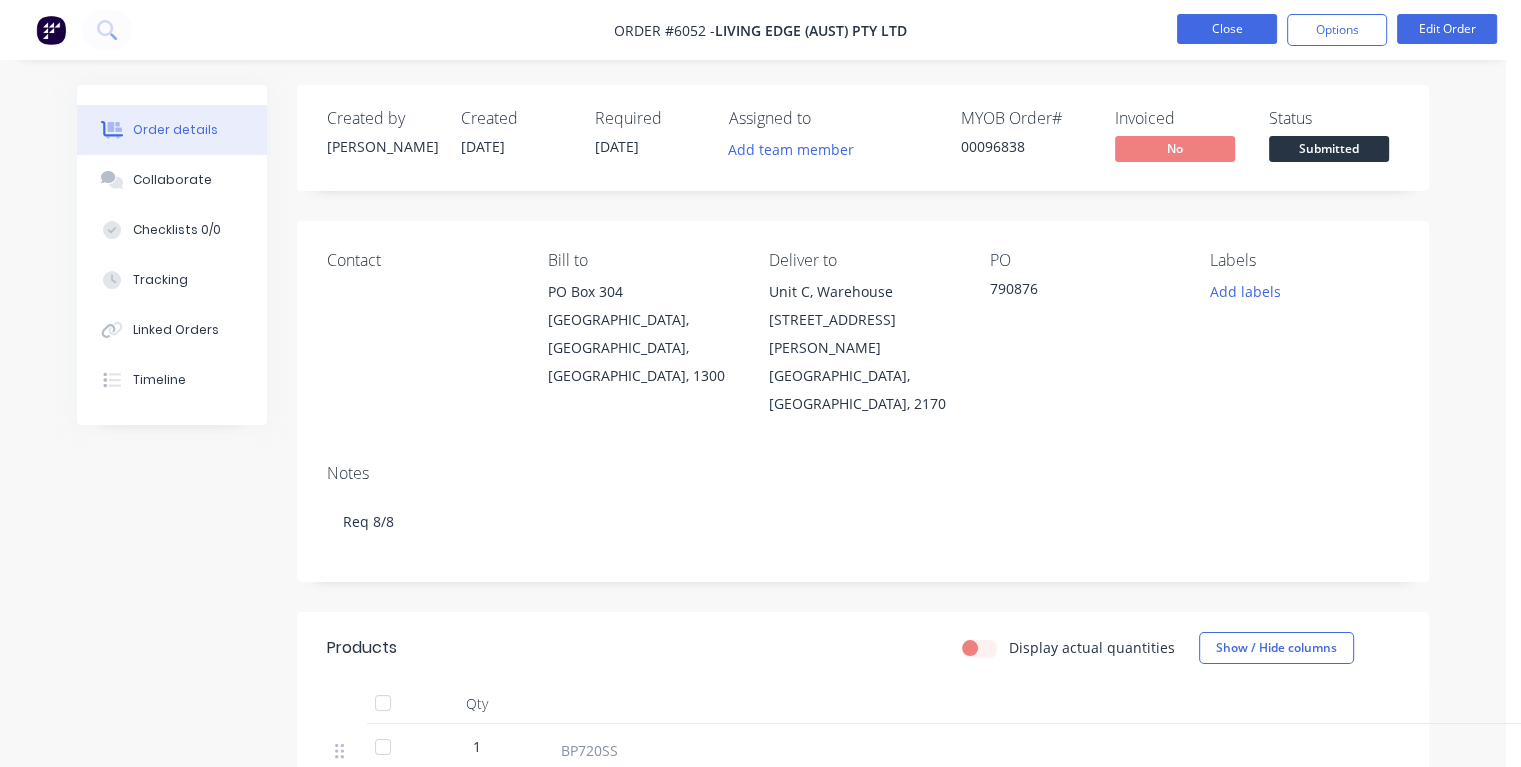 click on "Close" at bounding box center (1227, 29) 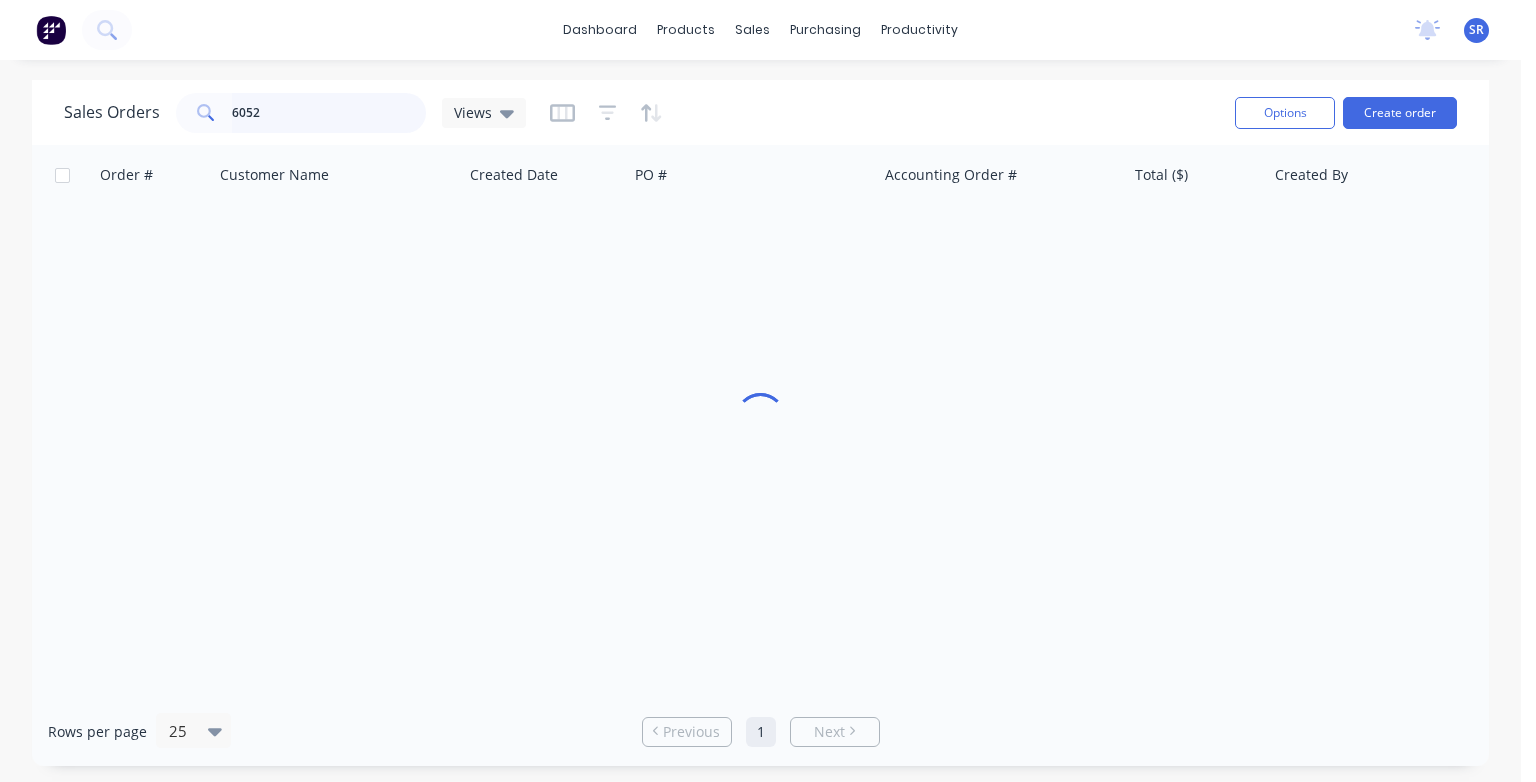 drag, startPoint x: 309, startPoint y: 109, endPoint x: 340, endPoint y: 122, distance: 33.61547 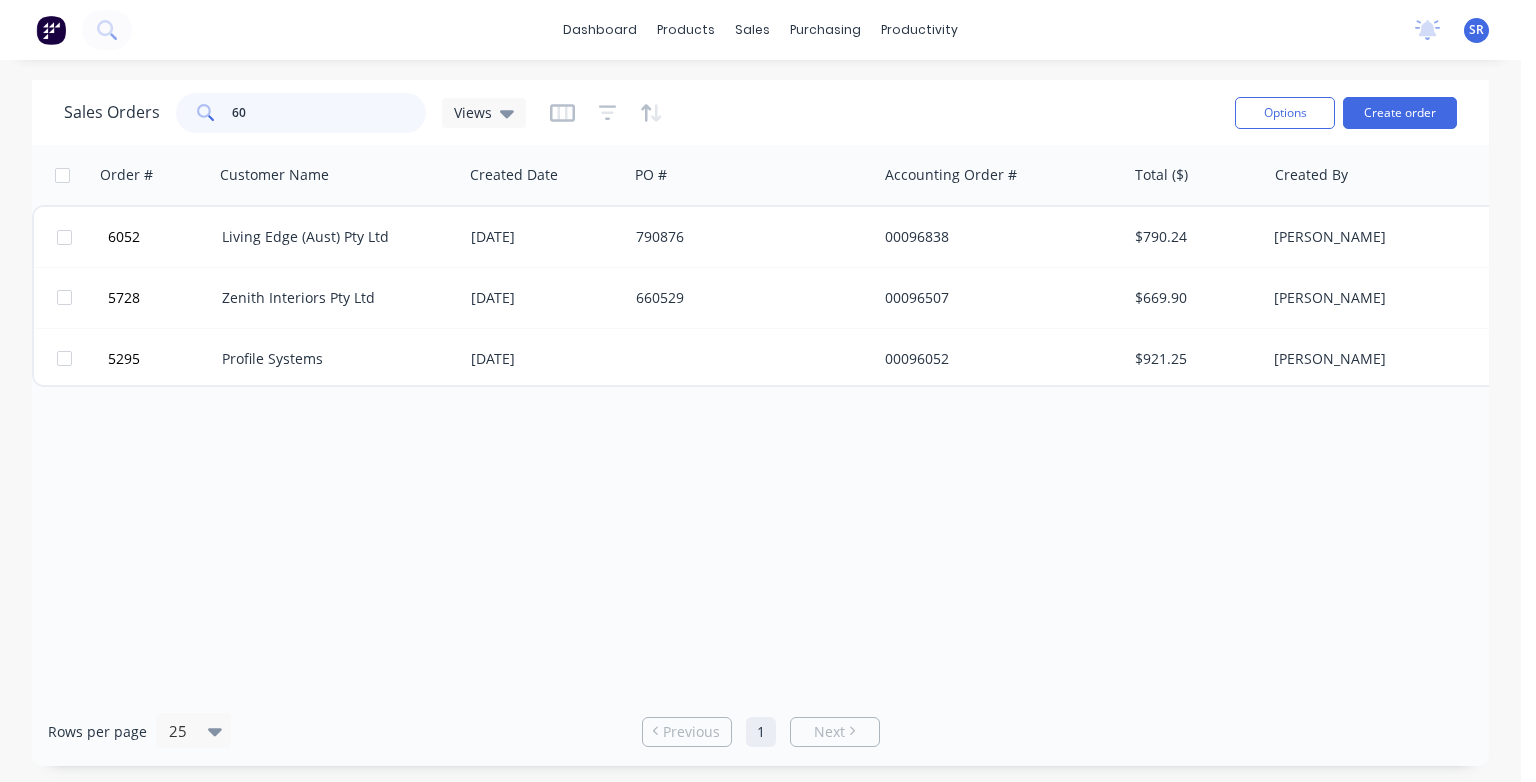type on "6" 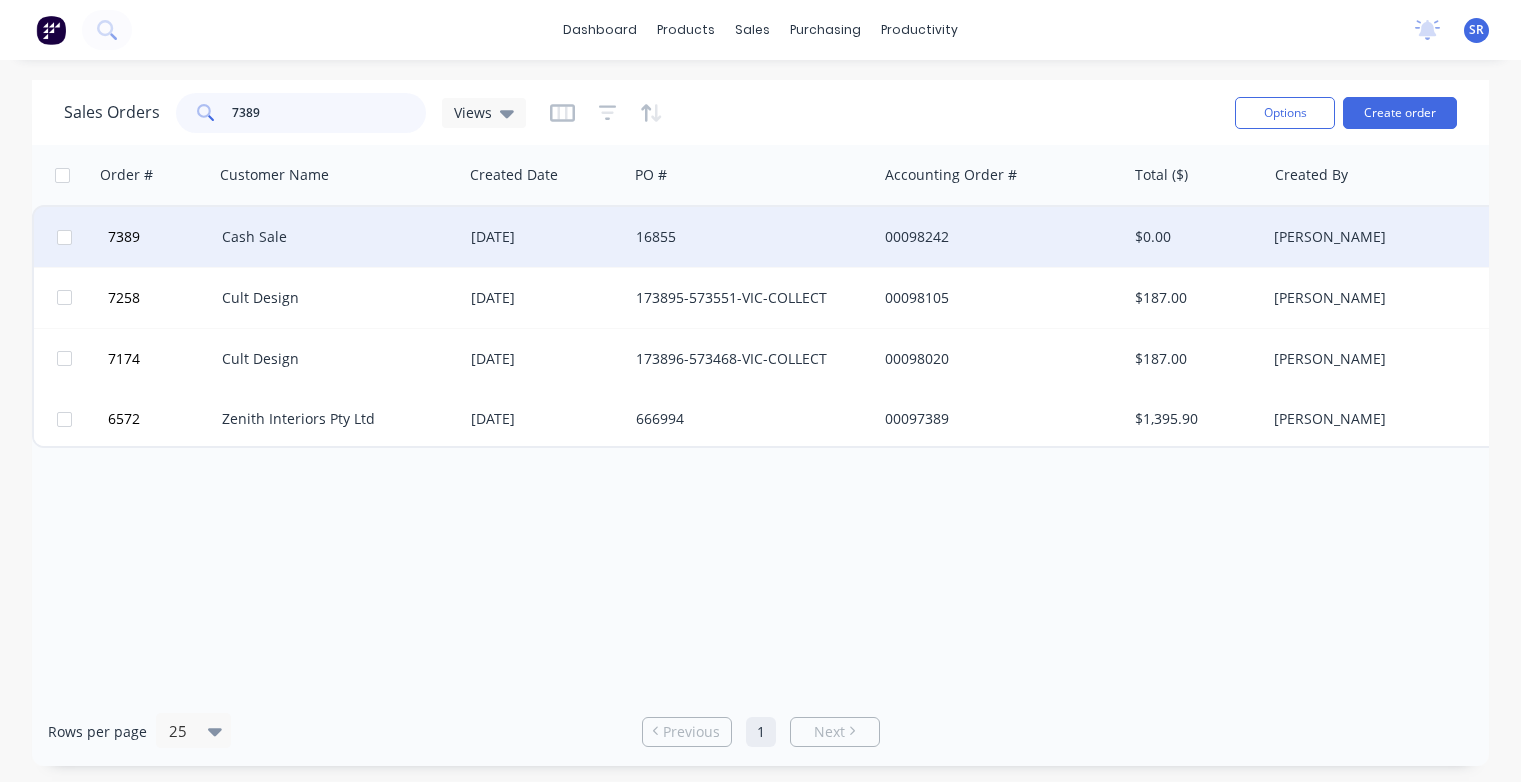 type on "7389" 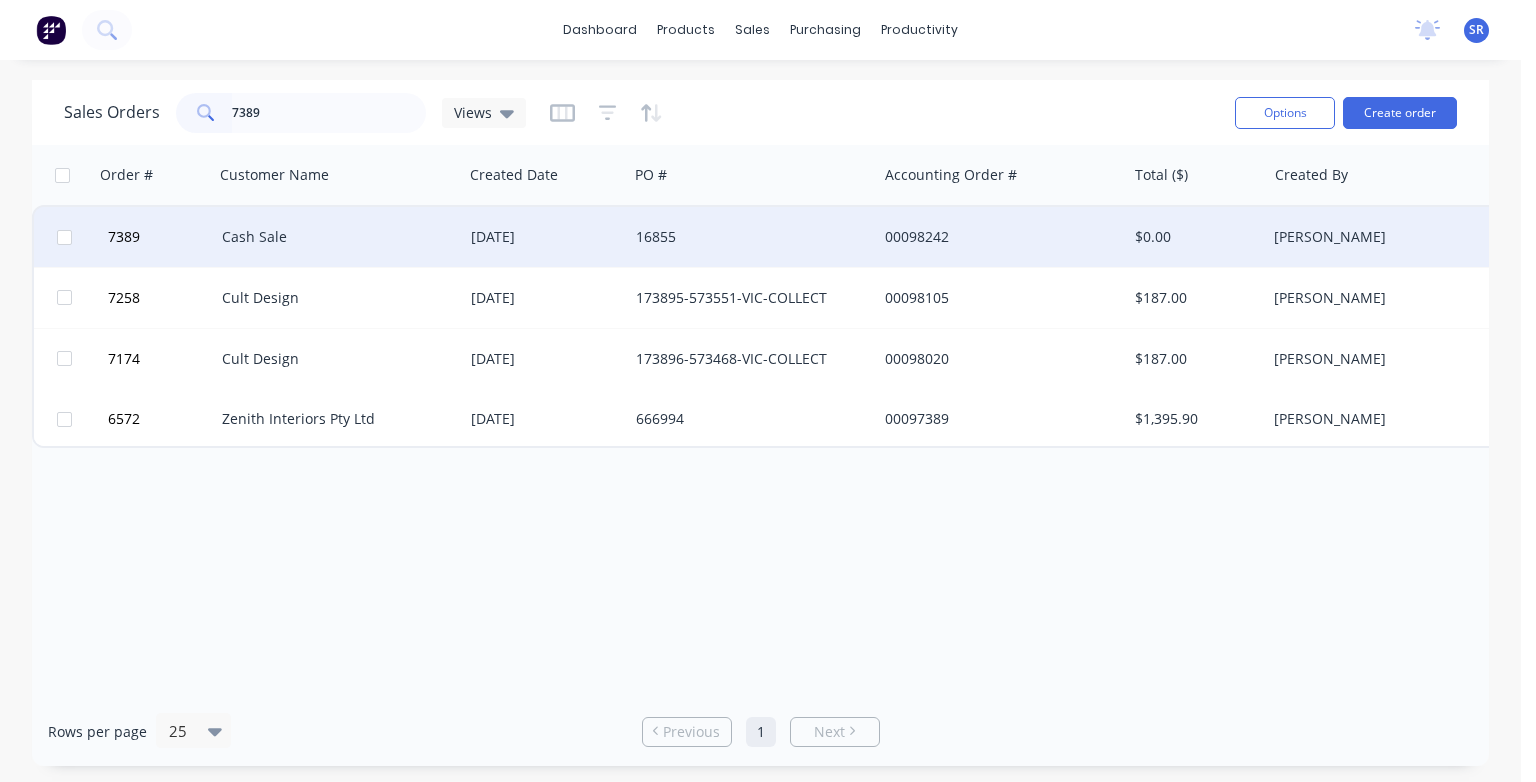 click on "[DATE]" at bounding box center [545, 237] 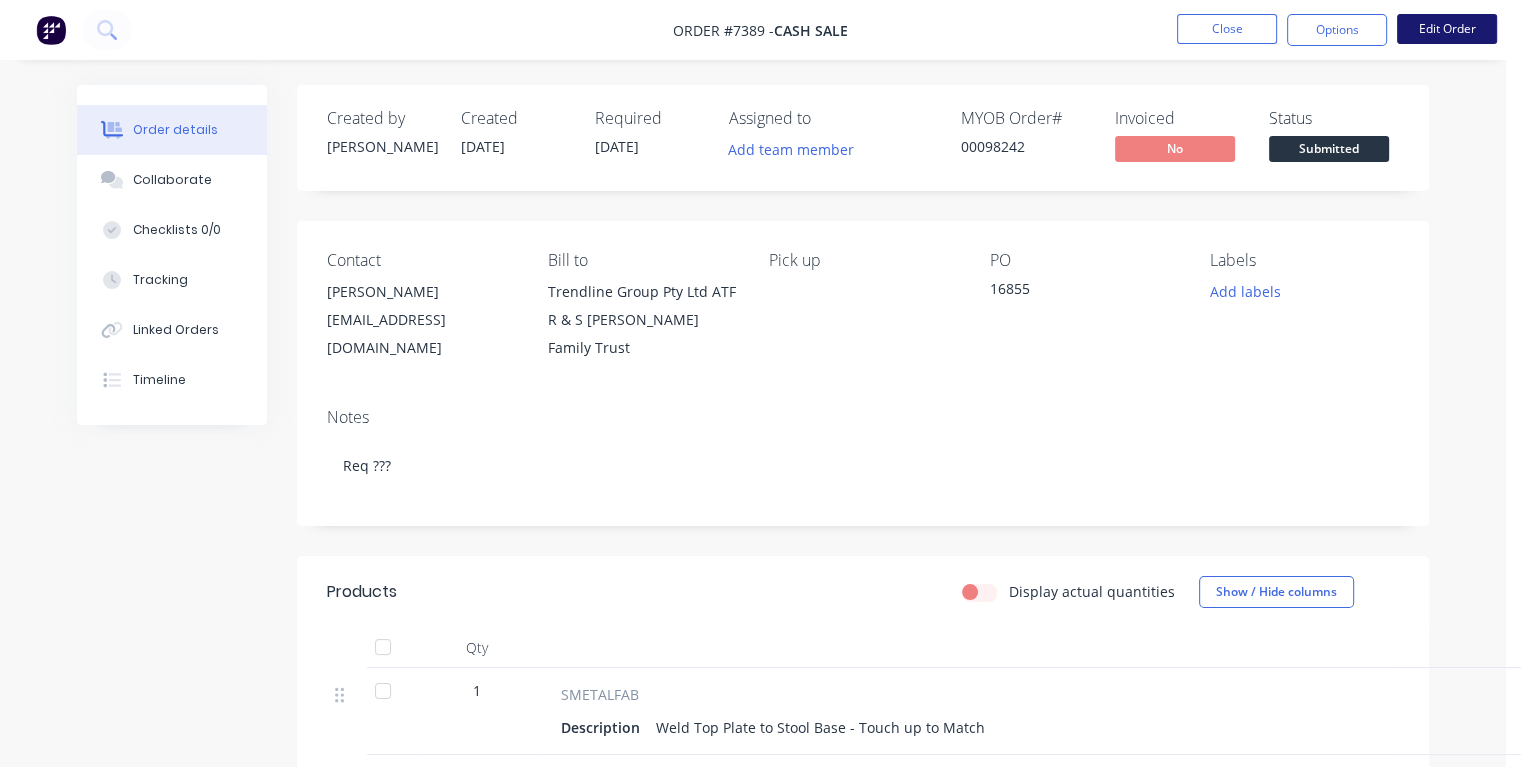 click on "Edit Order" at bounding box center (1447, 29) 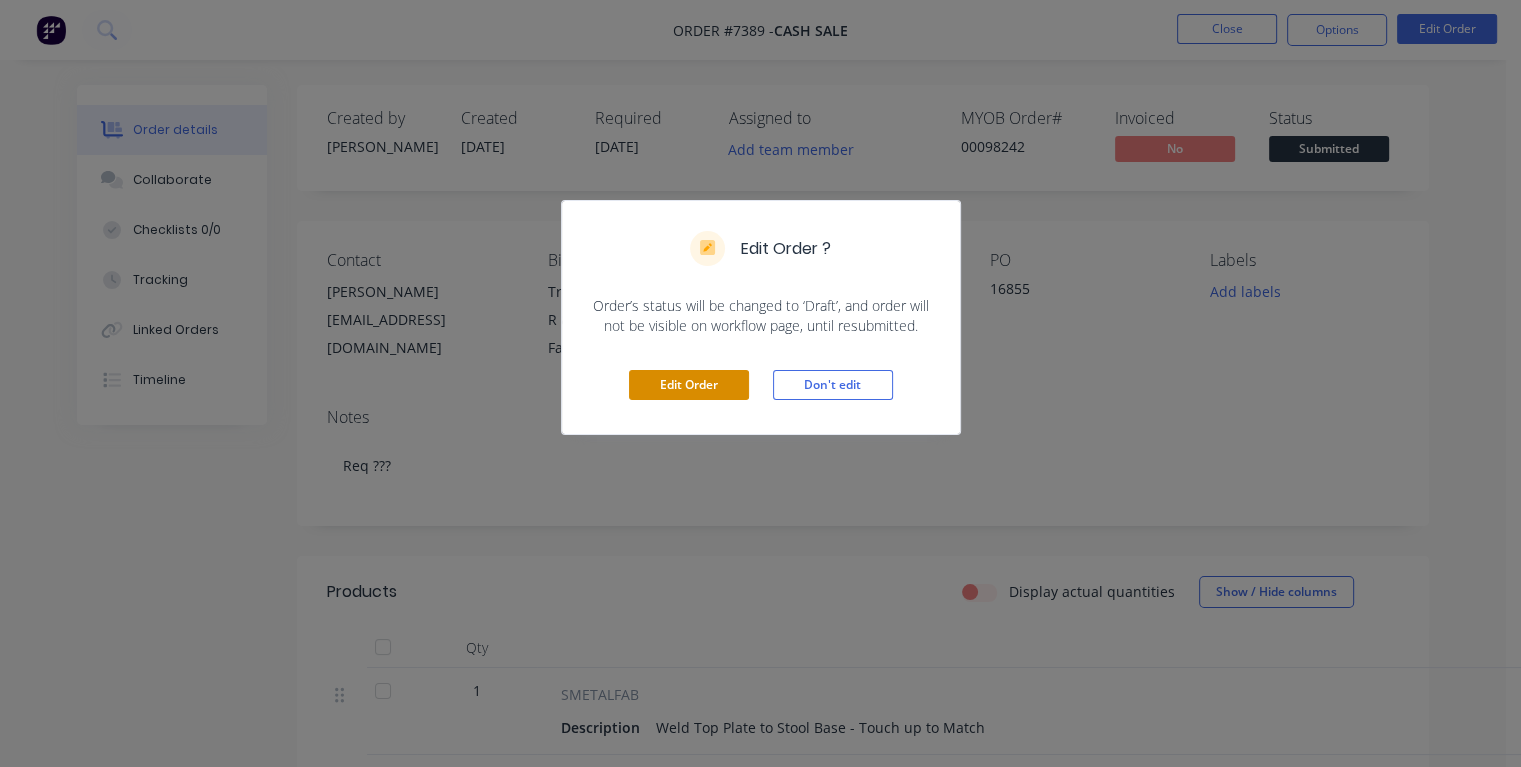 click on "Edit Order" at bounding box center (689, 385) 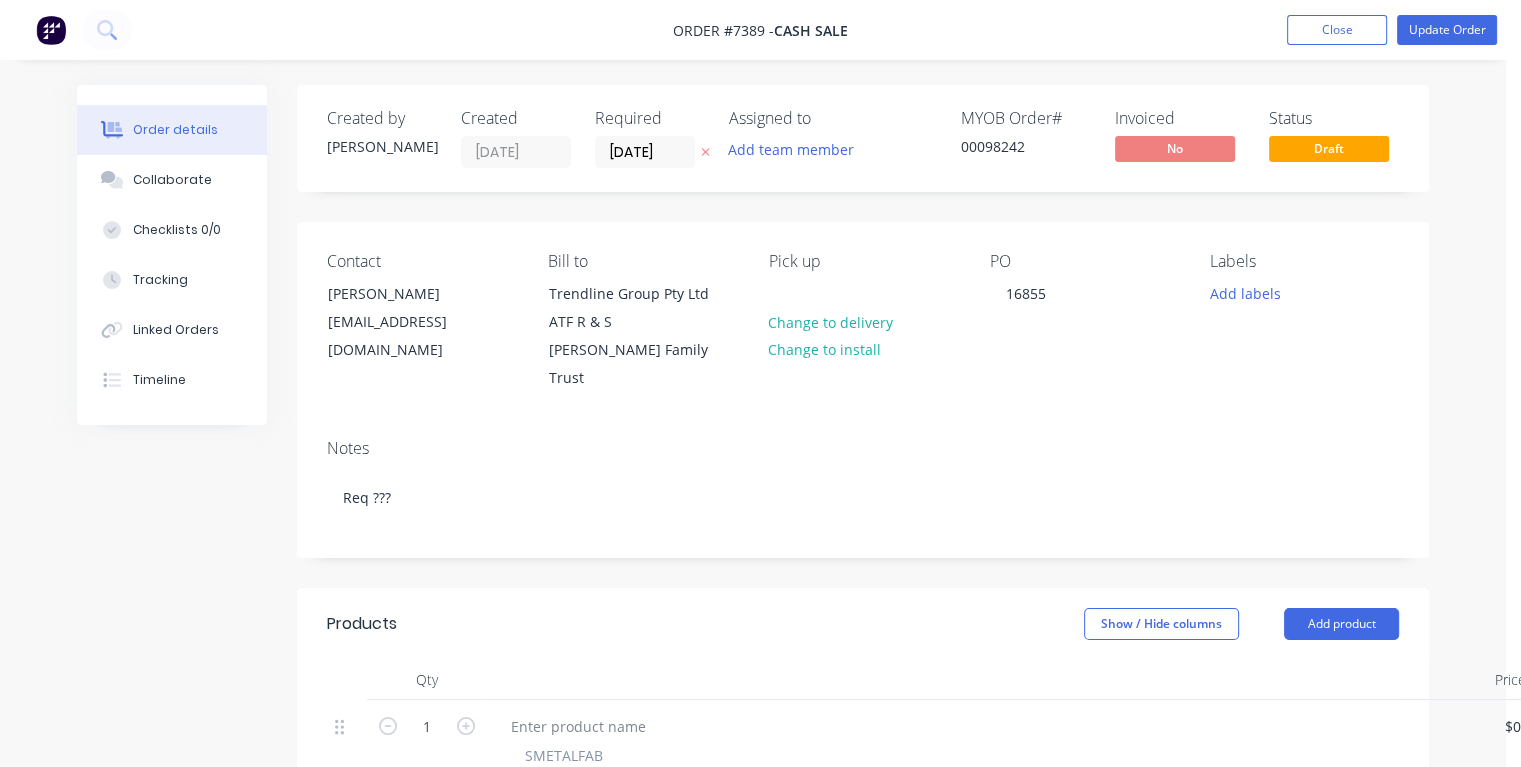 drag, startPoint x: 678, startPoint y: 154, endPoint x: 594, endPoint y: 157, distance: 84.05355 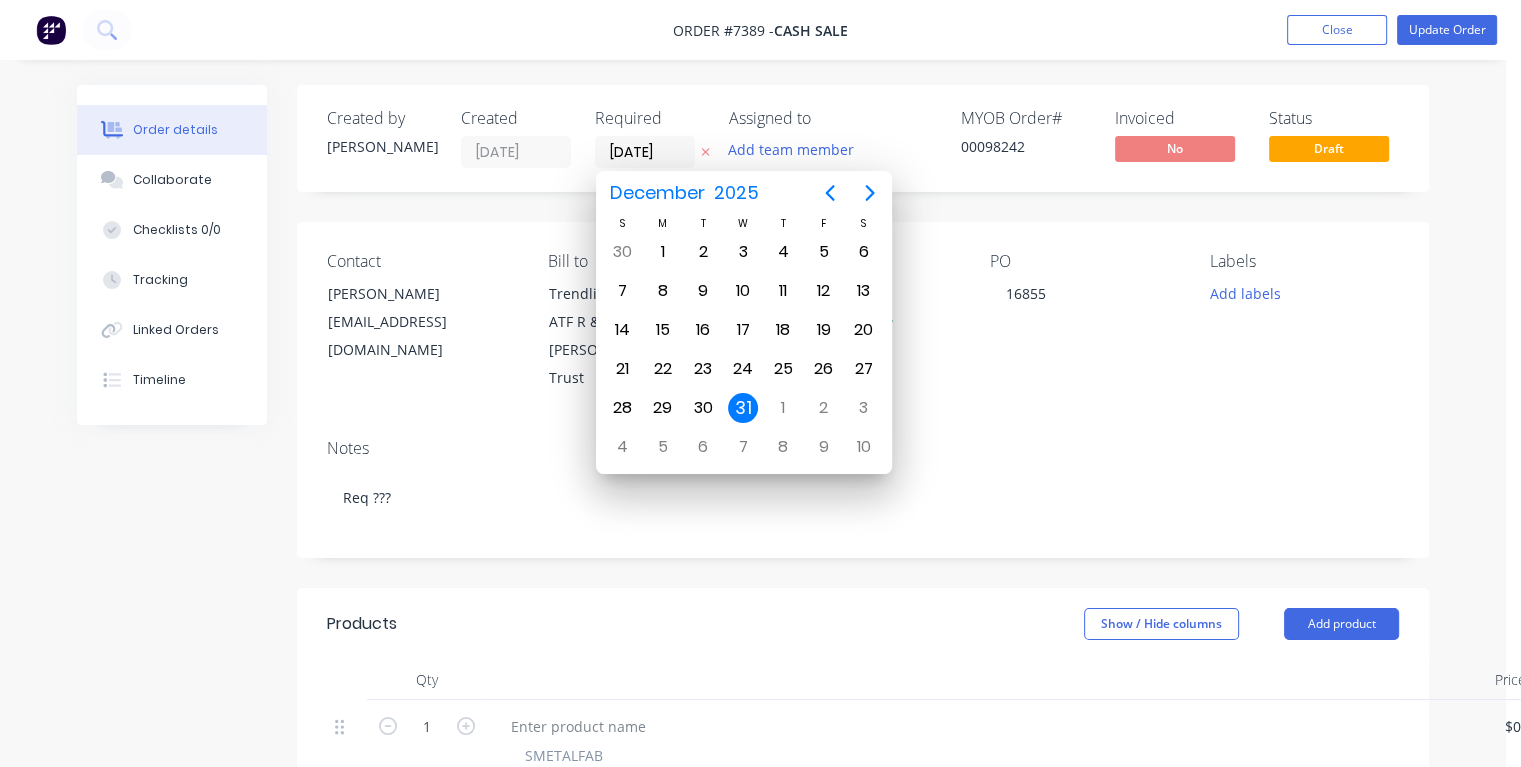 type on "[DATE]" 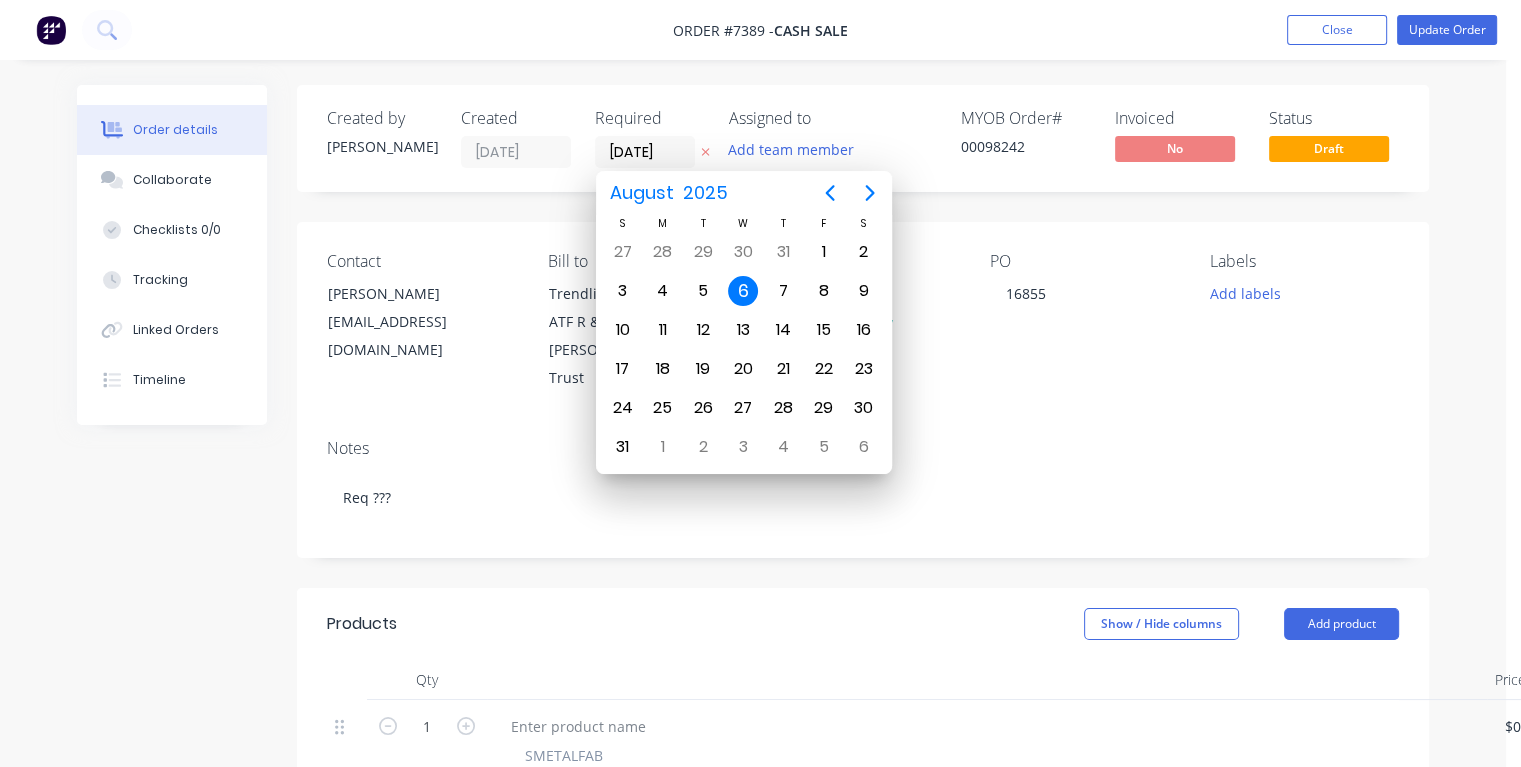 click on "6" at bounding box center [743, 291] 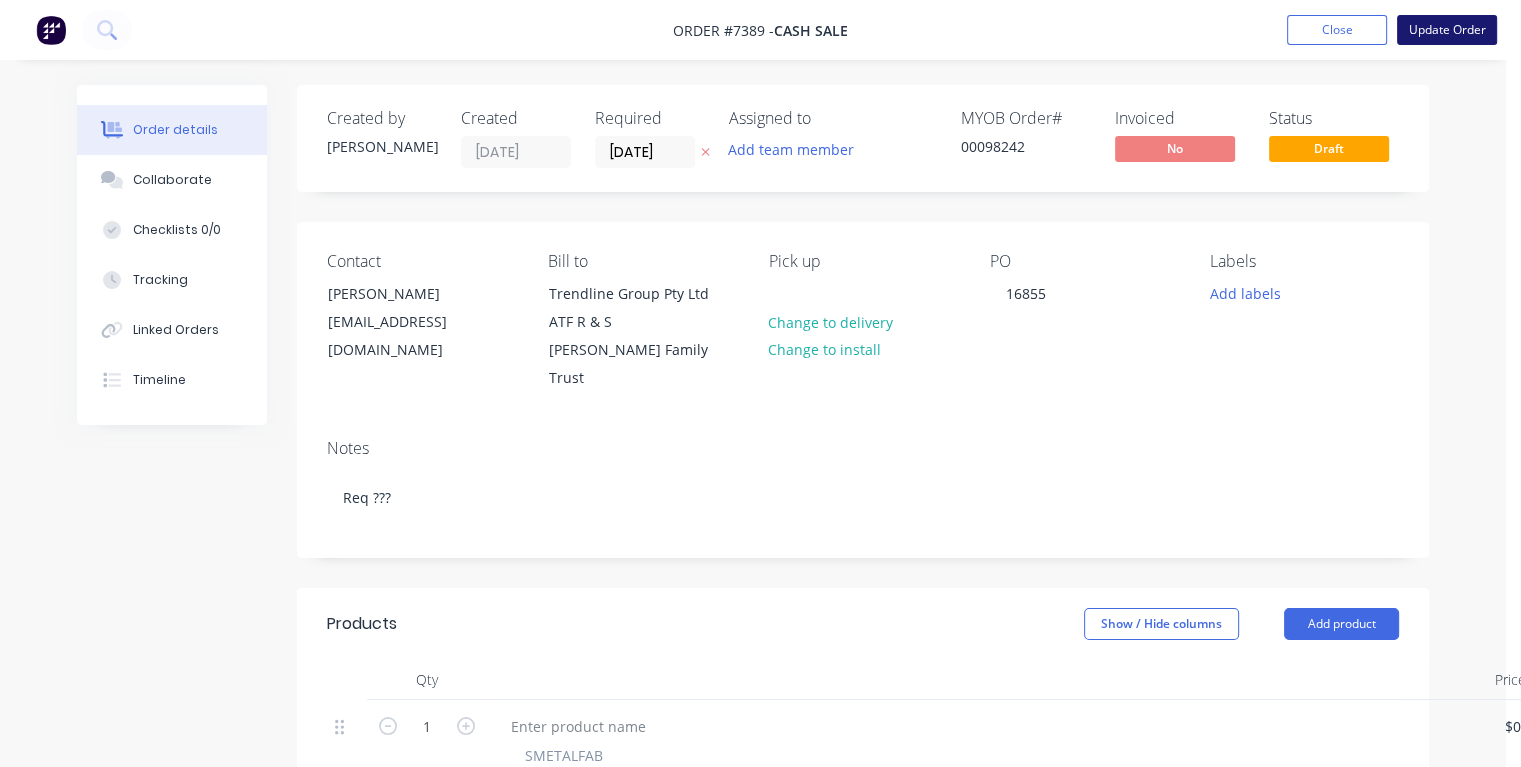 drag, startPoint x: 1457, startPoint y: 28, endPoint x: 1440, endPoint y: 22, distance: 18.027756 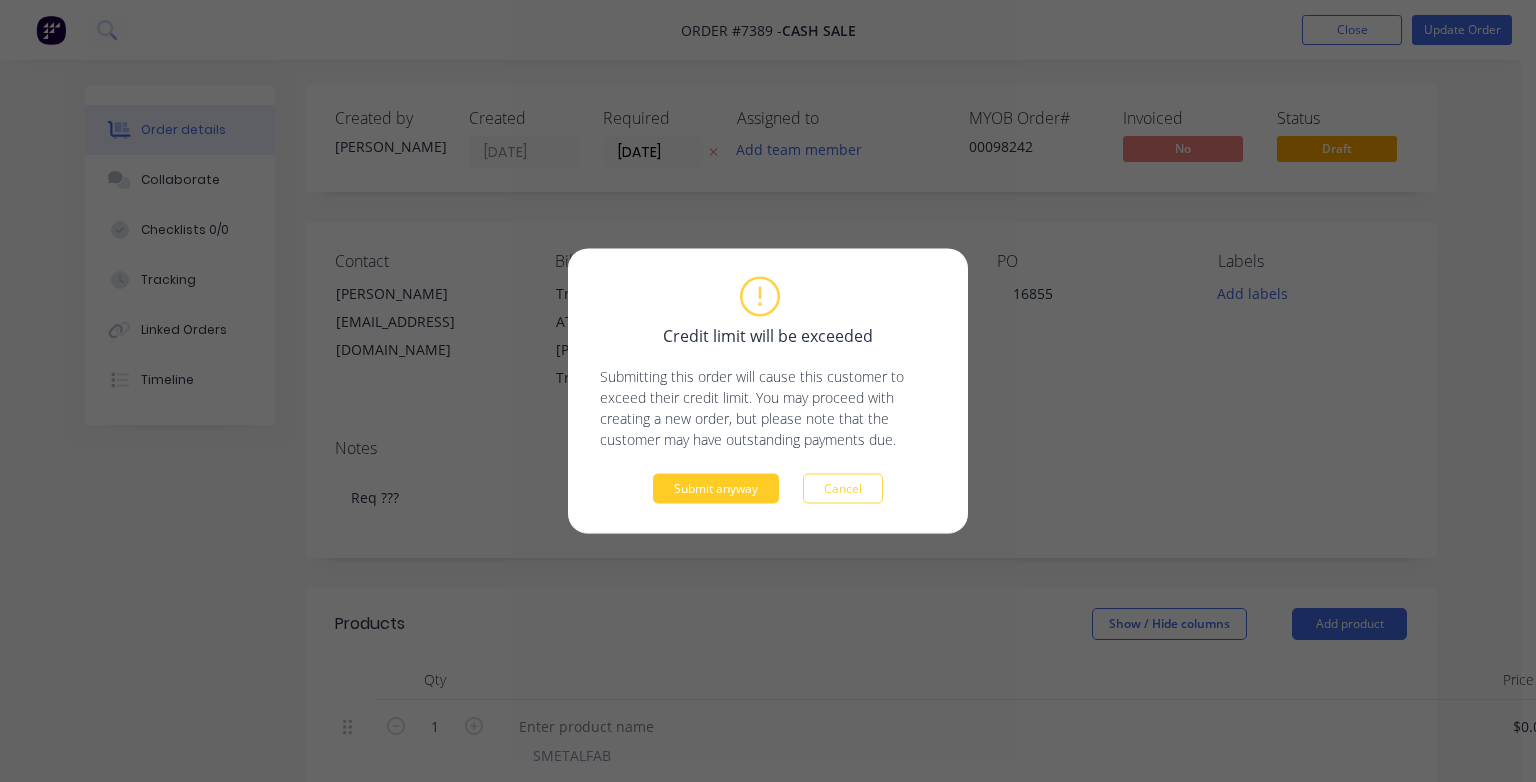 click on "Submit anyway" at bounding box center [716, 489] 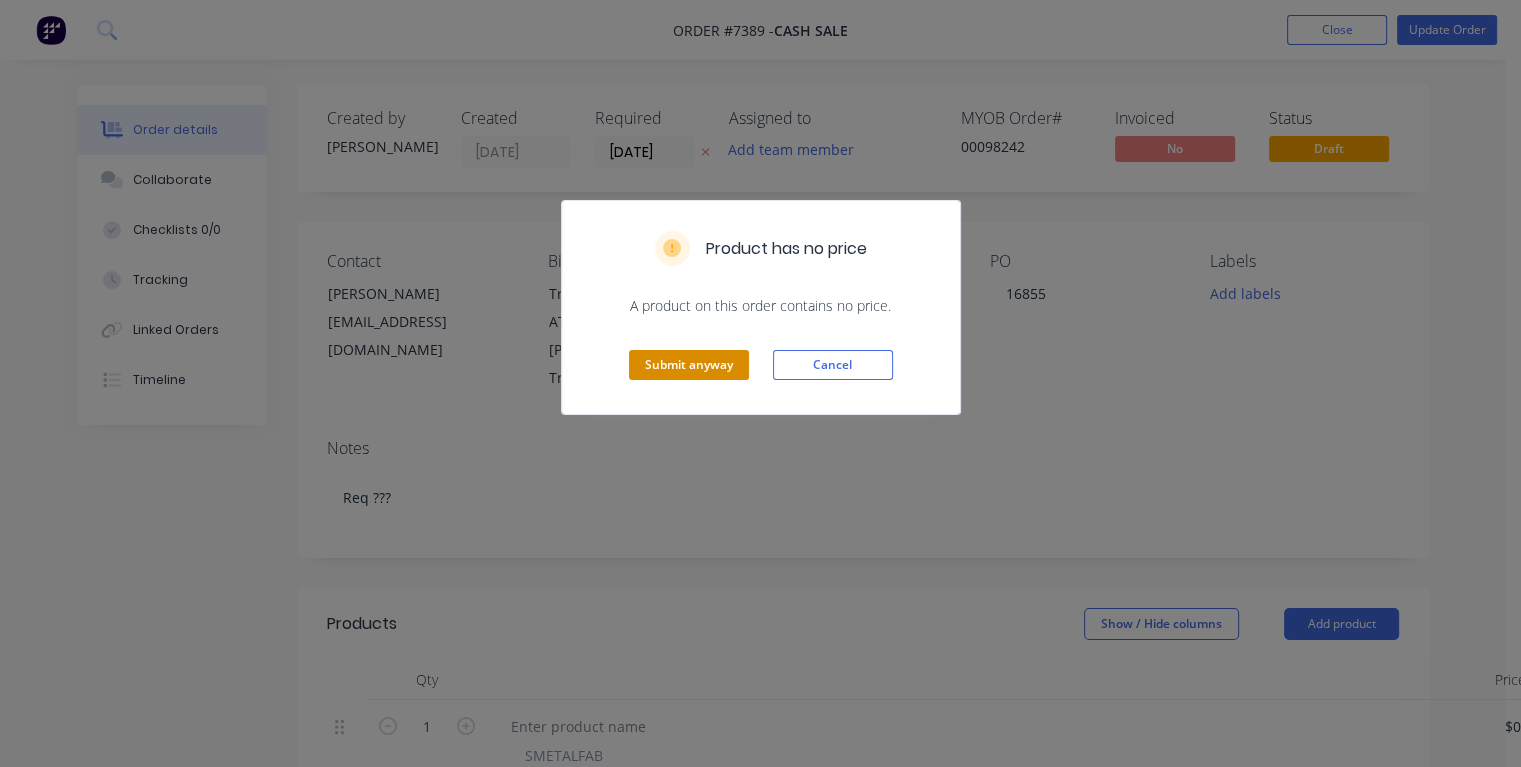 click on "Submit anyway" at bounding box center (689, 365) 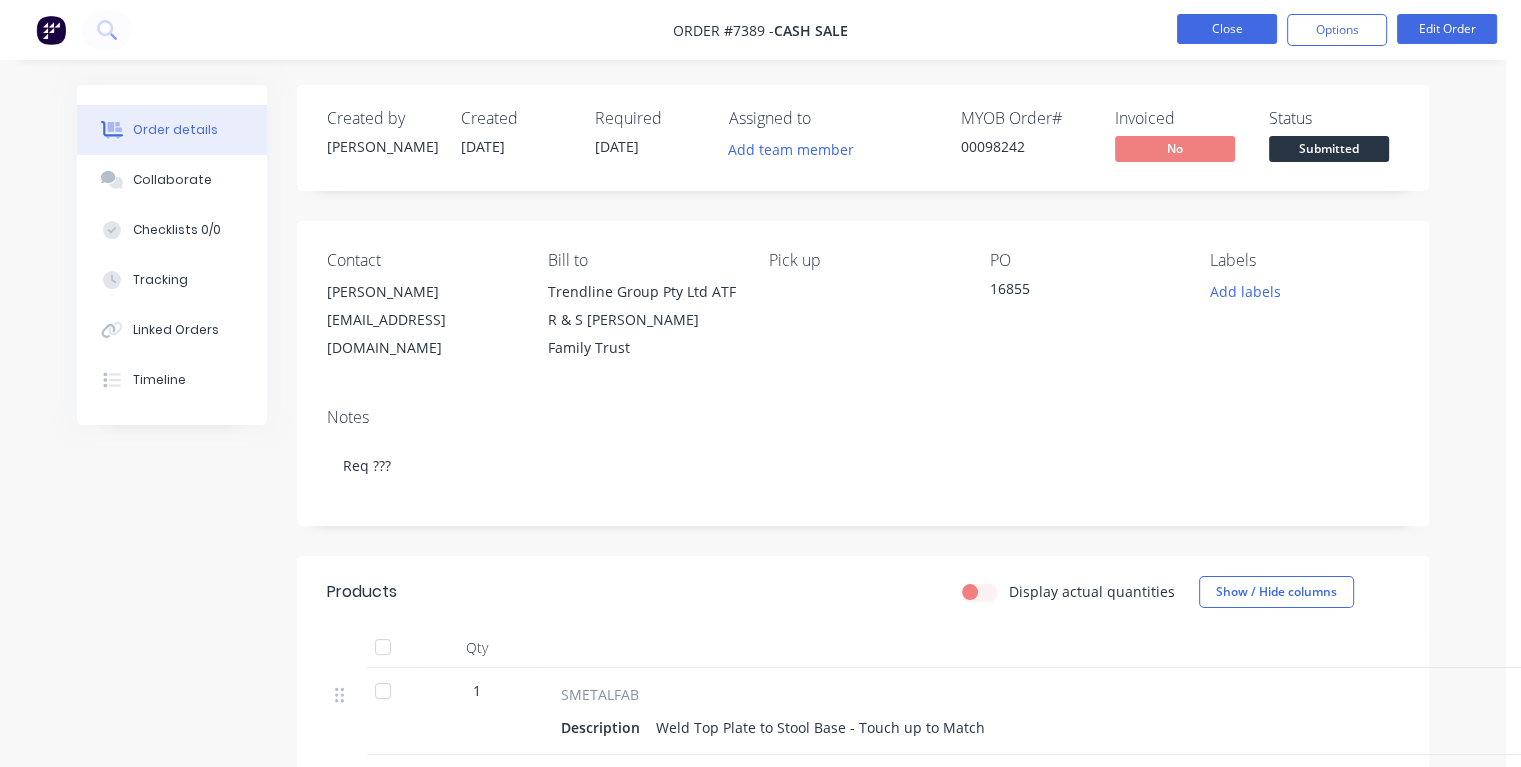 click on "Close" at bounding box center [1227, 29] 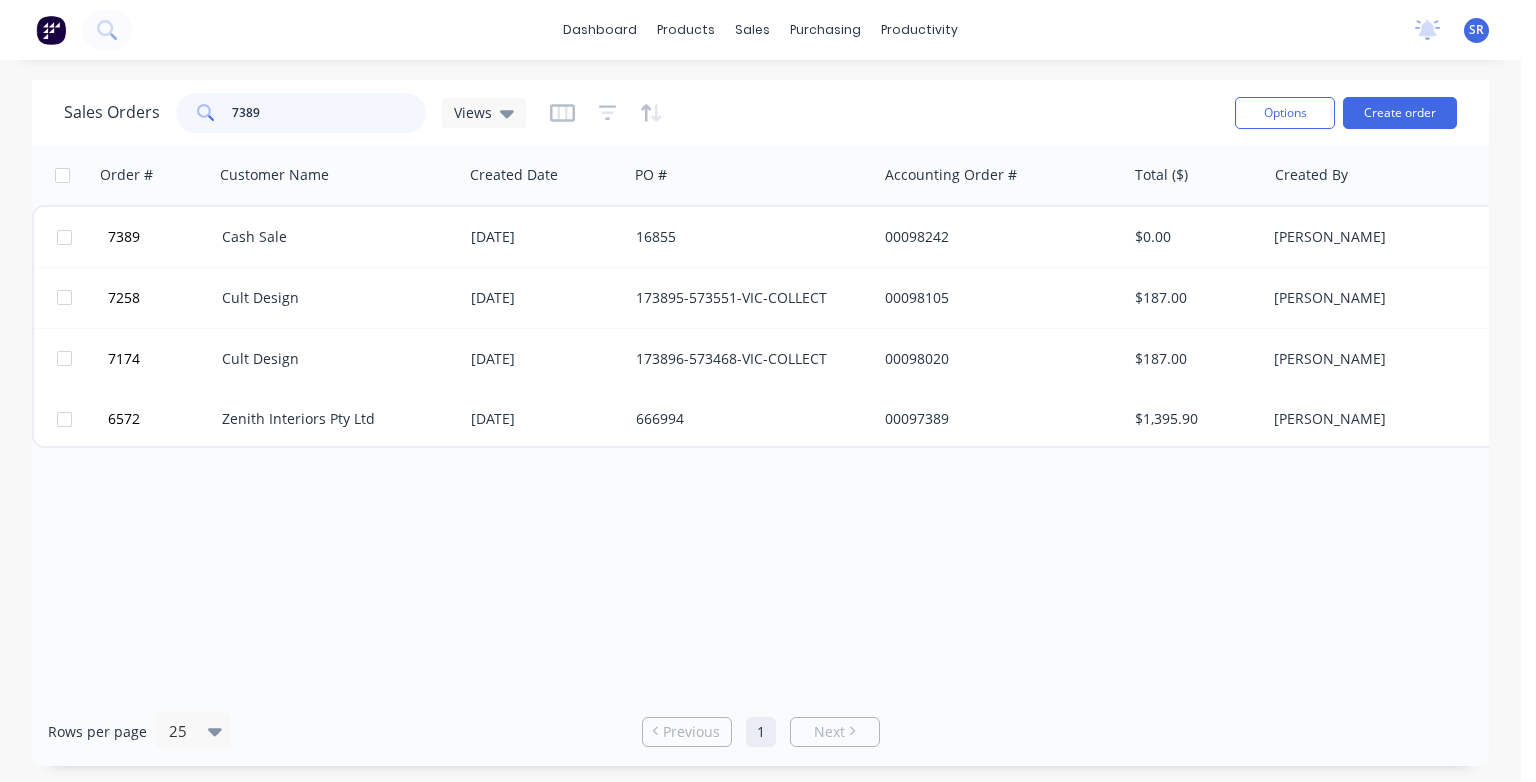 click on "7389" at bounding box center (329, 113) 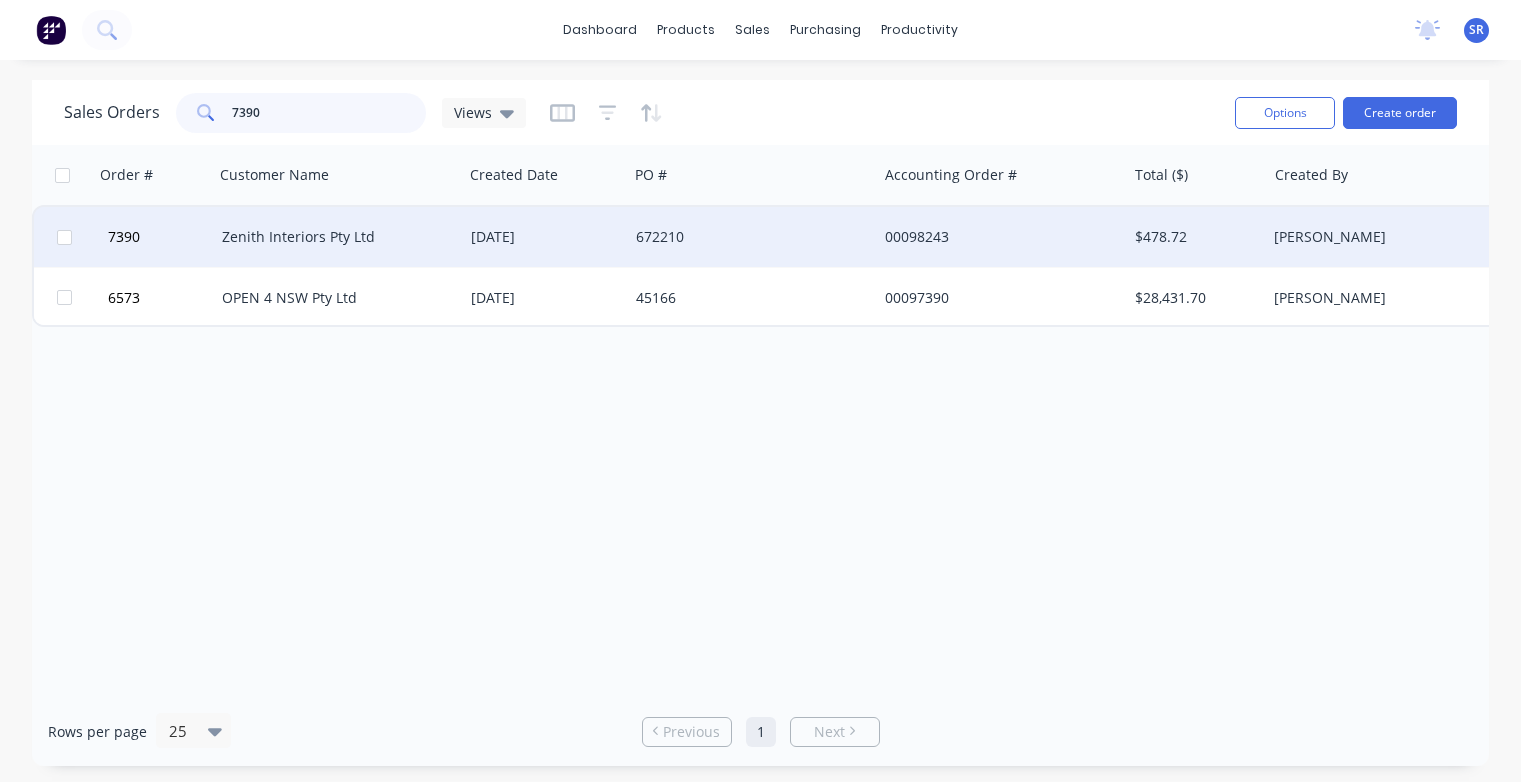 type on "7390" 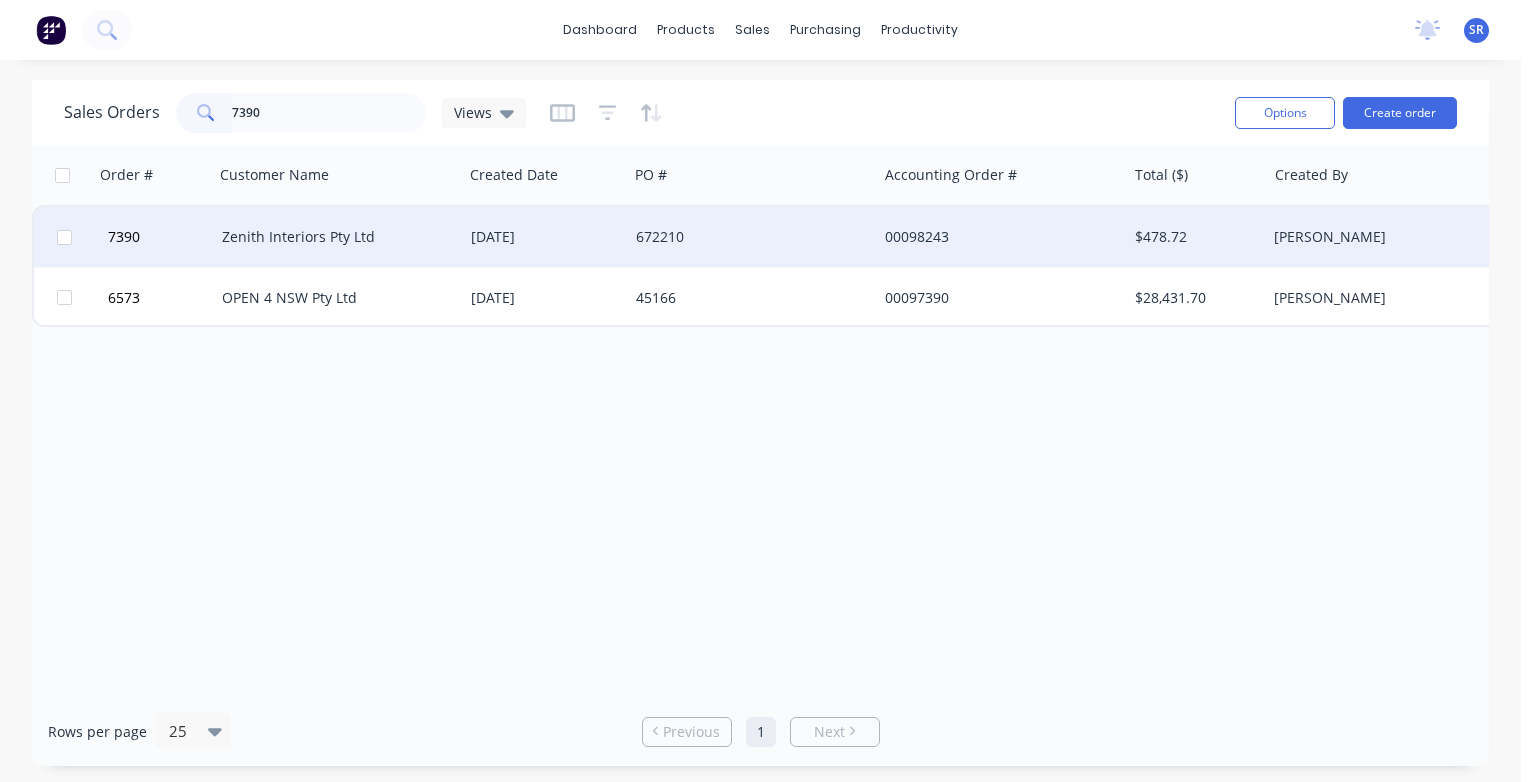 click on "Zenith Interiors Pty Ltd" at bounding box center (333, 237) 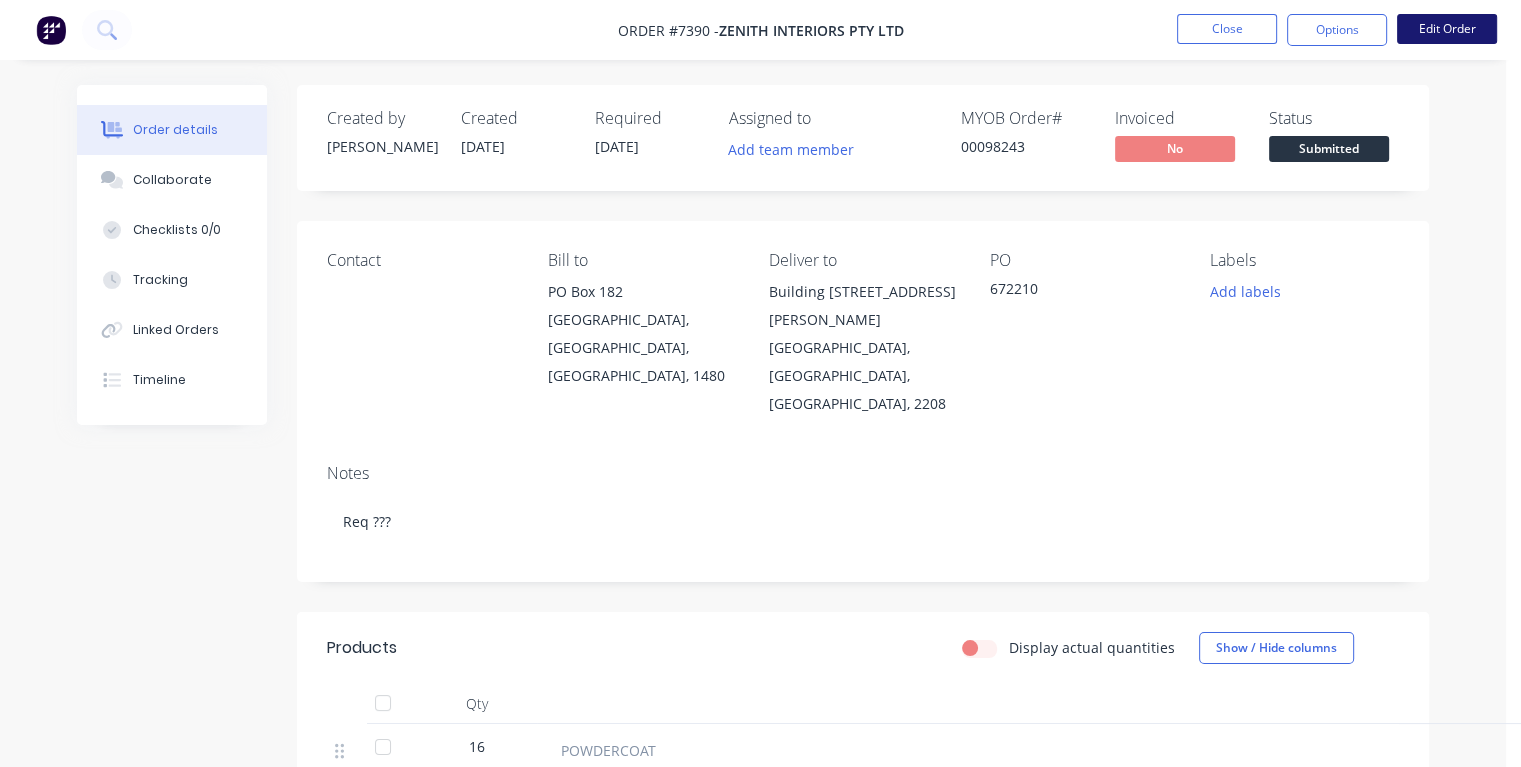 click on "Edit Order" at bounding box center [1447, 29] 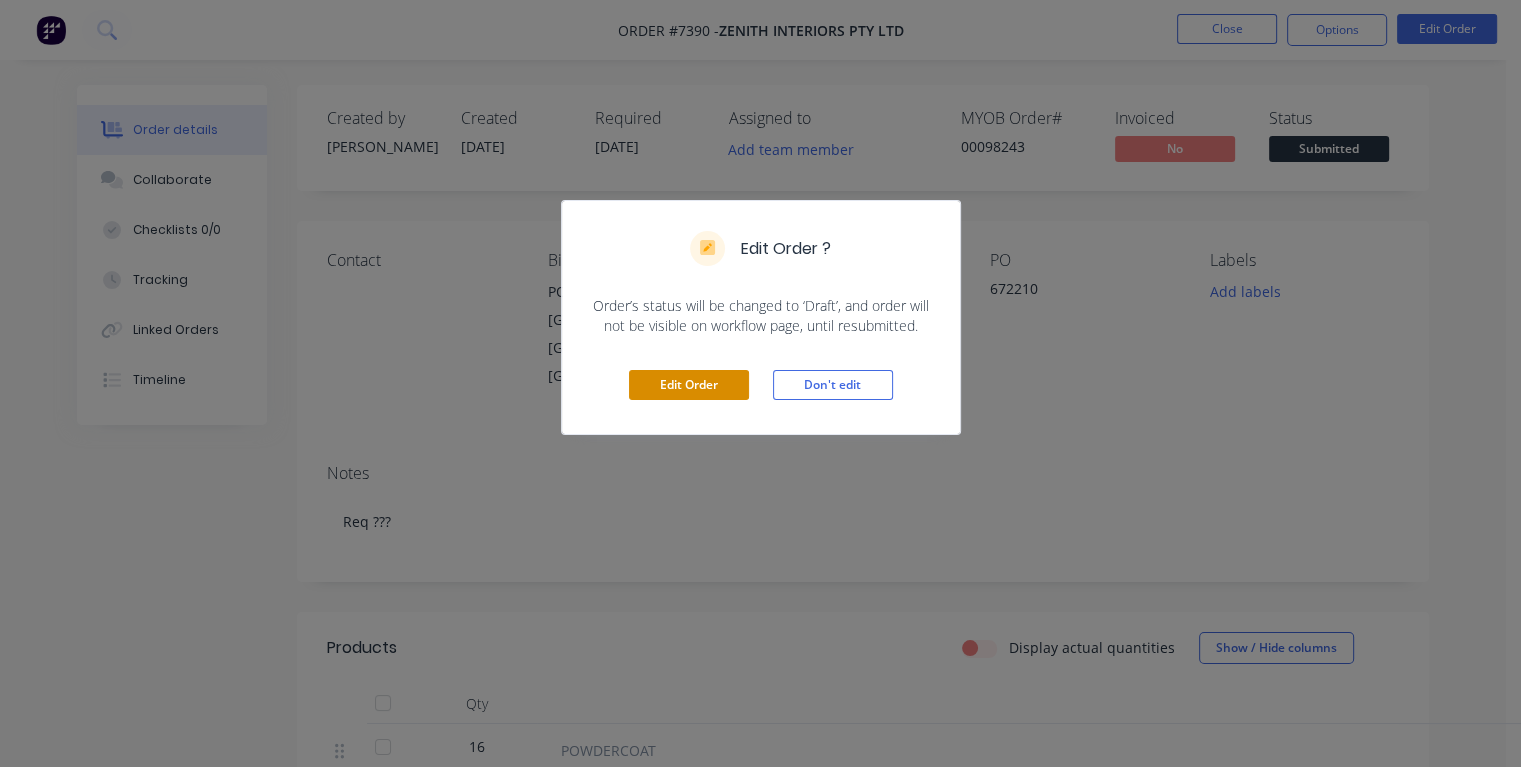 click on "Edit Order" at bounding box center [689, 385] 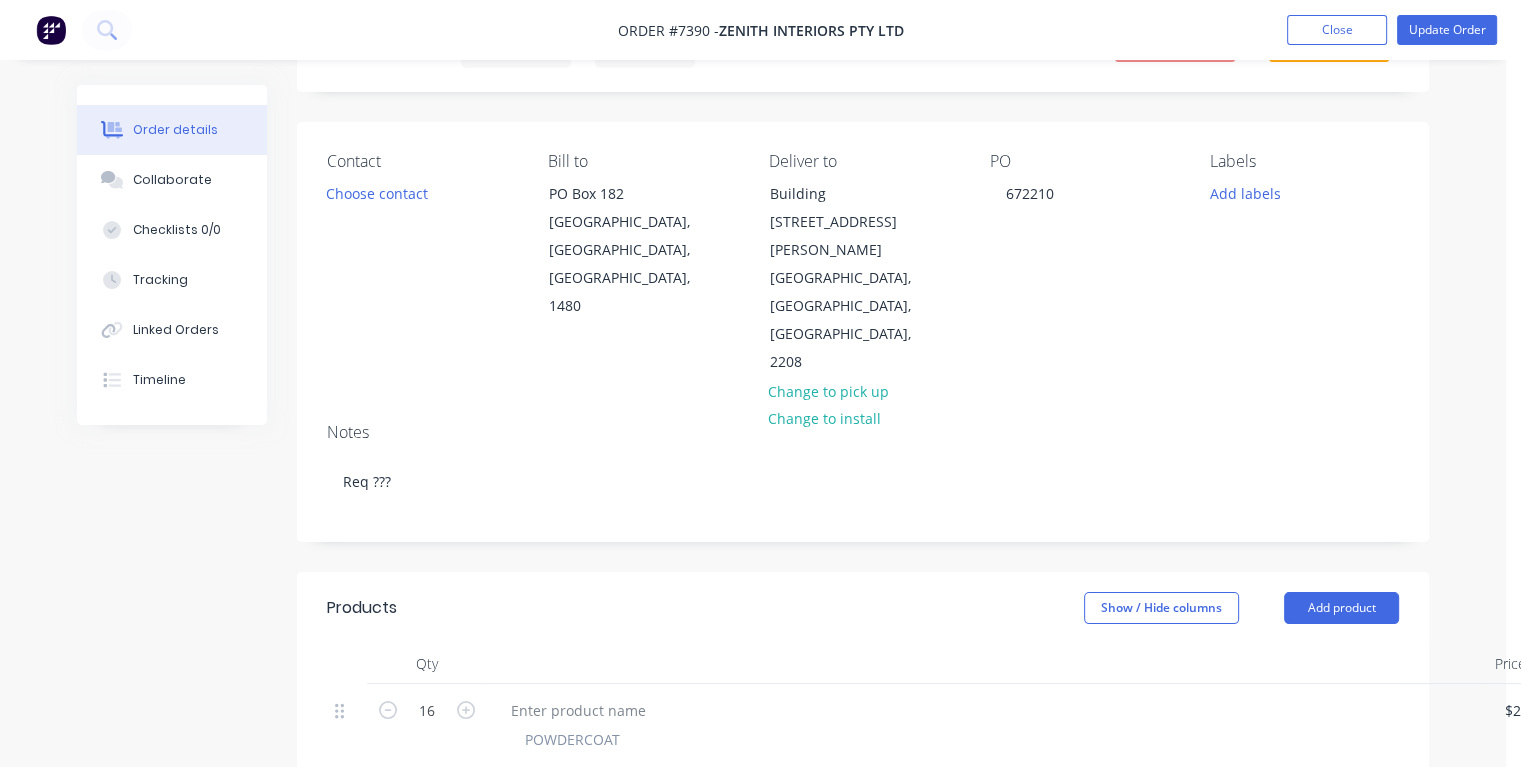 scroll, scrollTop: 0, scrollLeft: 0, axis: both 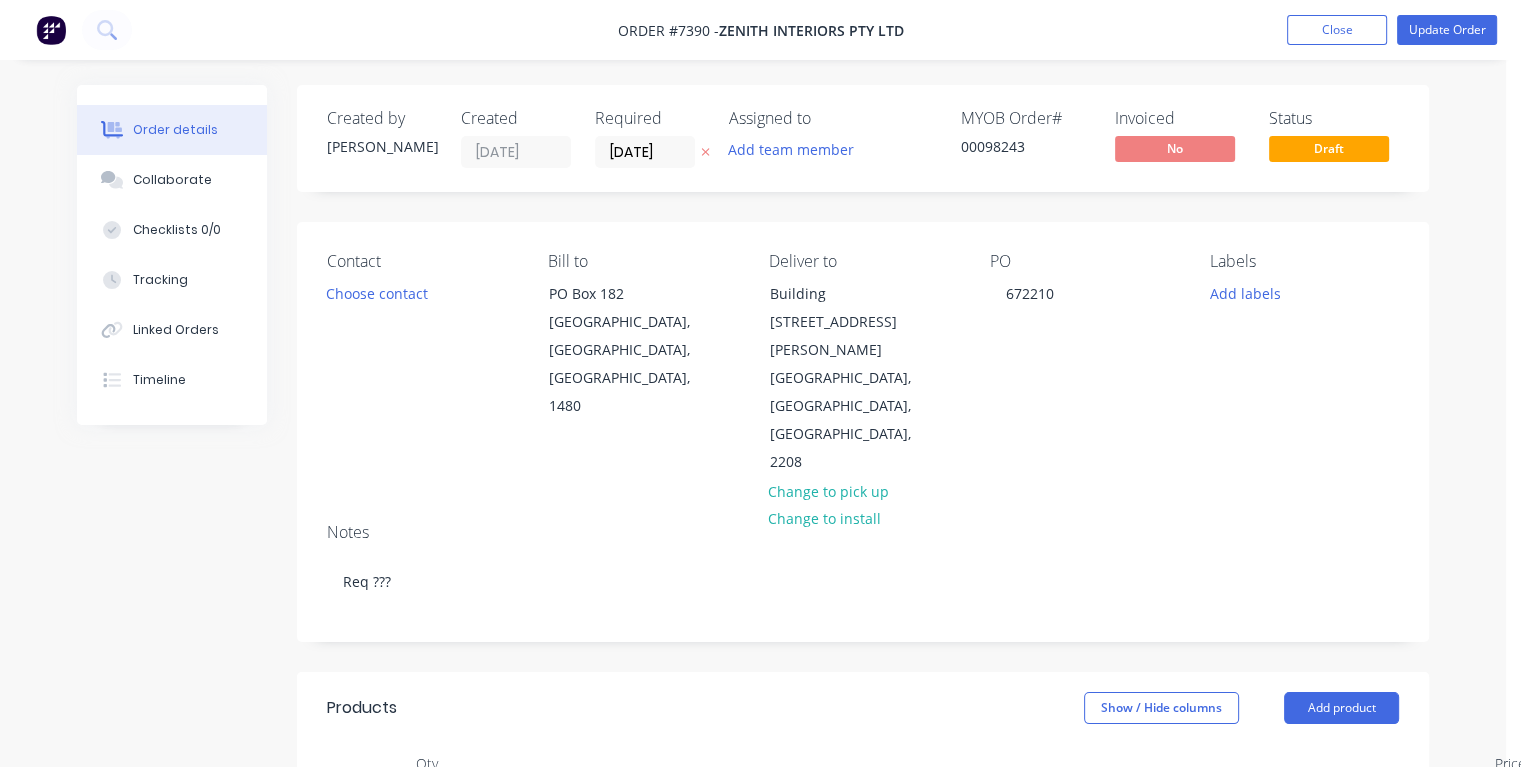 drag, startPoint x: 669, startPoint y: 146, endPoint x: 610, endPoint y: 166, distance: 62.297672 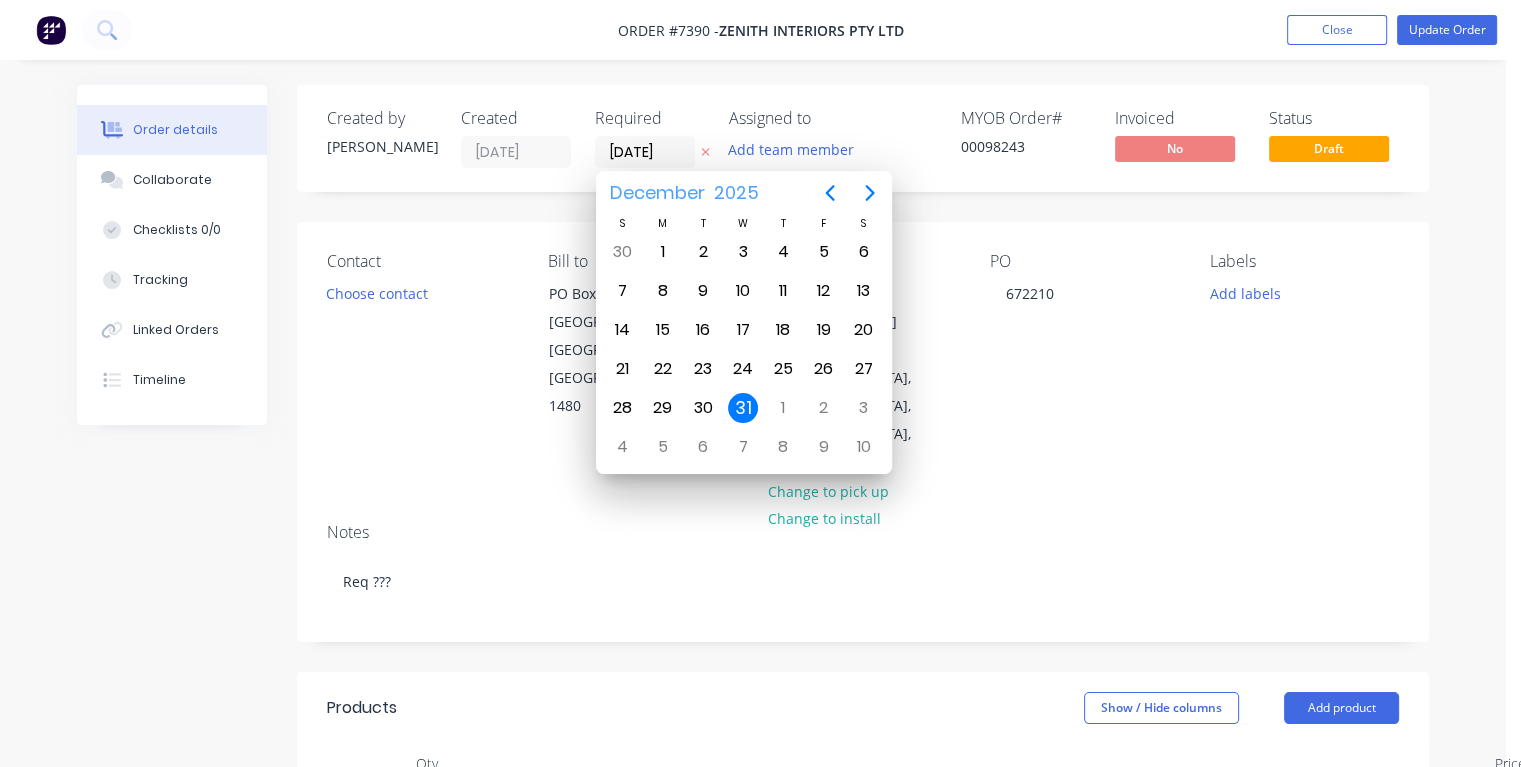 type on "[DATE]" 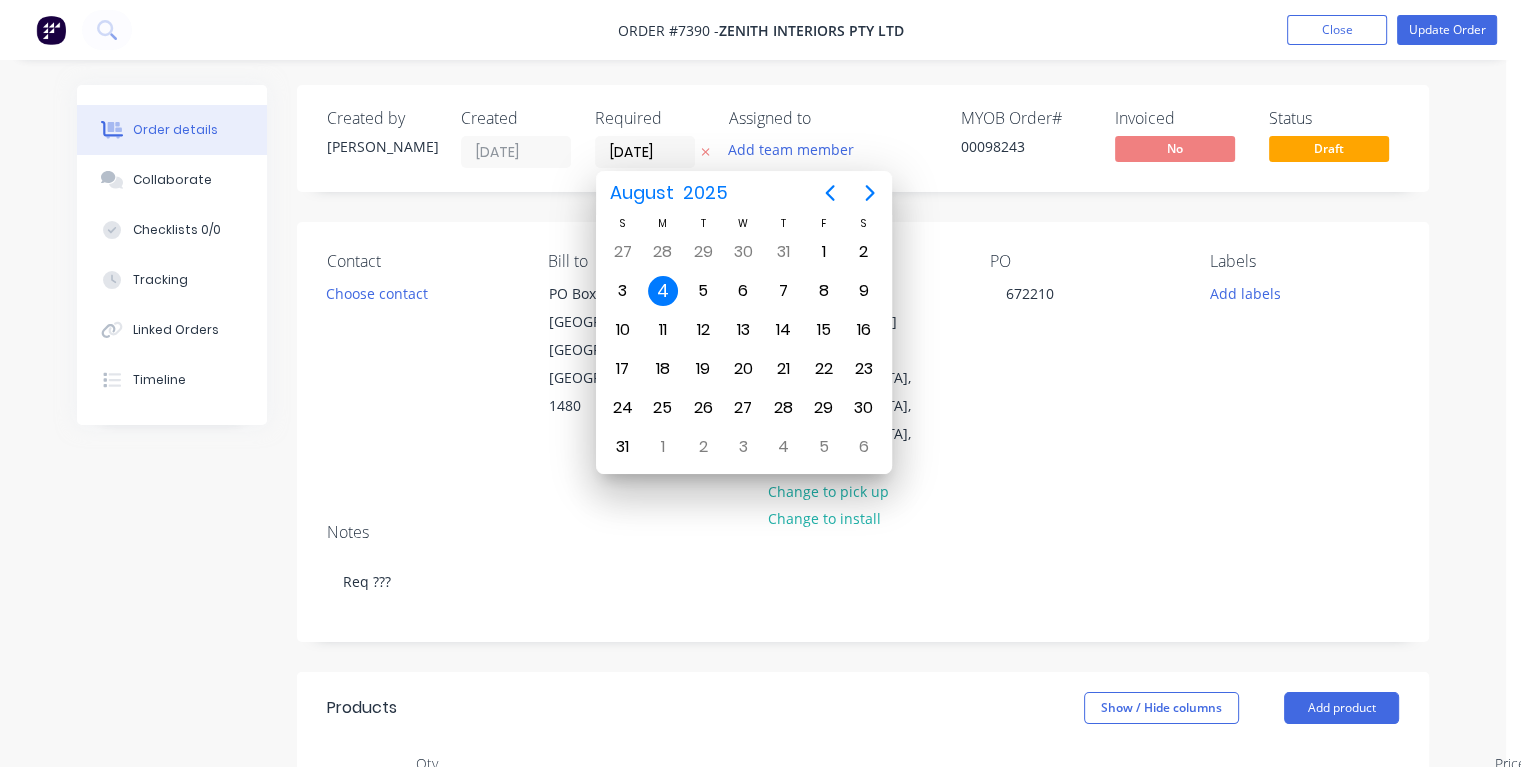 click on "4" at bounding box center [663, 291] 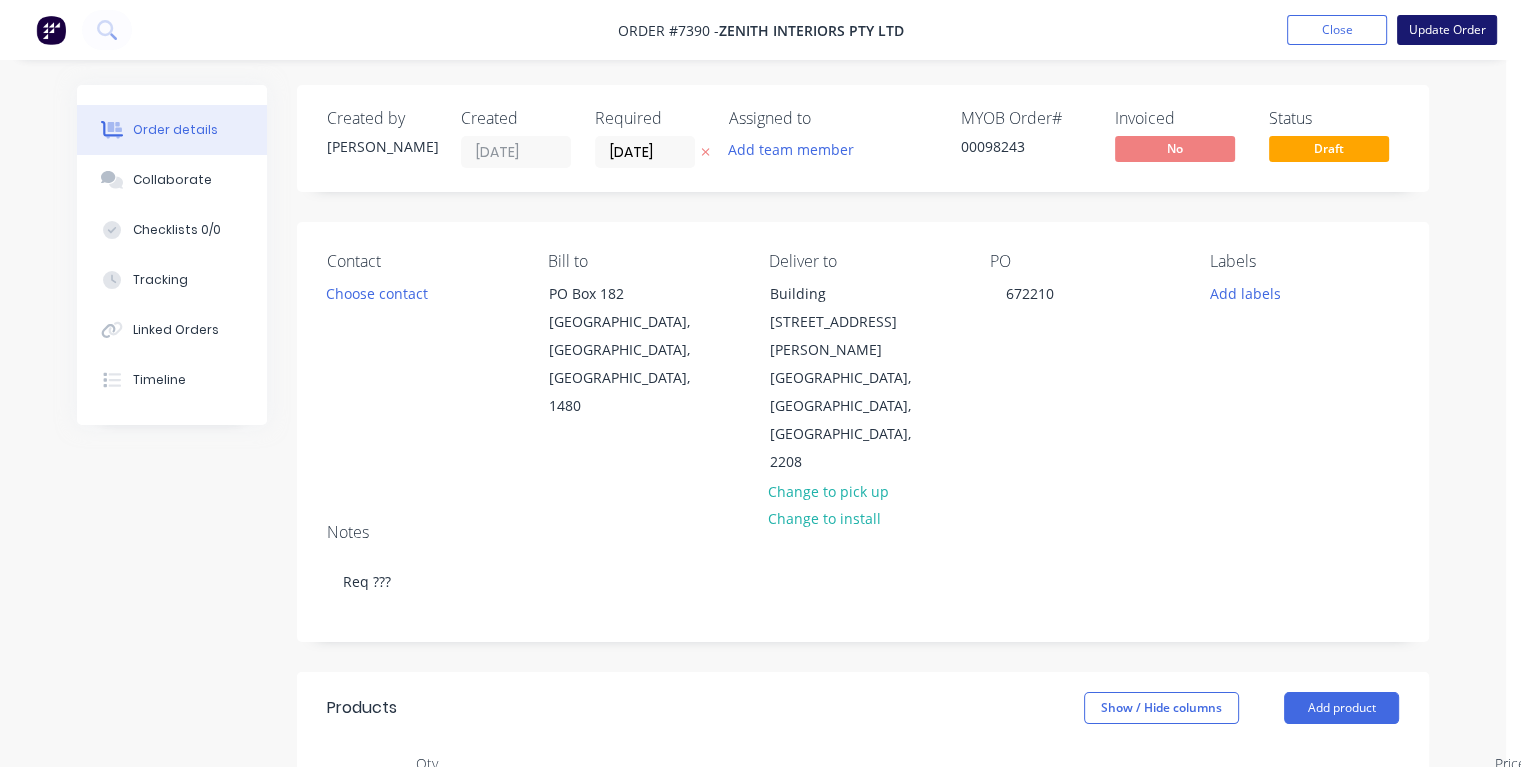 click on "Update Order" at bounding box center [1447, 30] 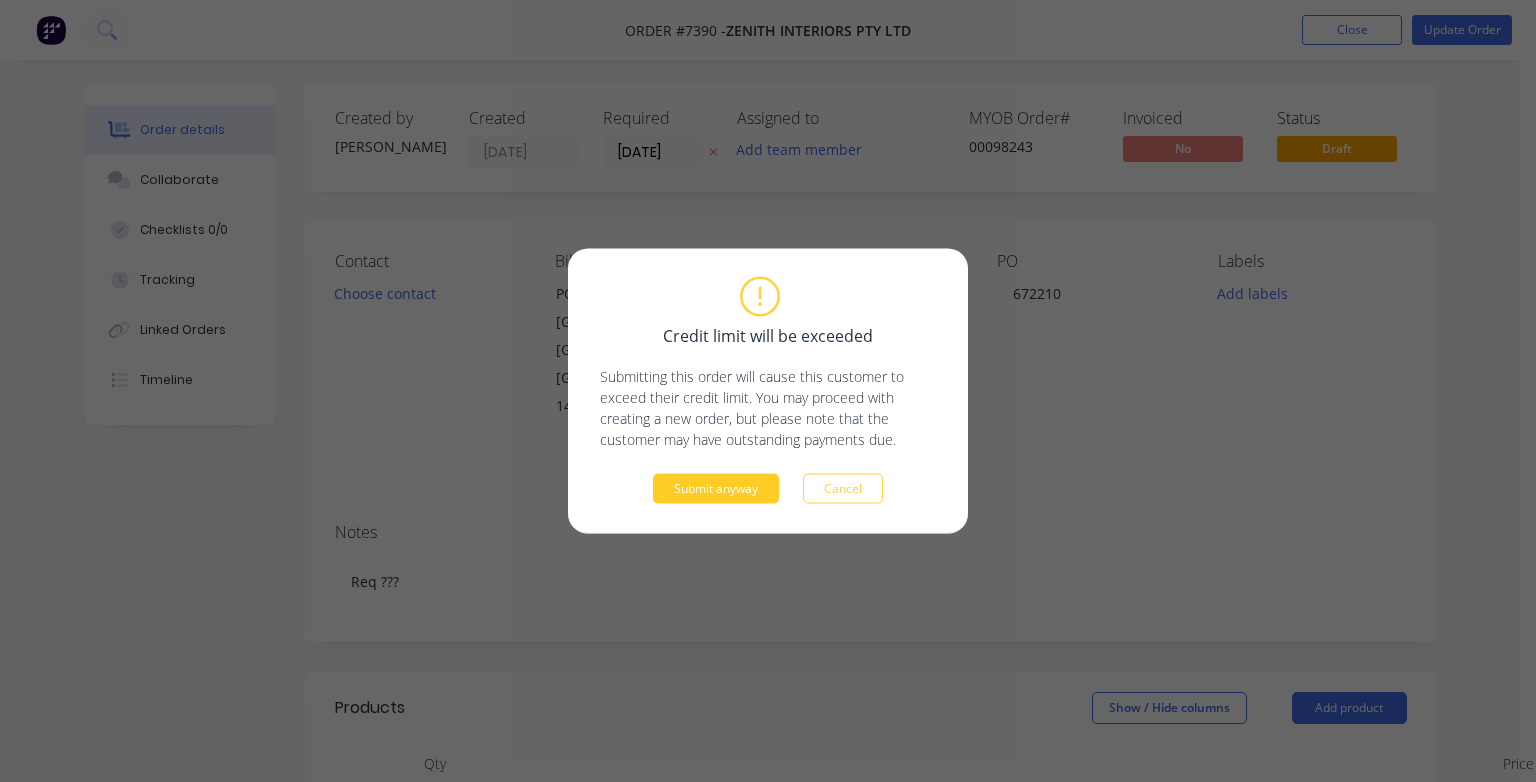 click on "Submit anyway" at bounding box center (716, 489) 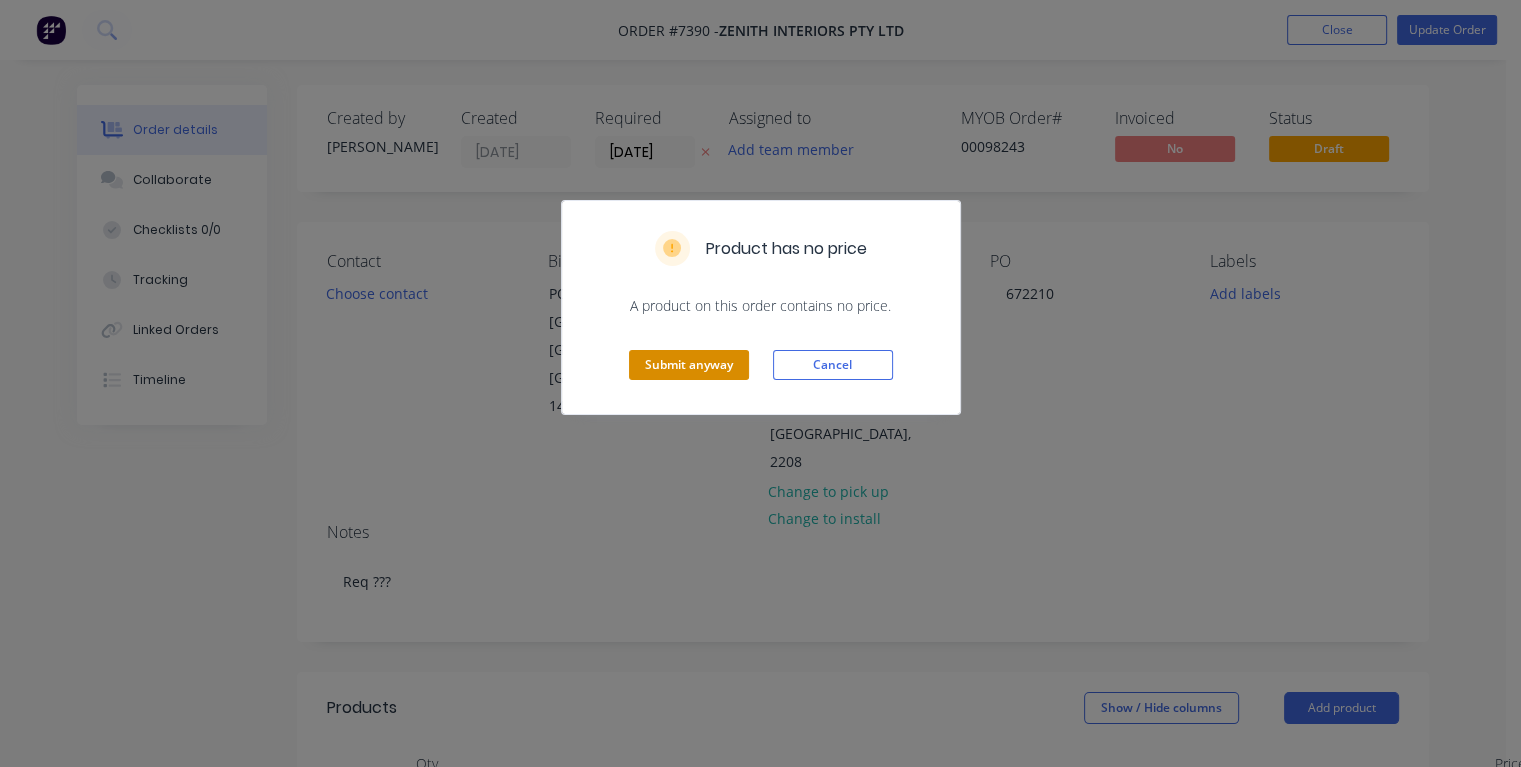 click on "Submit anyway" at bounding box center (689, 365) 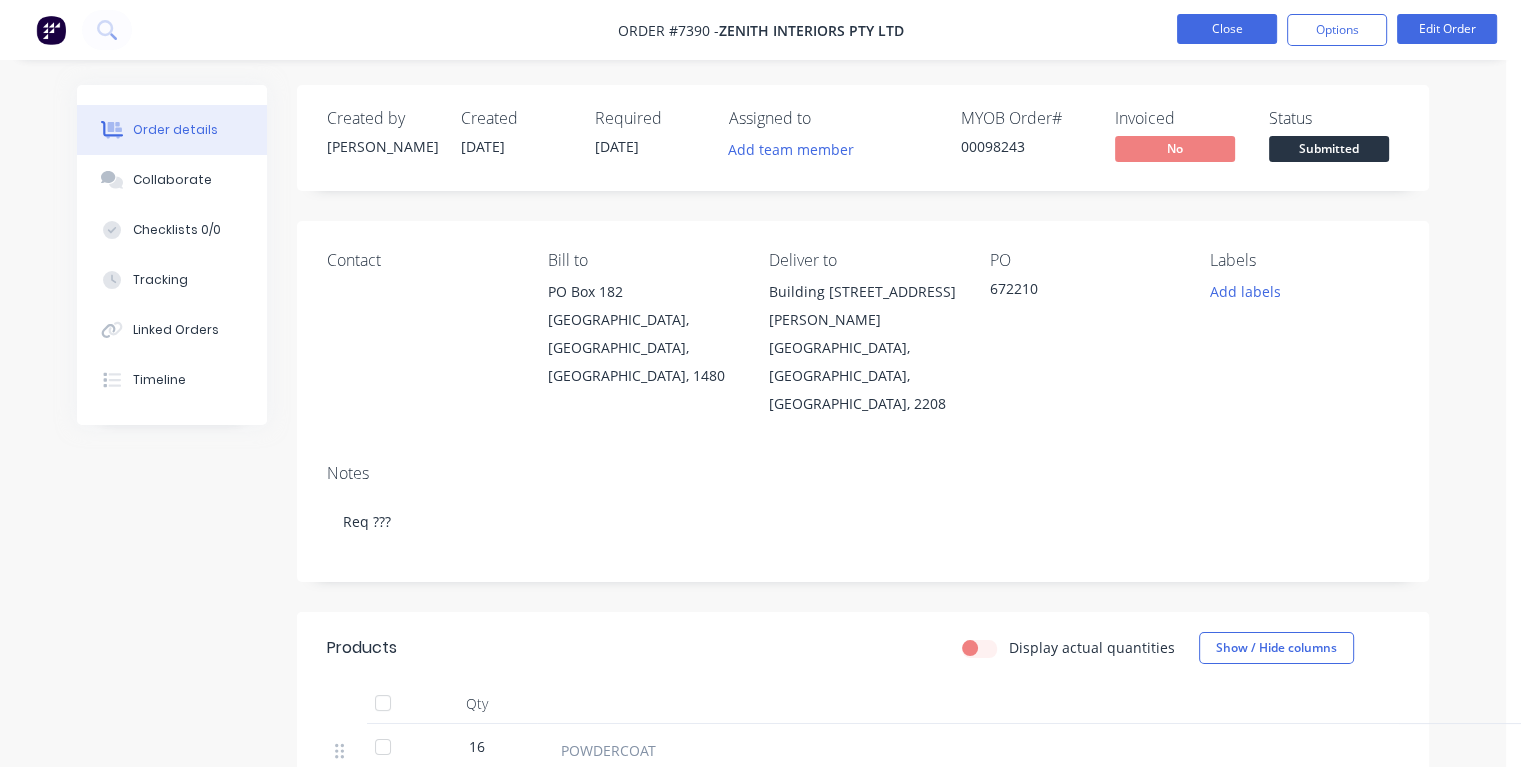 click on "Close" at bounding box center [1227, 29] 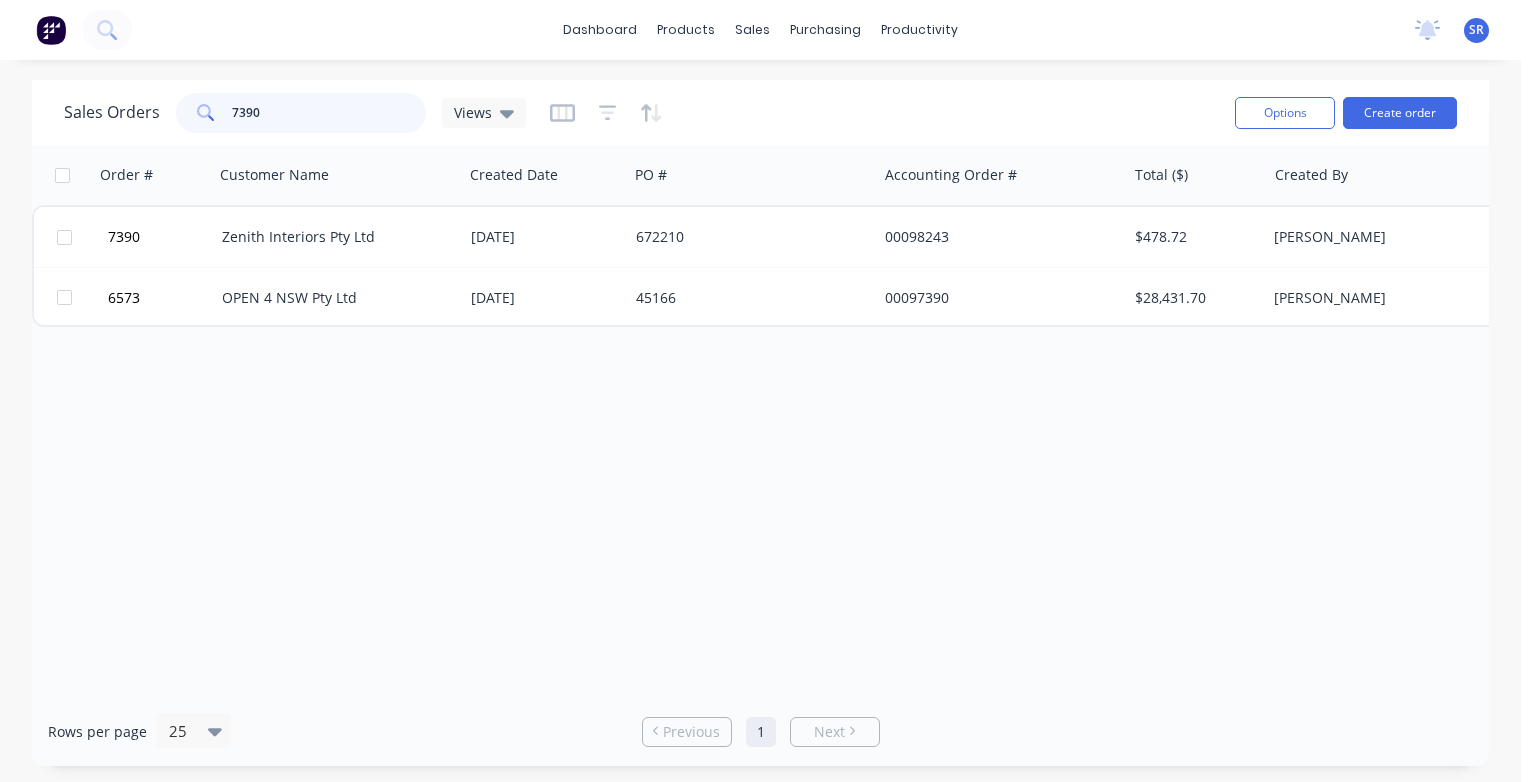 click on "7390" at bounding box center (329, 113) 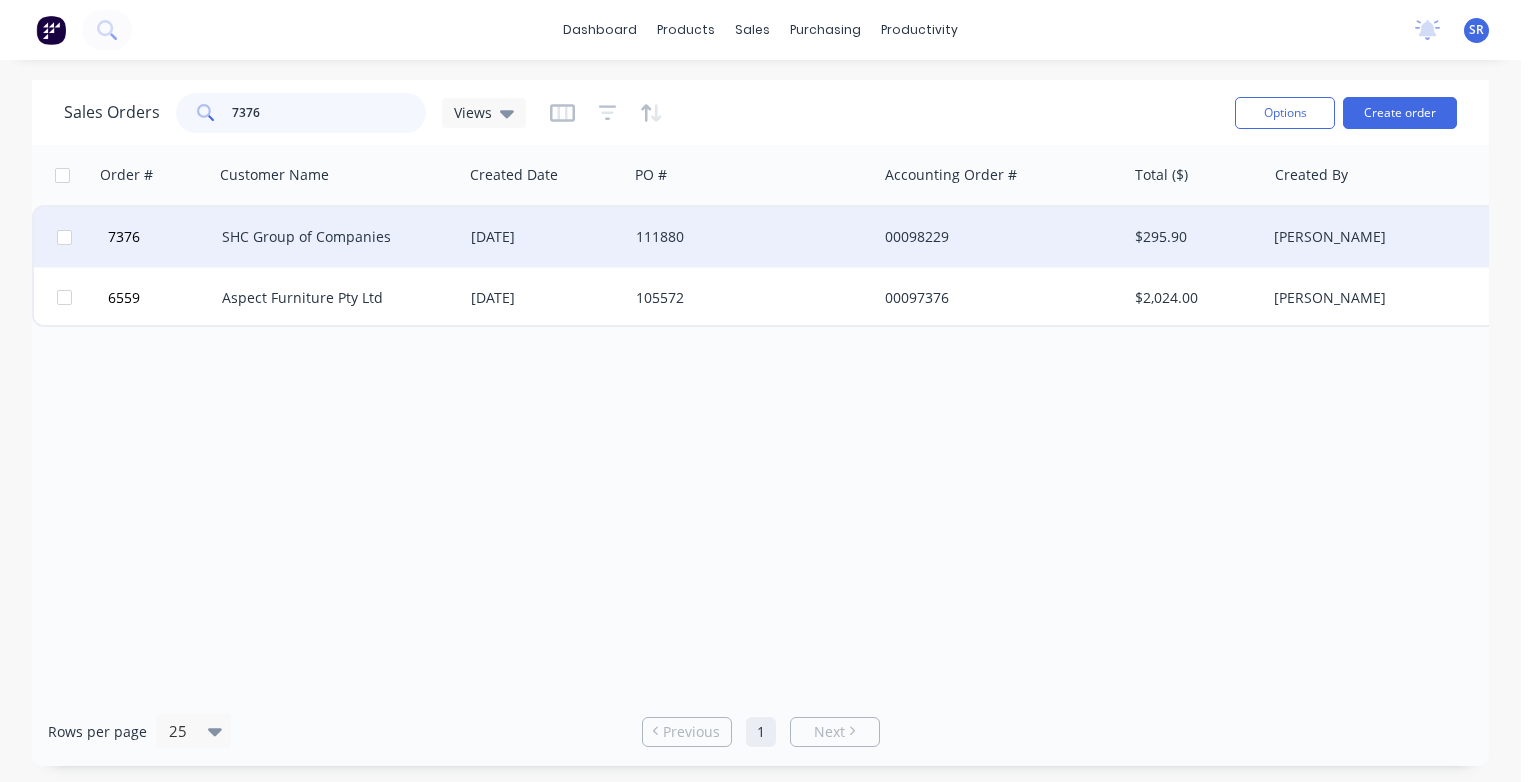 type on "7376" 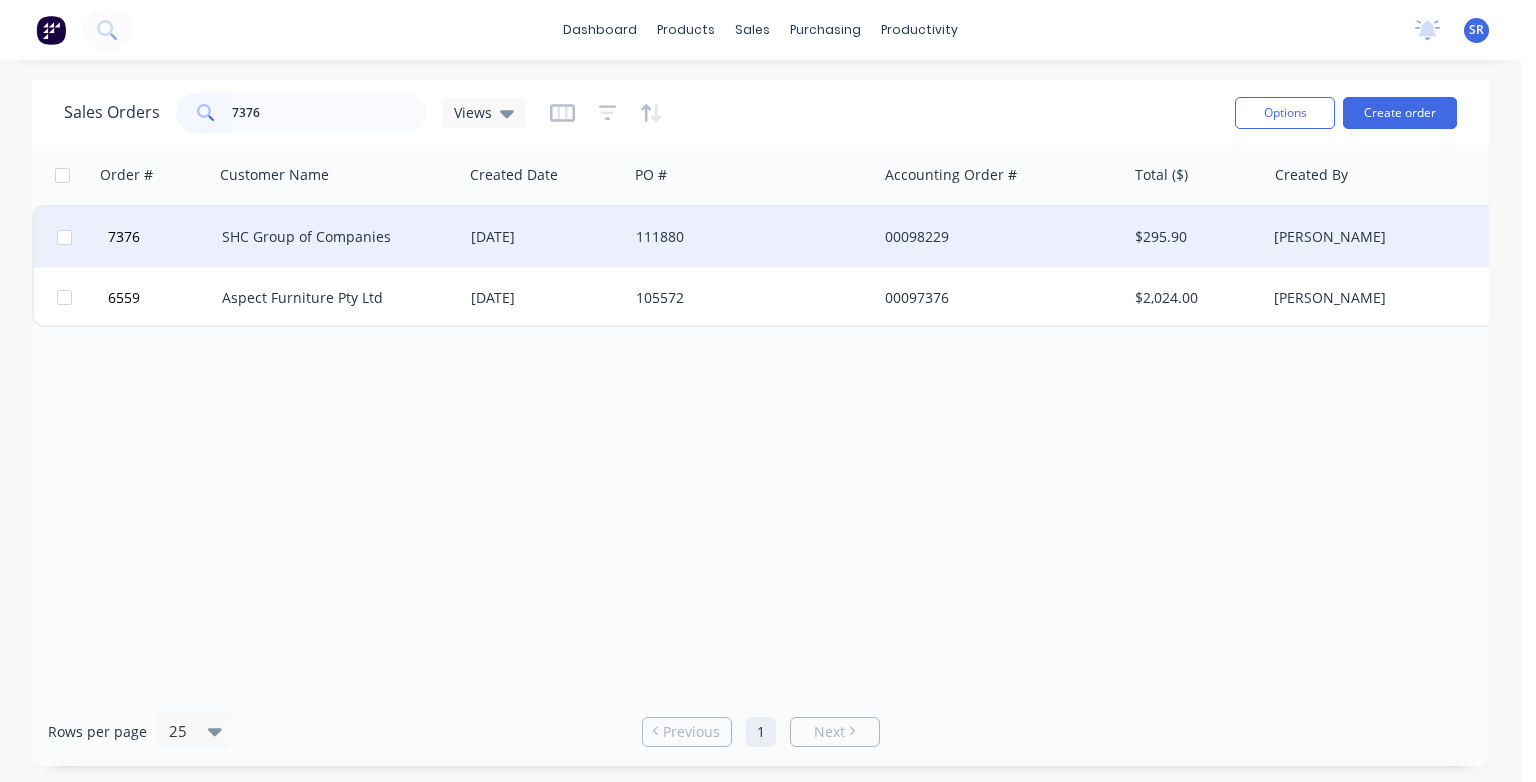 click on "SHC Group of Companies" at bounding box center (333, 237) 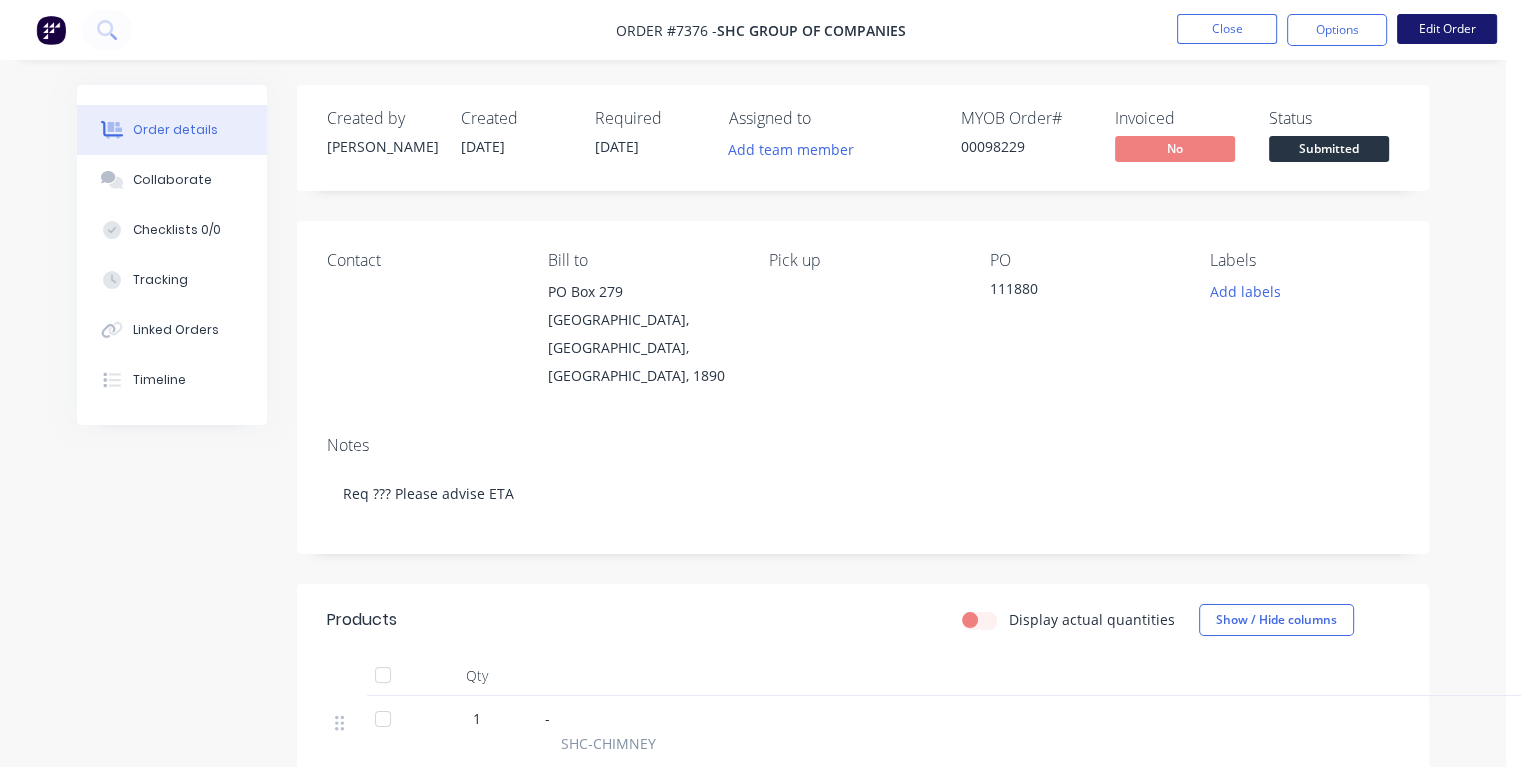 click on "Edit Order" at bounding box center (1447, 29) 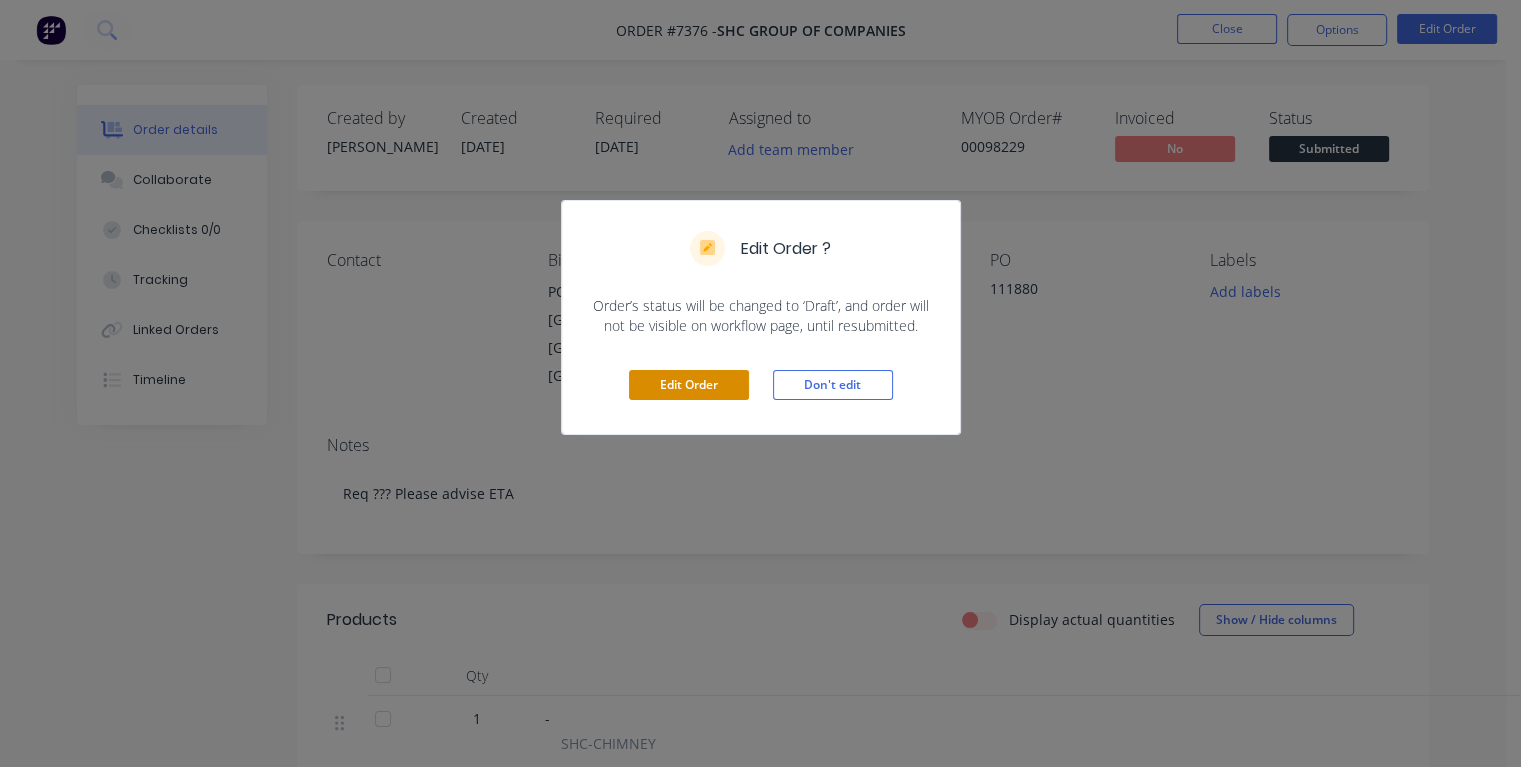 click on "Edit Order" at bounding box center (689, 385) 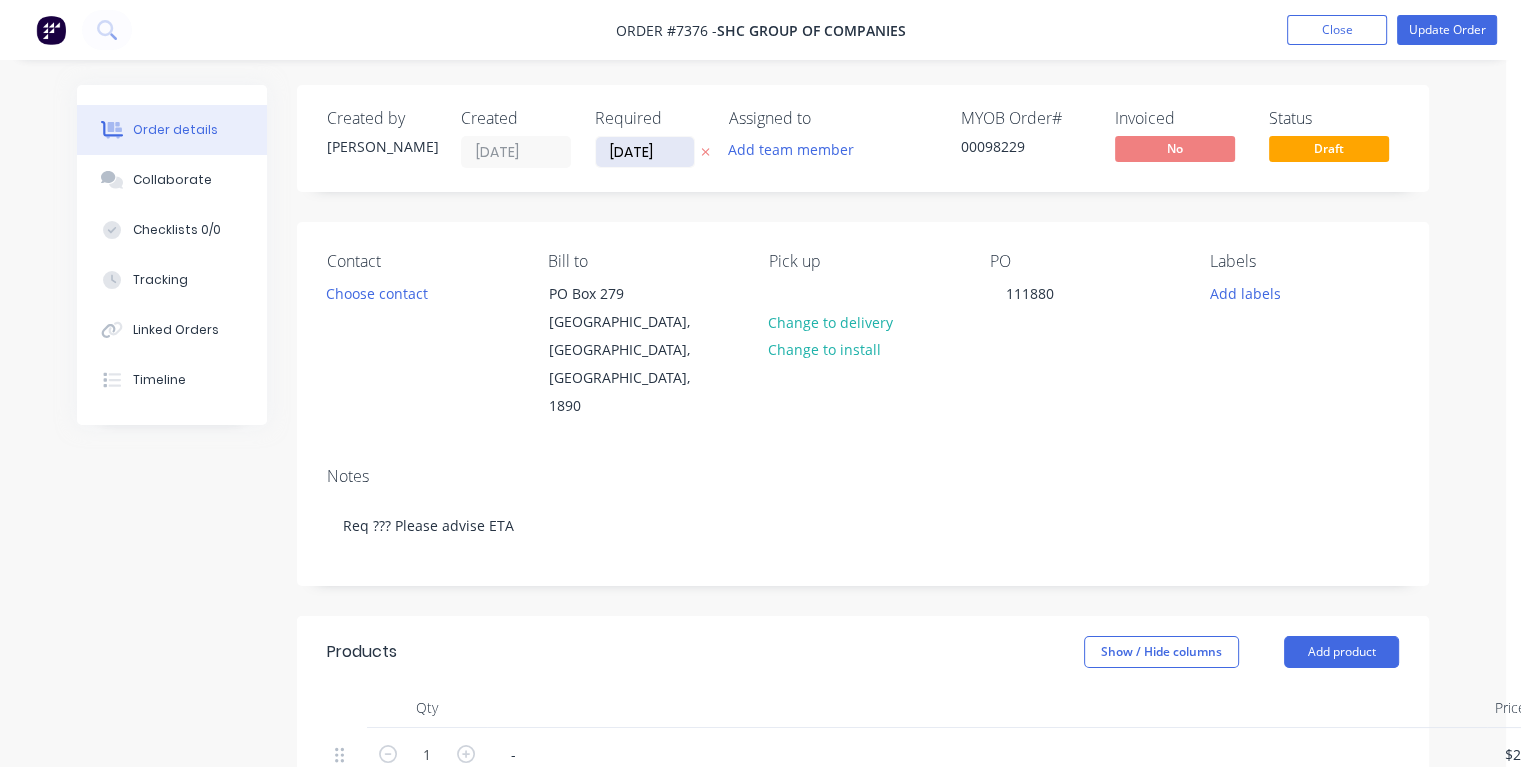 drag, startPoint x: 664, startPoint y: 153, endPoint x: 598, endPoint y: 156, distance: 66.068146 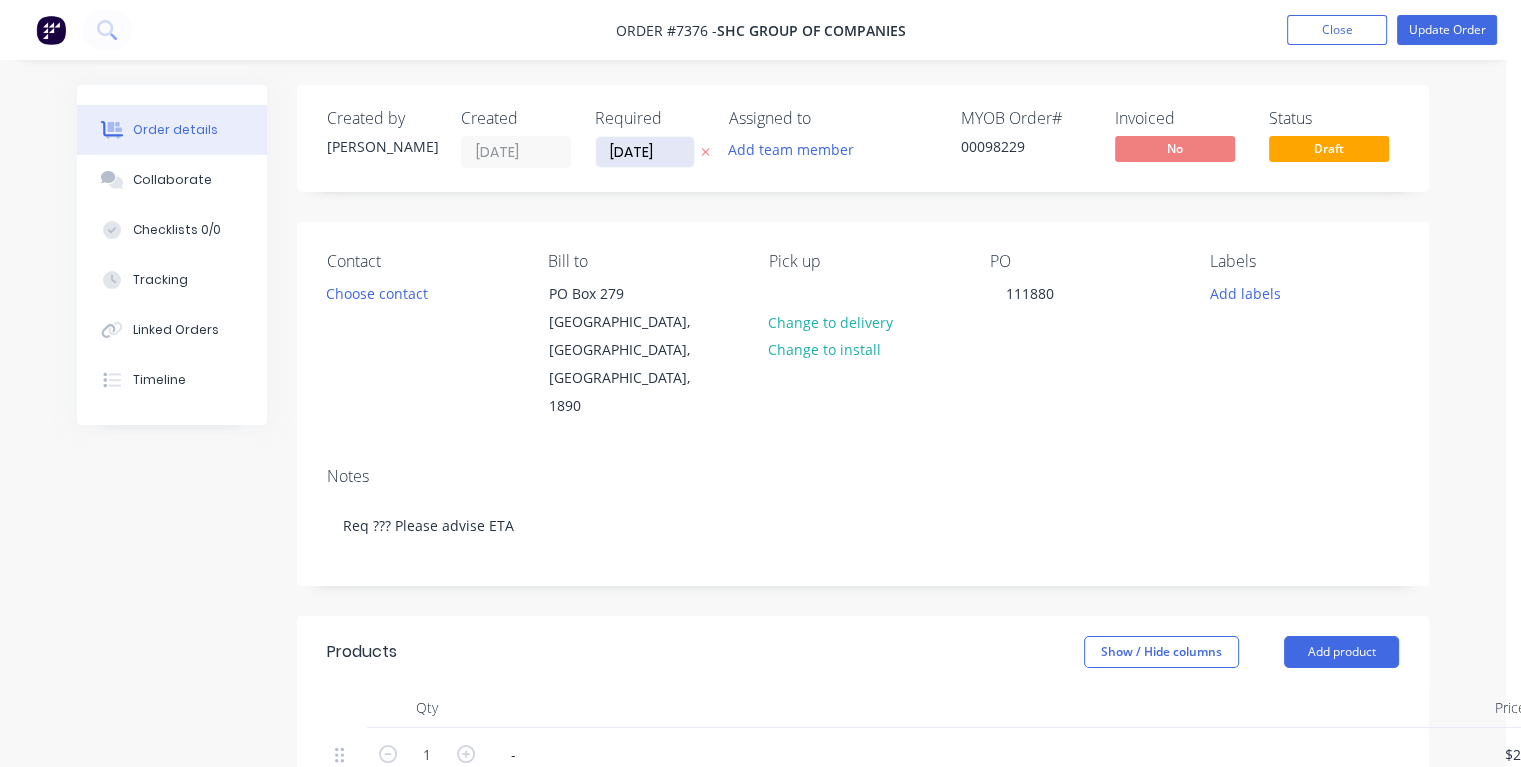 click on "[DATE]" at bounding box center (645, 152) 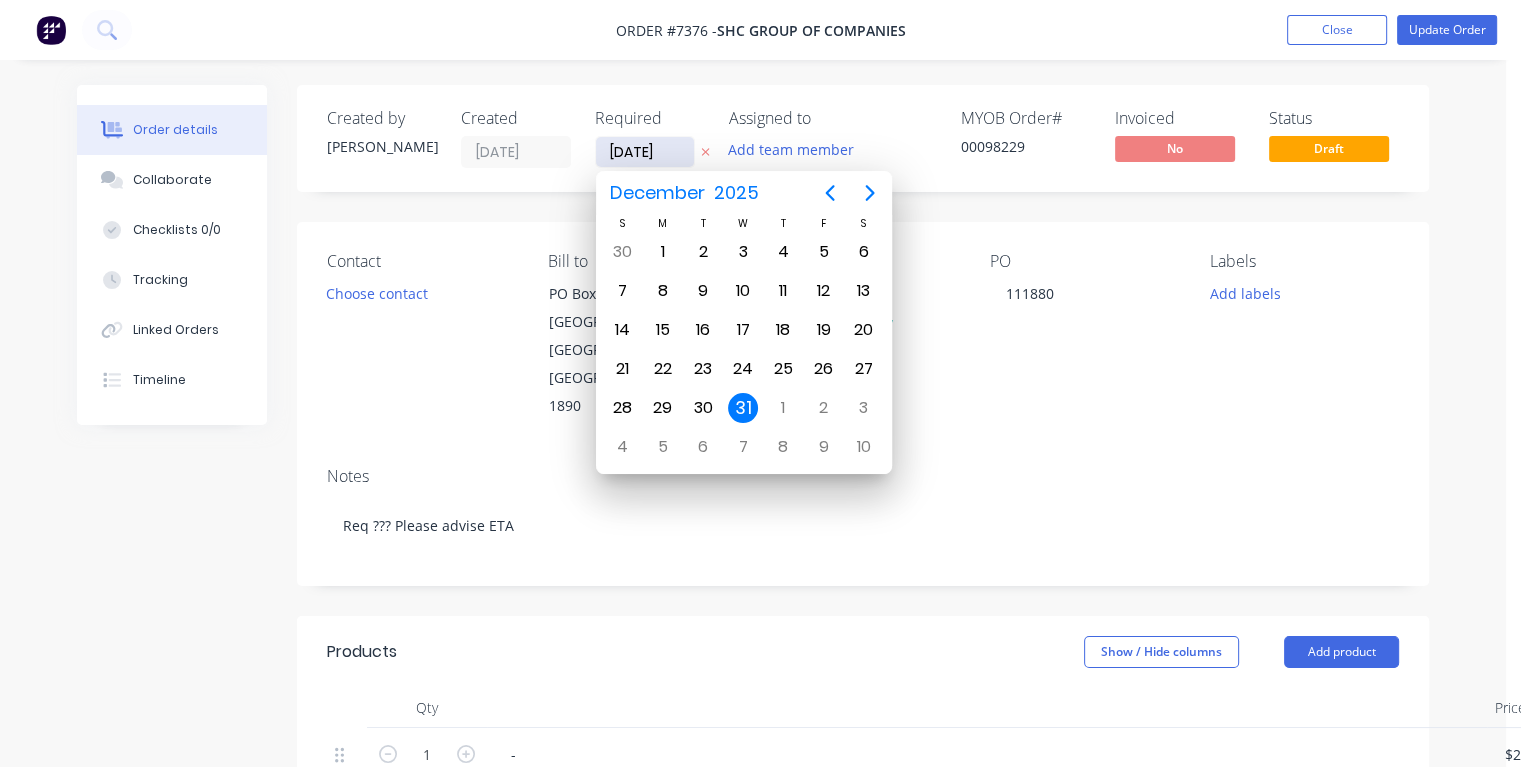 type on "[DATE]" 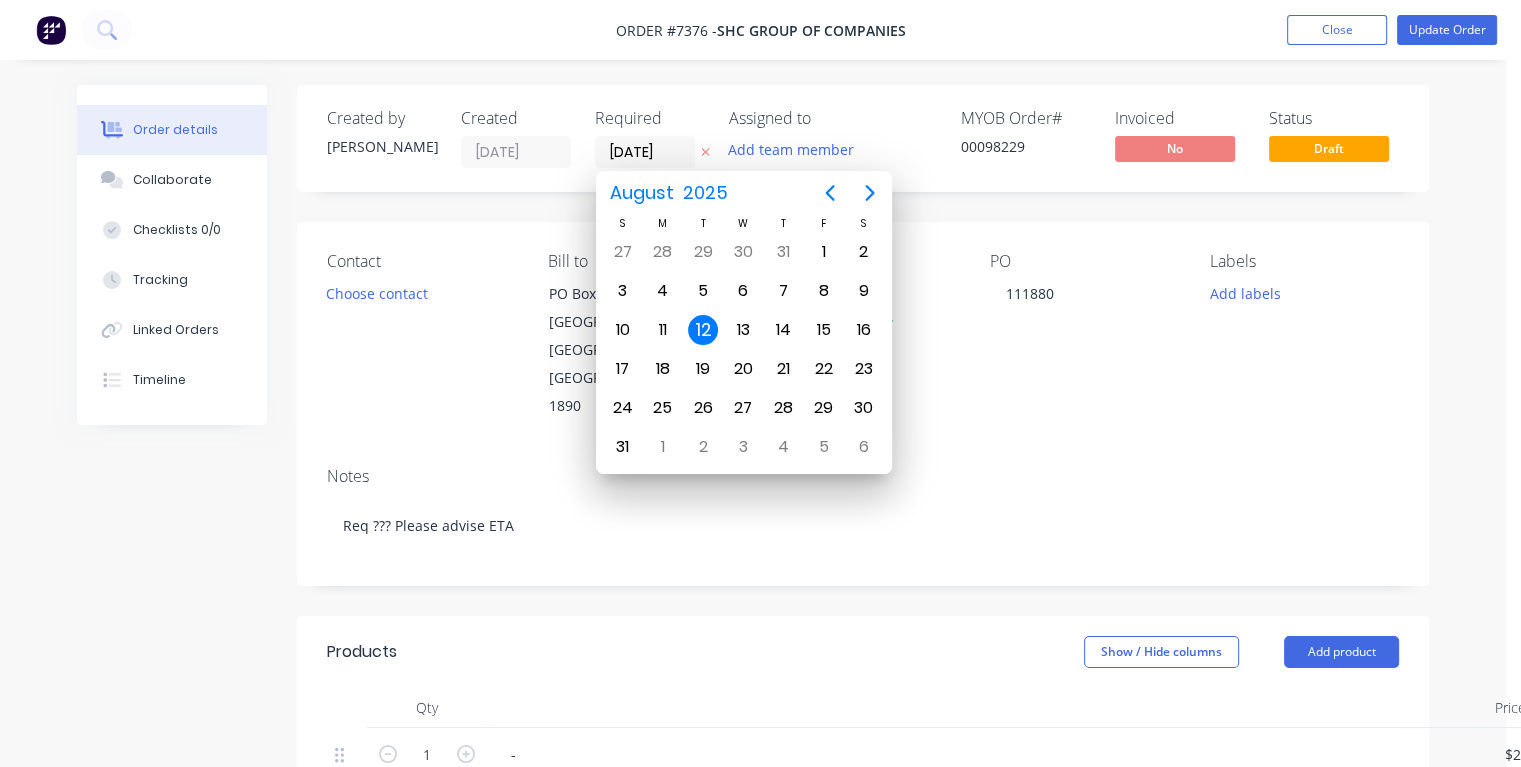 click on "12" at bounding box center (703, 330) 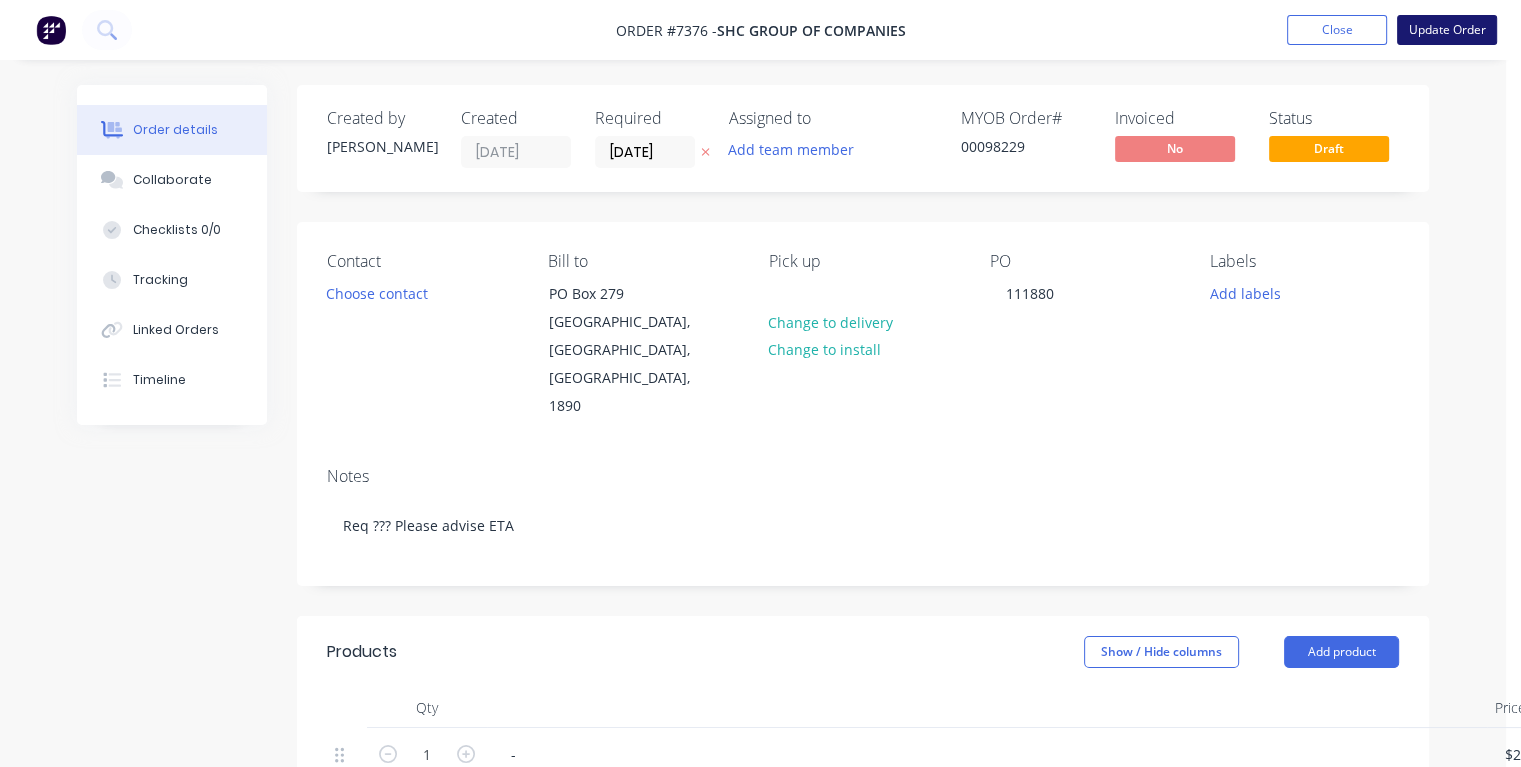 click on "Update Order" at bounding box center (1447, 30) 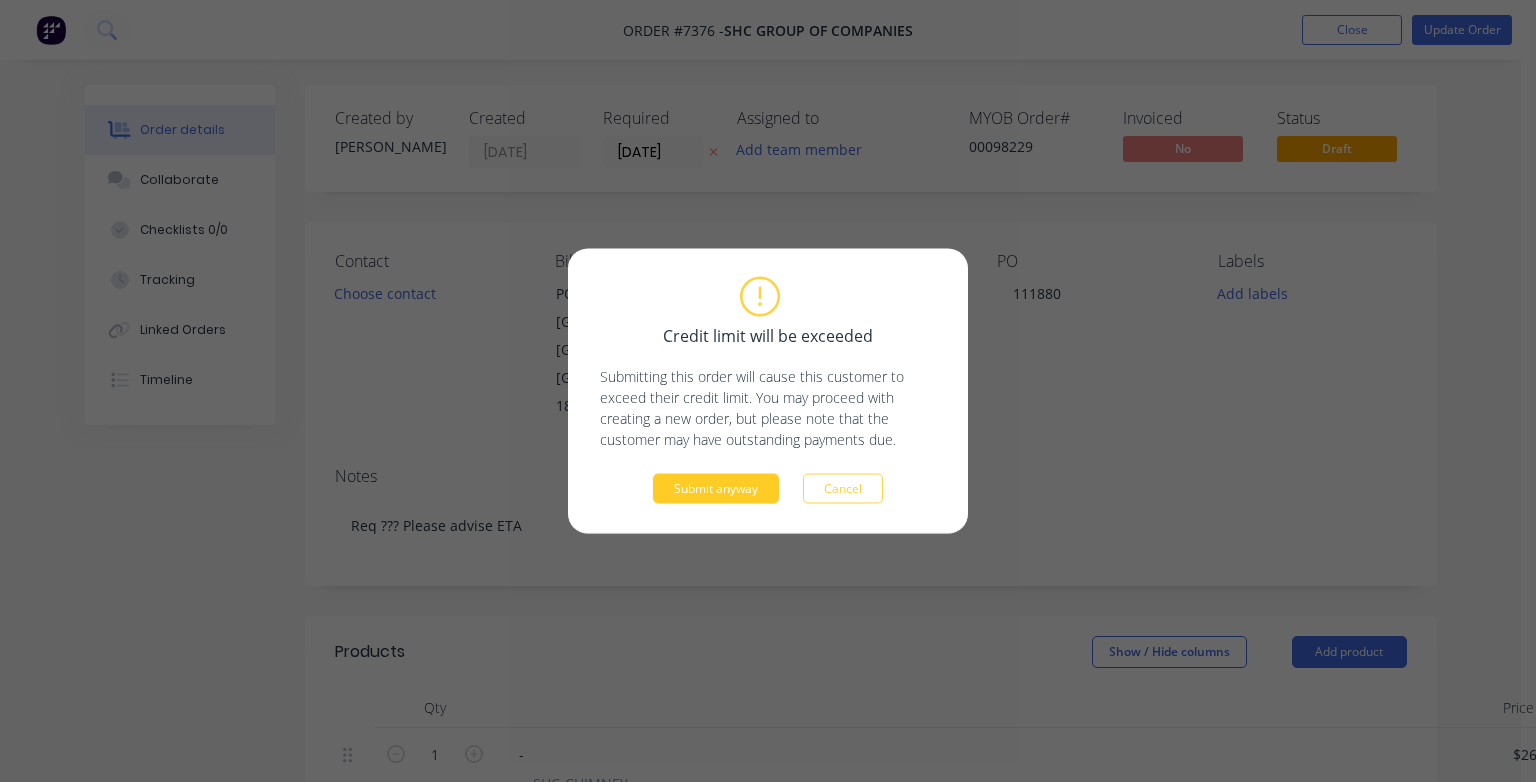click on "Submit anyway" at bounding box center (716, 489) 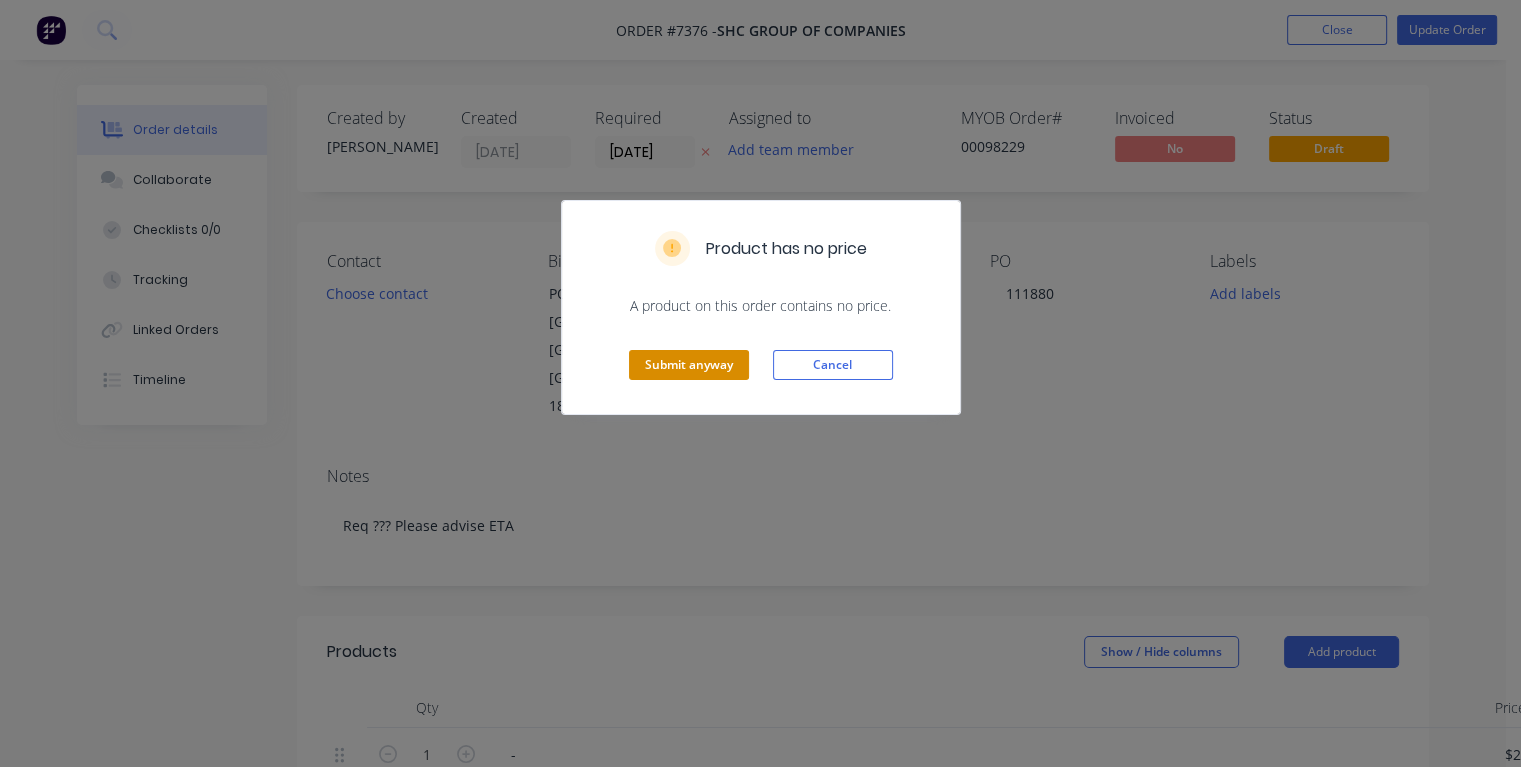 click on "Submit anyway" at bounding box center (689, 365) 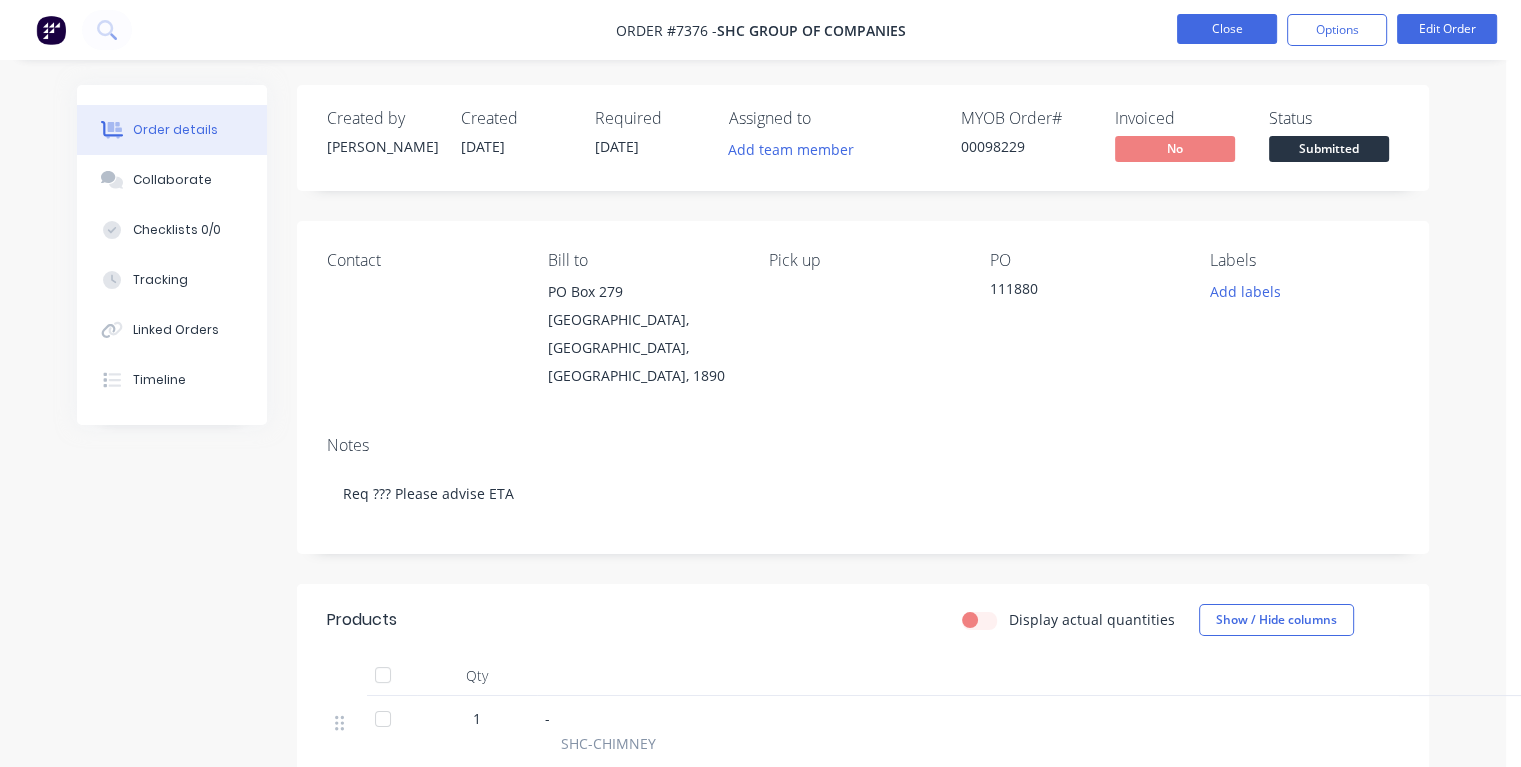 click on "Close" at bounding box center [1227, 29] 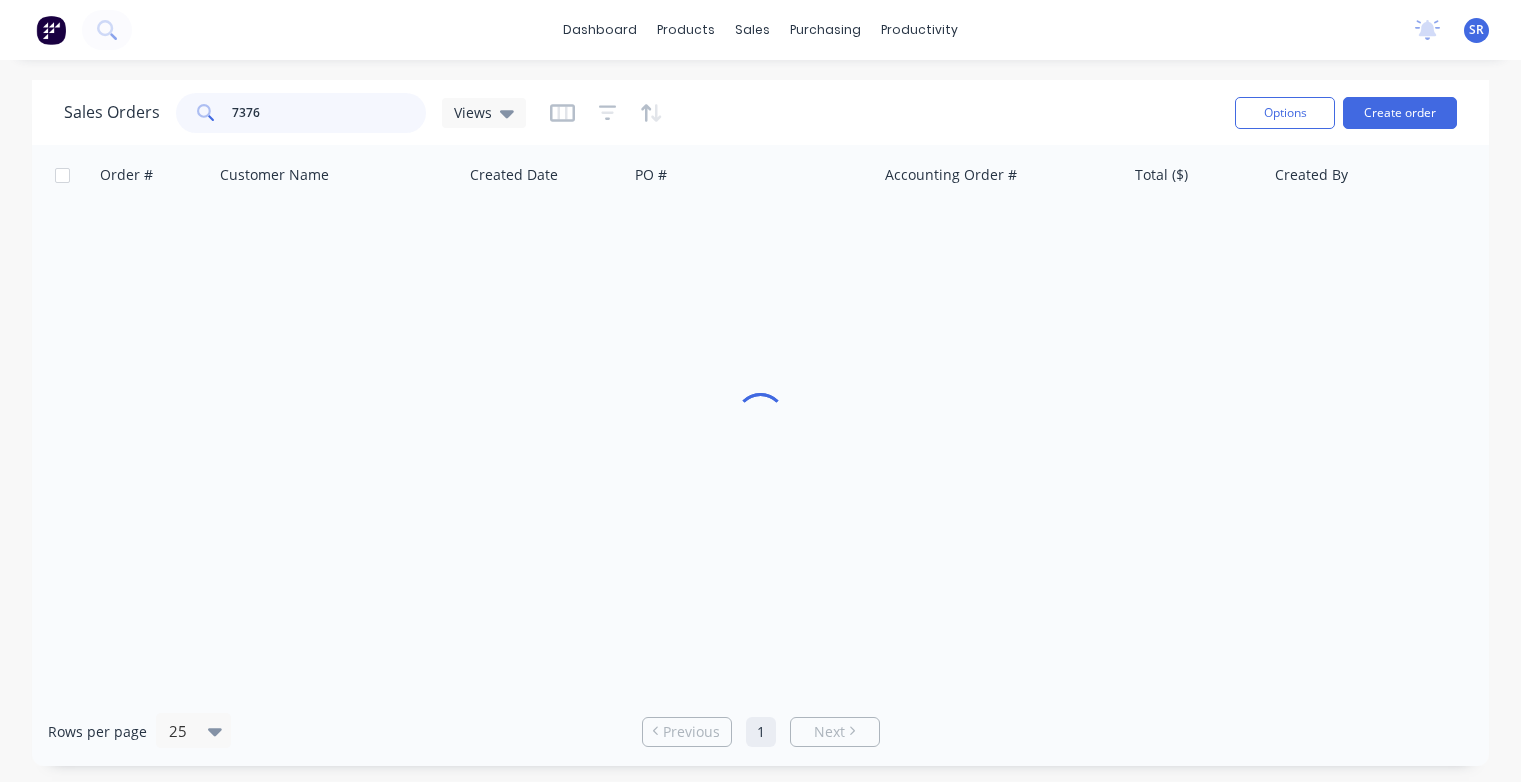 click on "7376" at bounding box center (329, 113) 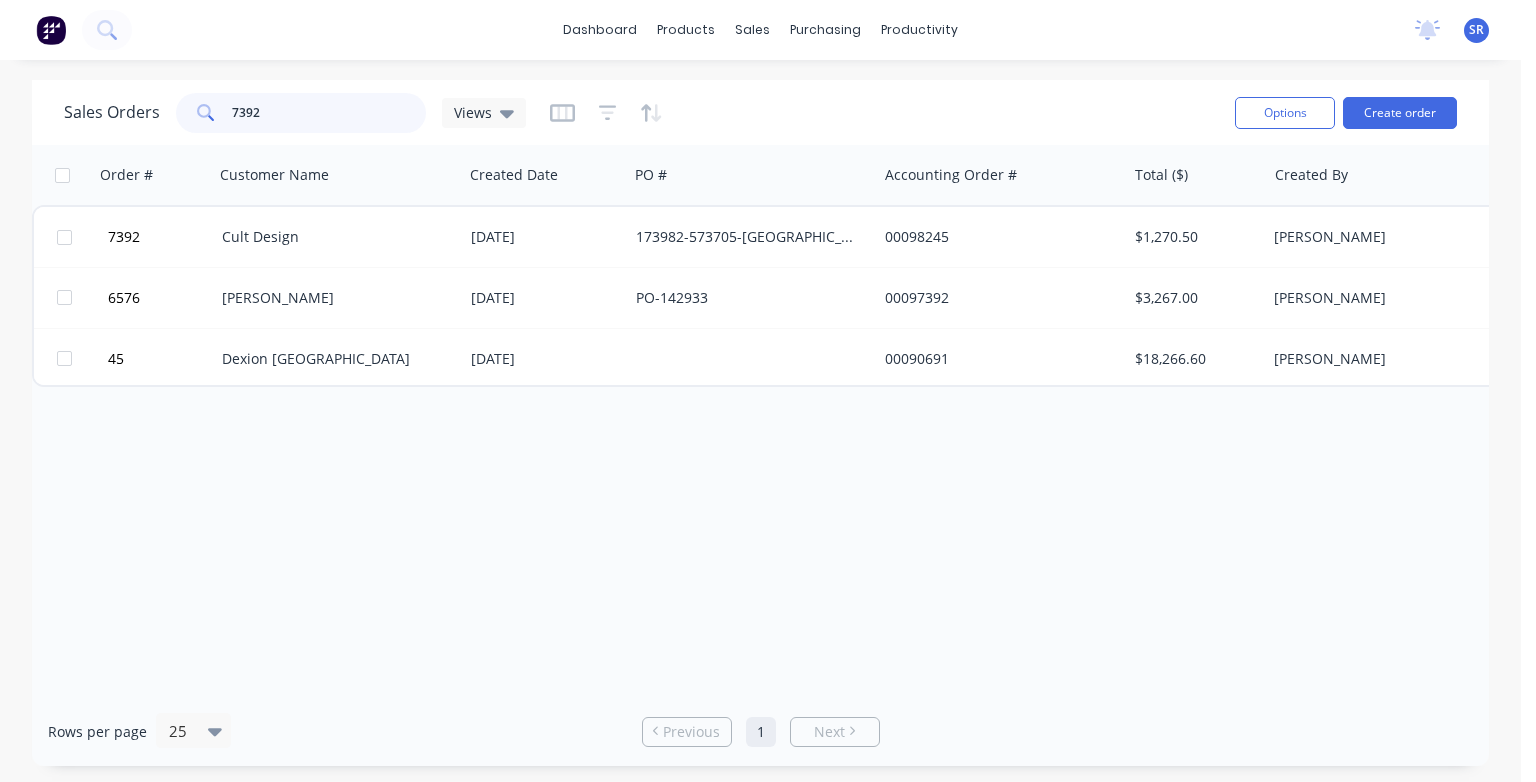 type on "7392" 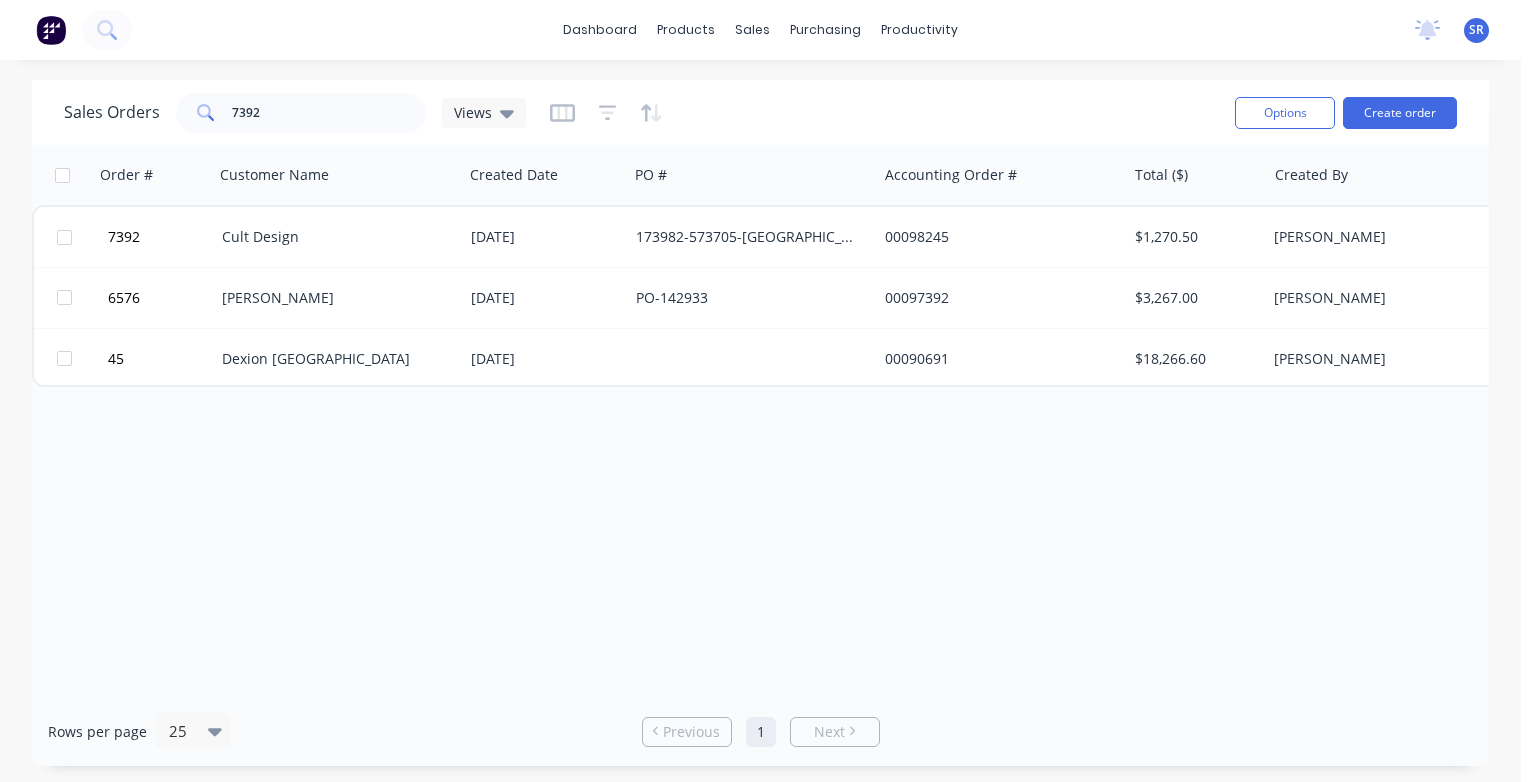 click on "Cult Design" at bounding box center [333, 237] 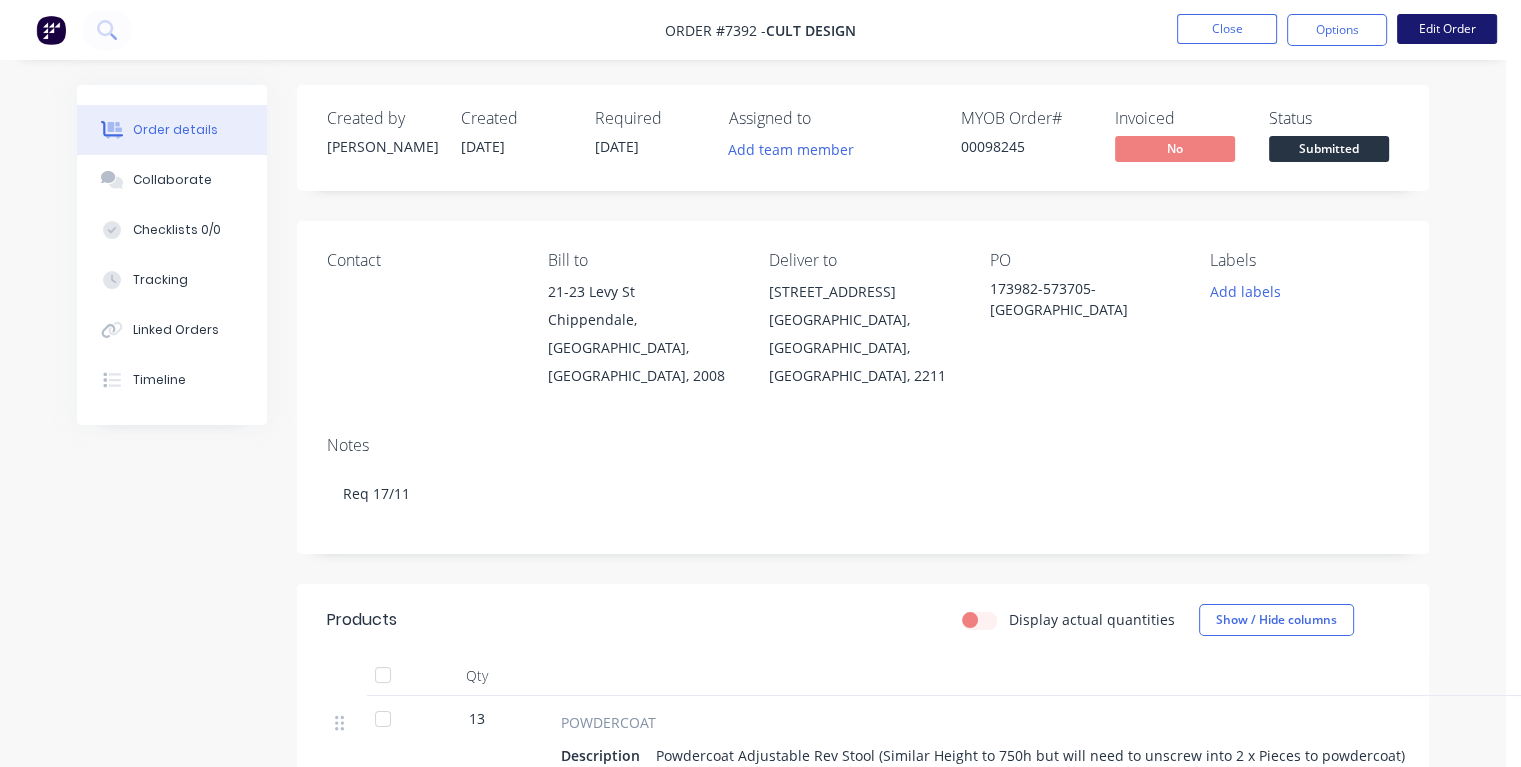 click on "Edit Order" at bounding box center [1447, 29] 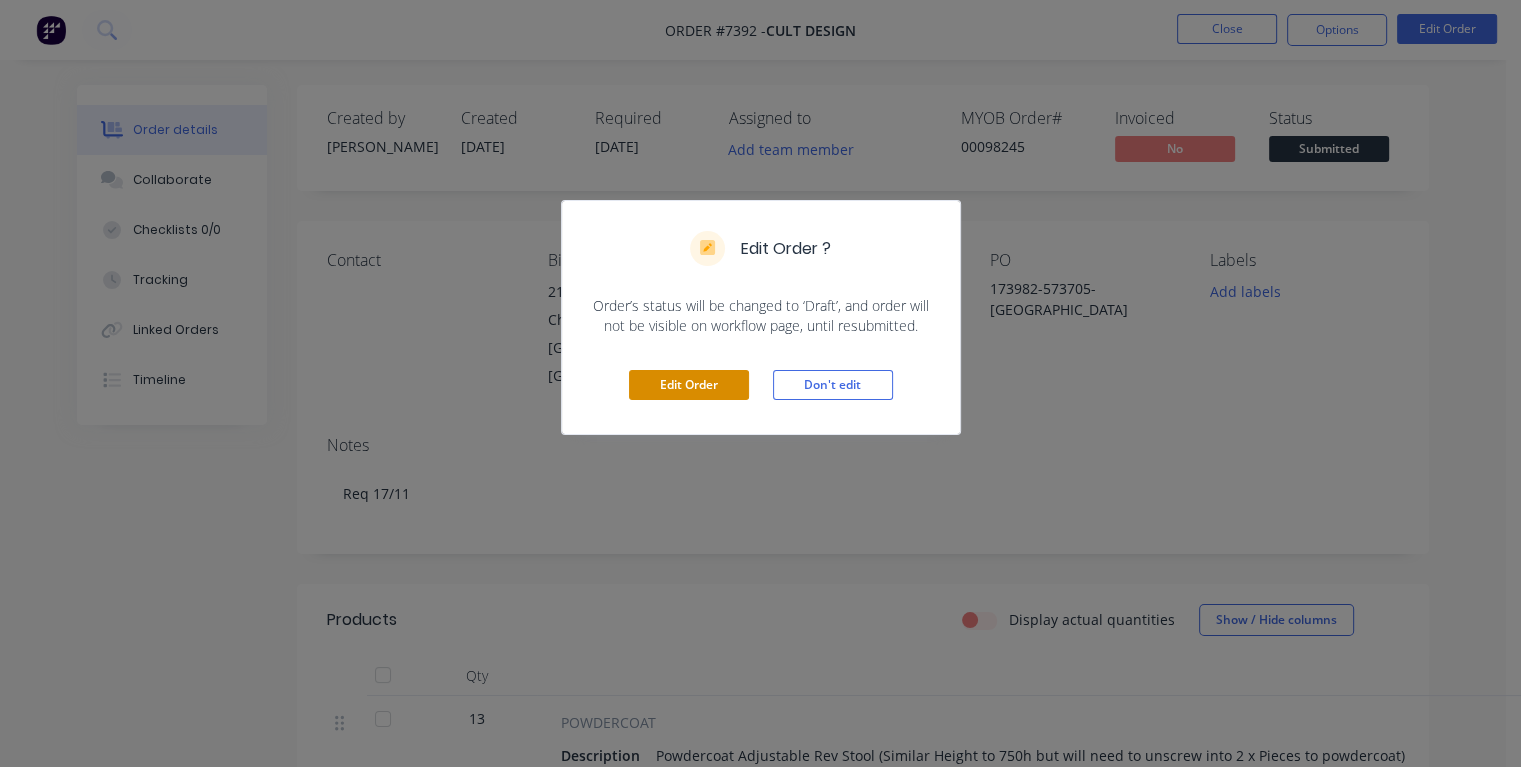 click on "Edit Order" at bounding box center (689, 385) 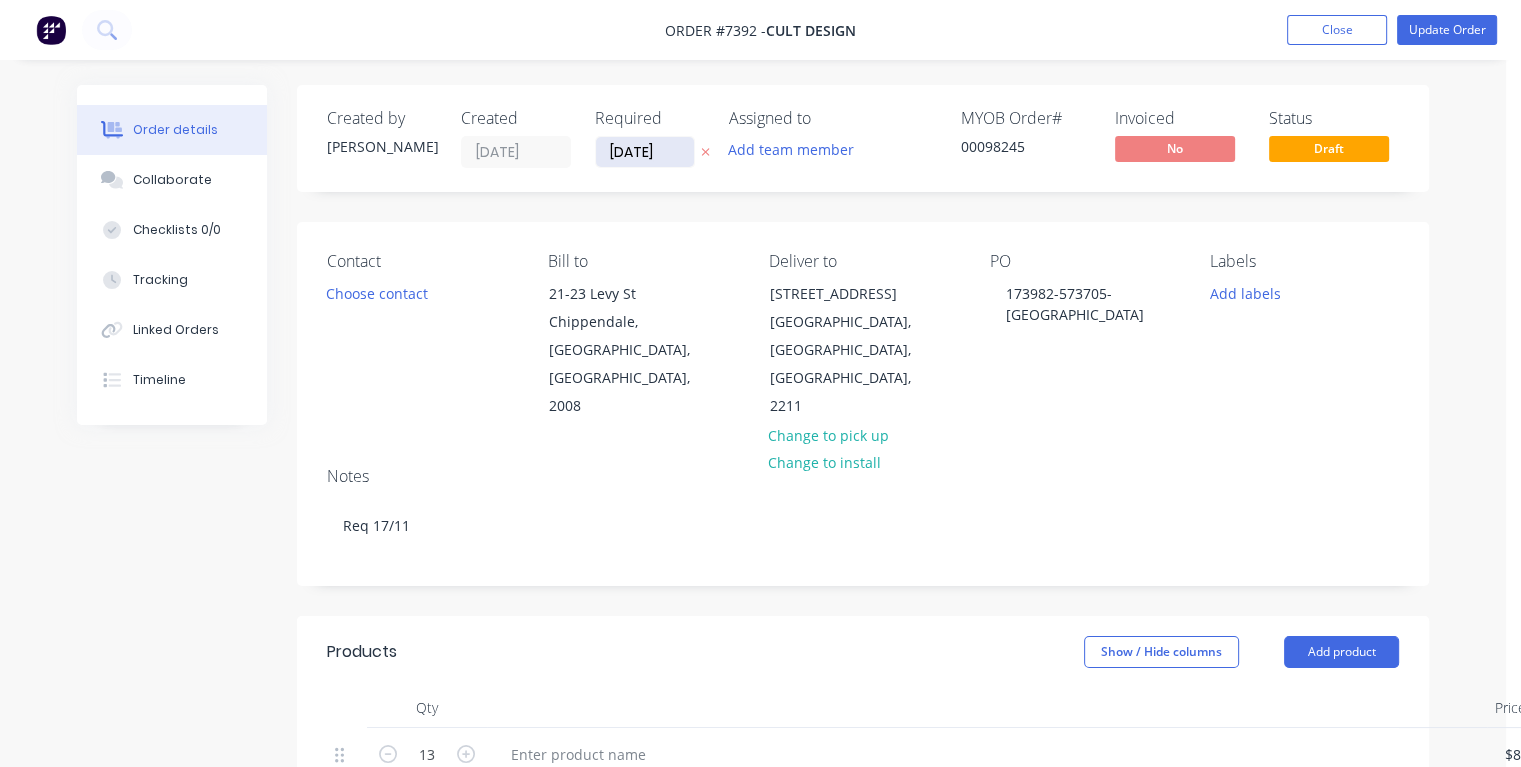 drag, startPoint x: 665, startPoint y: 149, endPoint x: 601, endPoint y: 164, distance: 65.734314 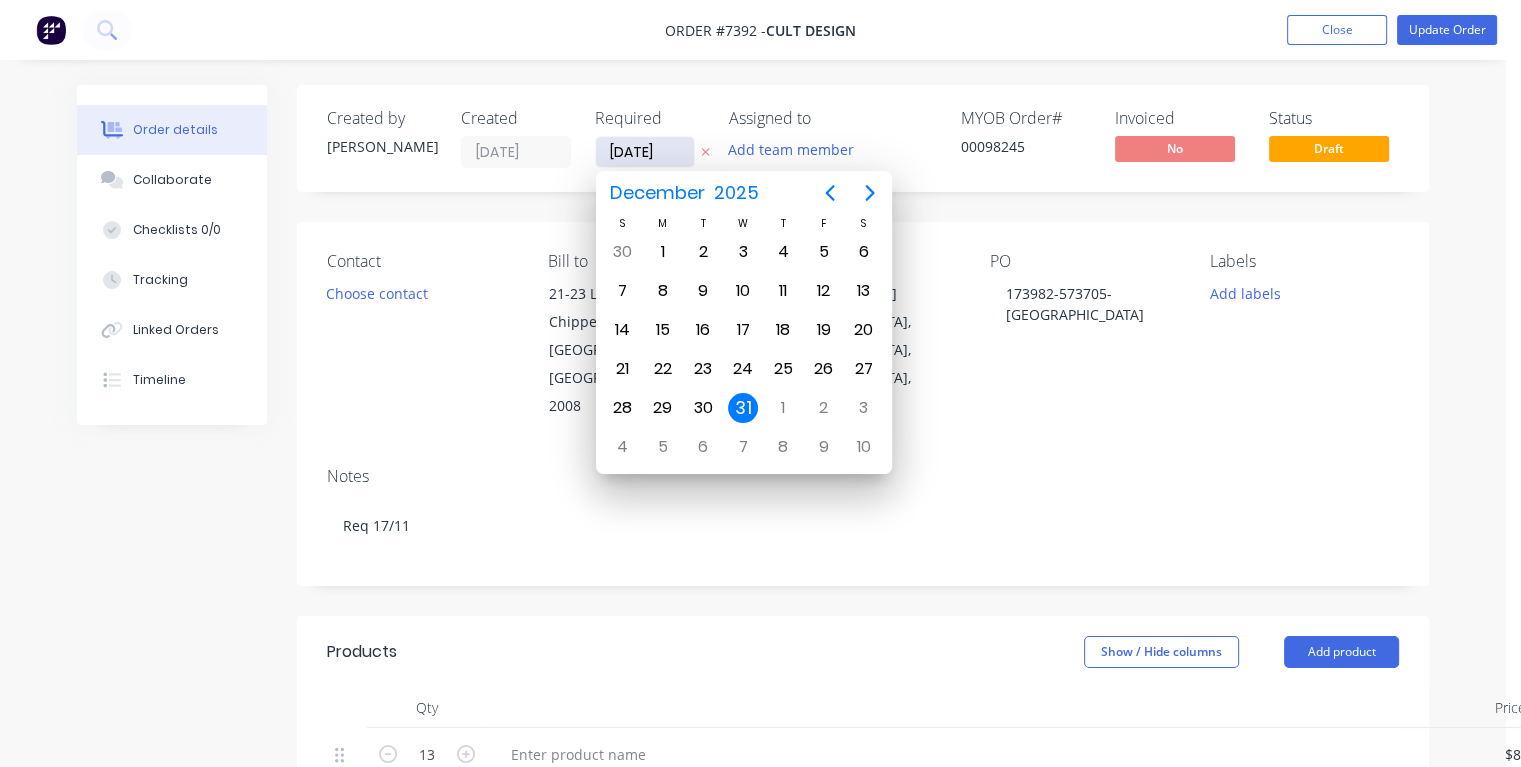 type on "[DATE]" 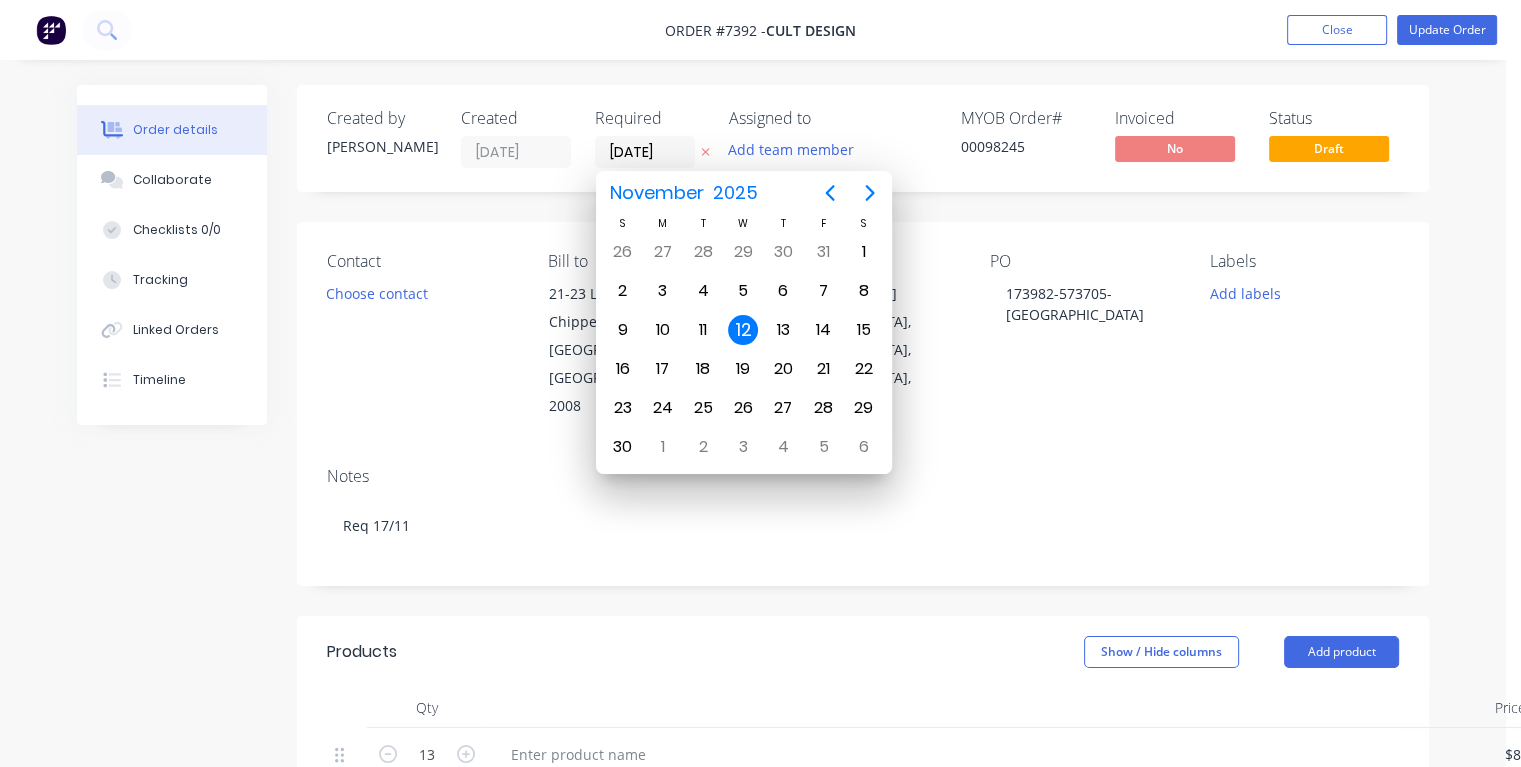 click on "12" at bounding box center [743, 330] 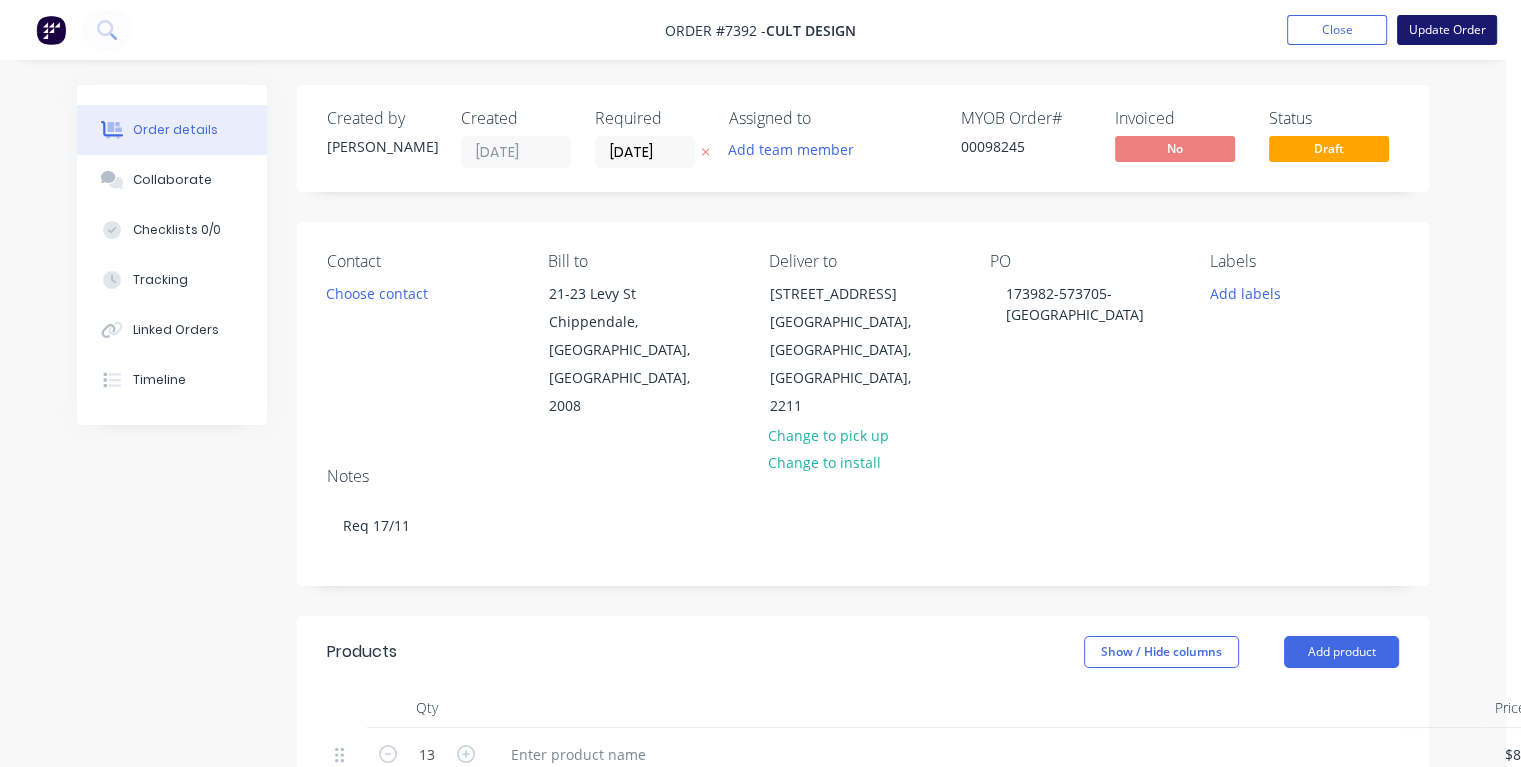 click on "Update Order" at bounding box center (1447, 30) 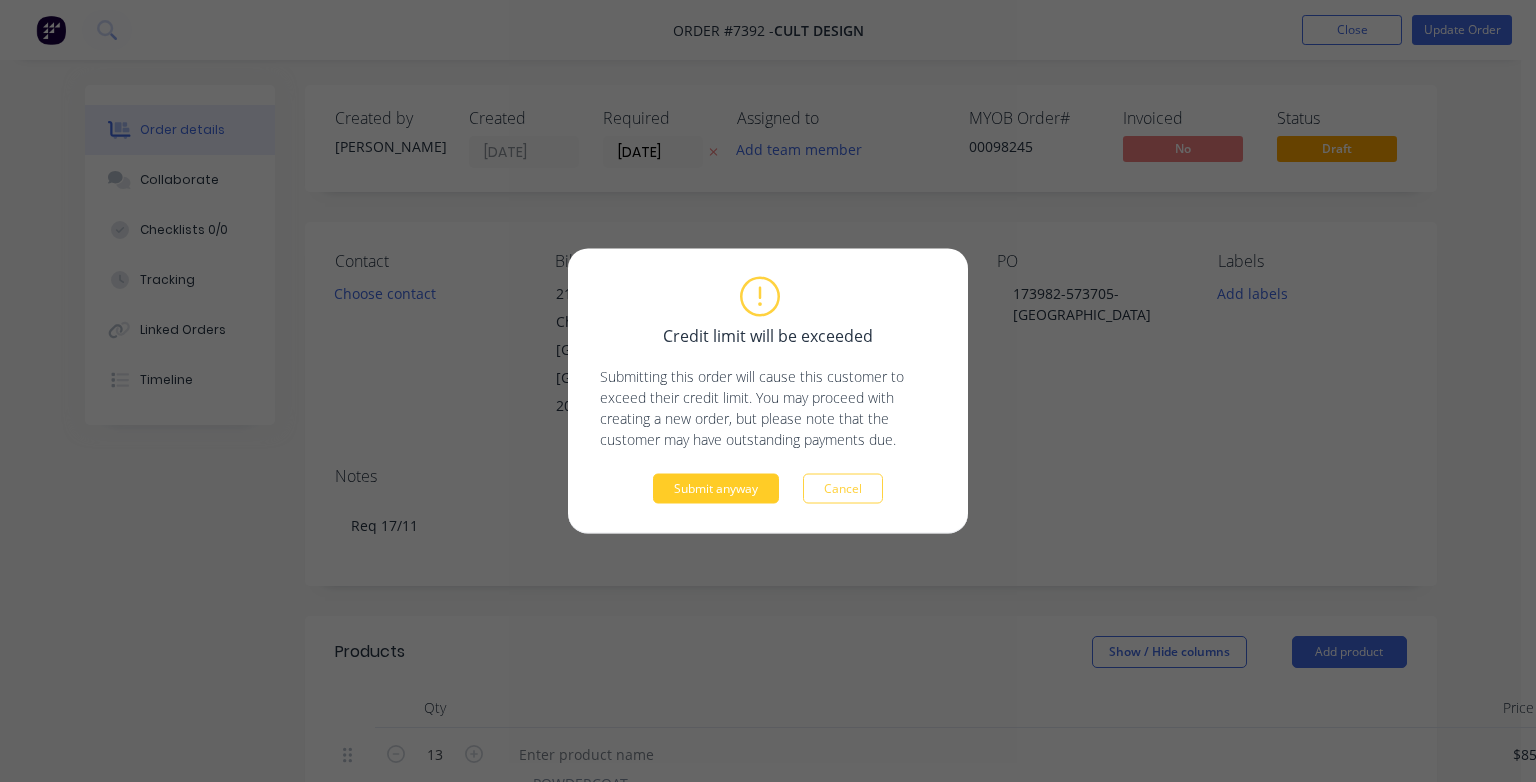 click on "Submit anyway" at bounding box center (716, 489) 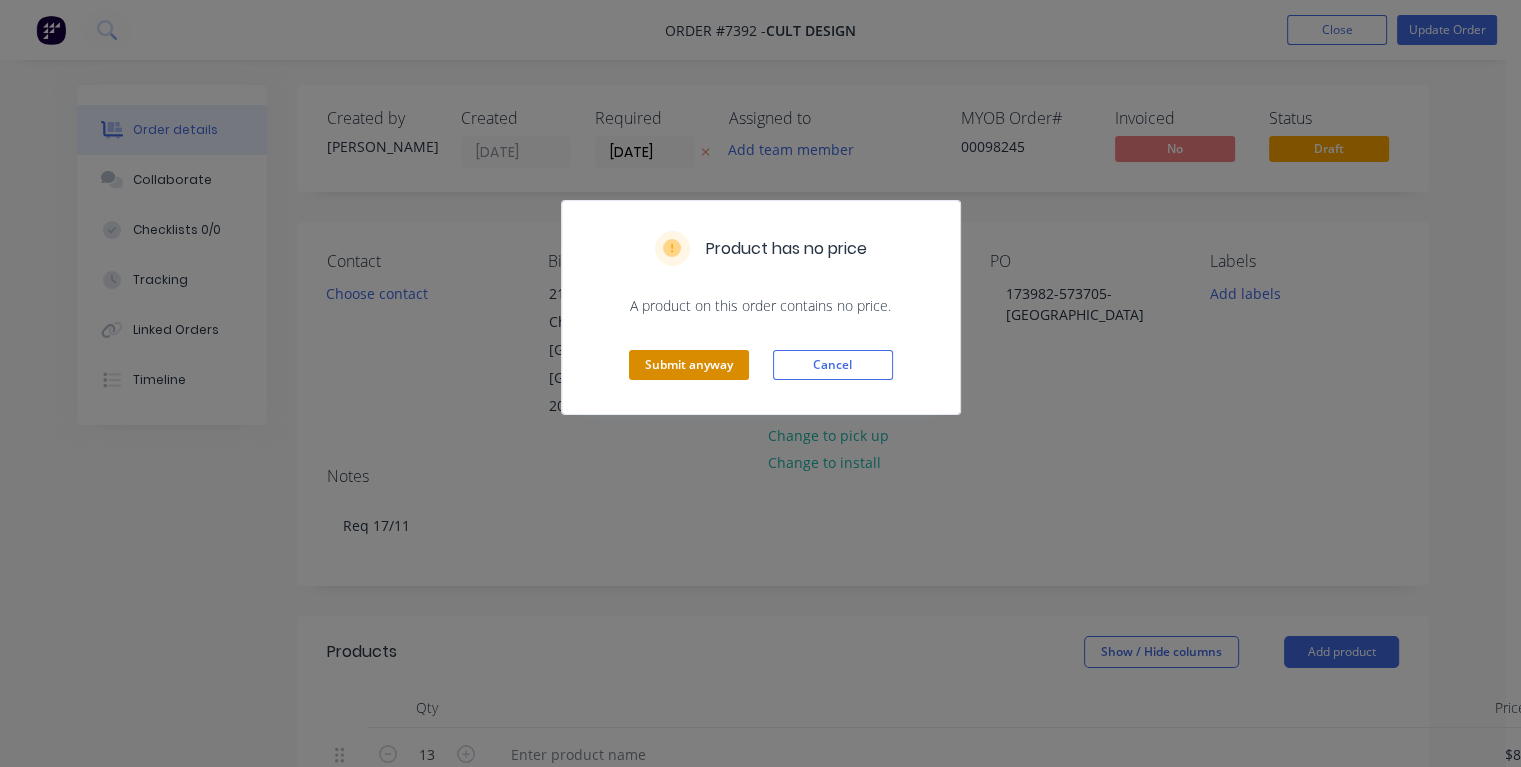 click on "Submit anyway" at bounding box center [689, 365] 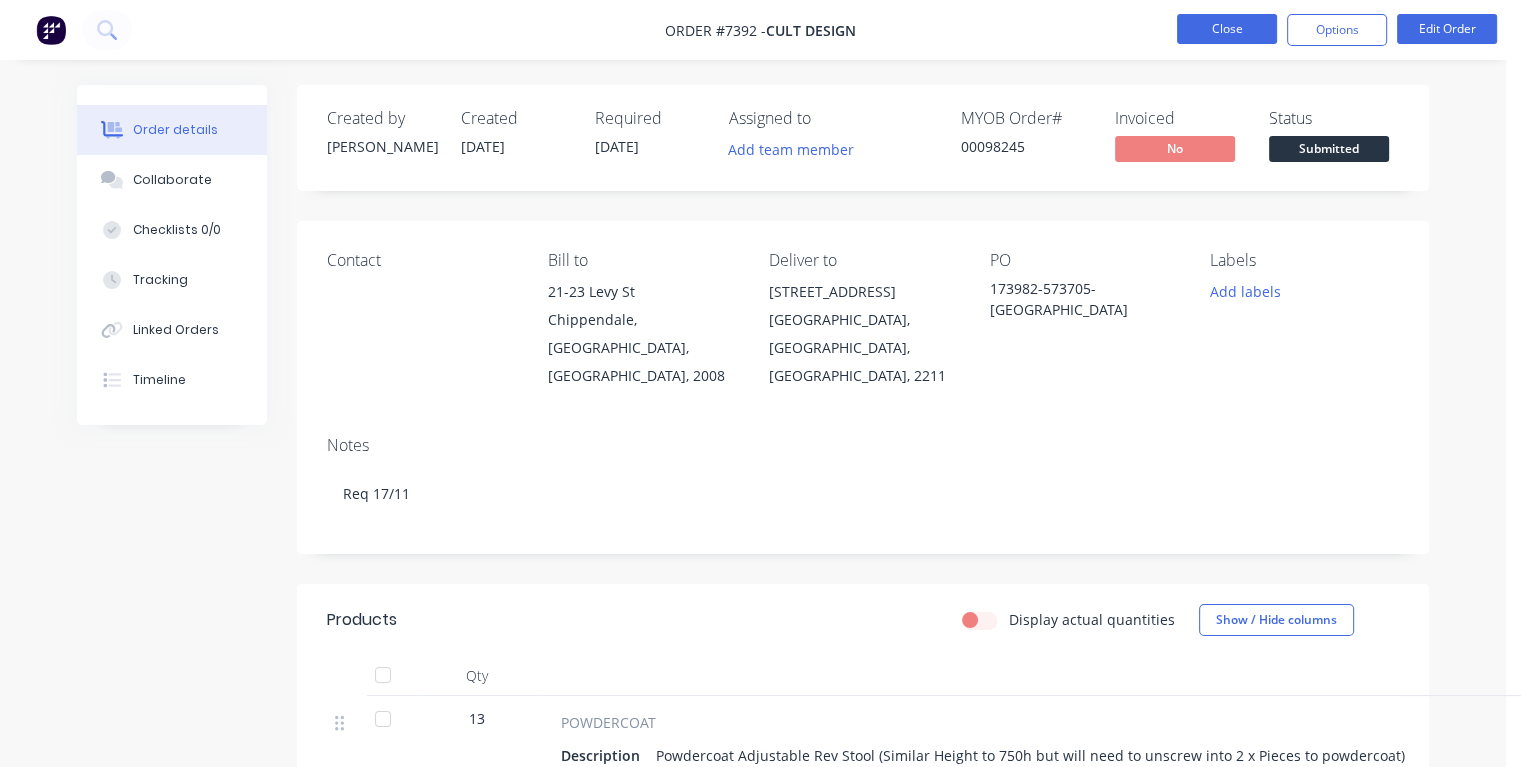 click on "Close" at bounding box center [1227, 29] 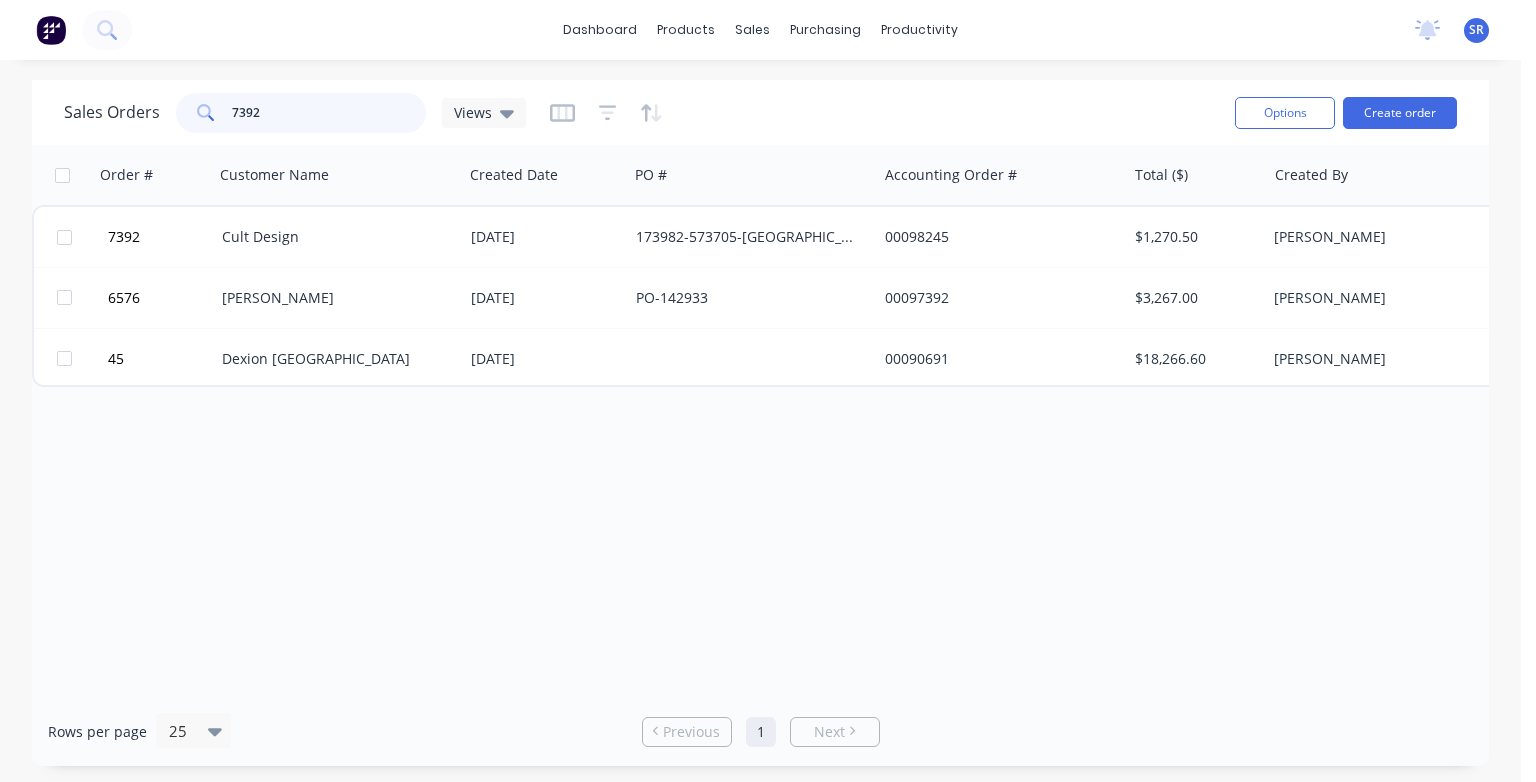 click on "7392" at bounding box center [329, 113] 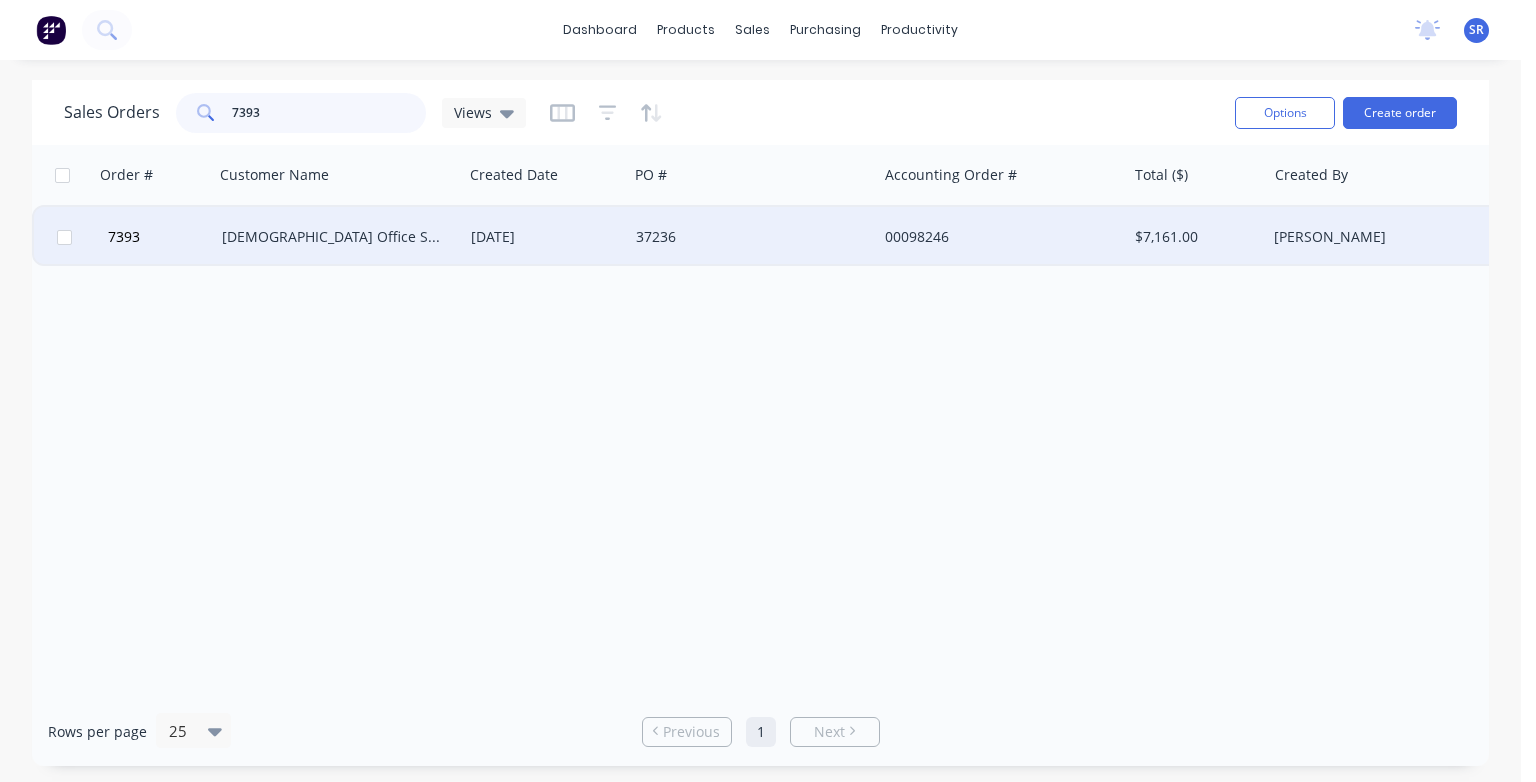 type on "7393" 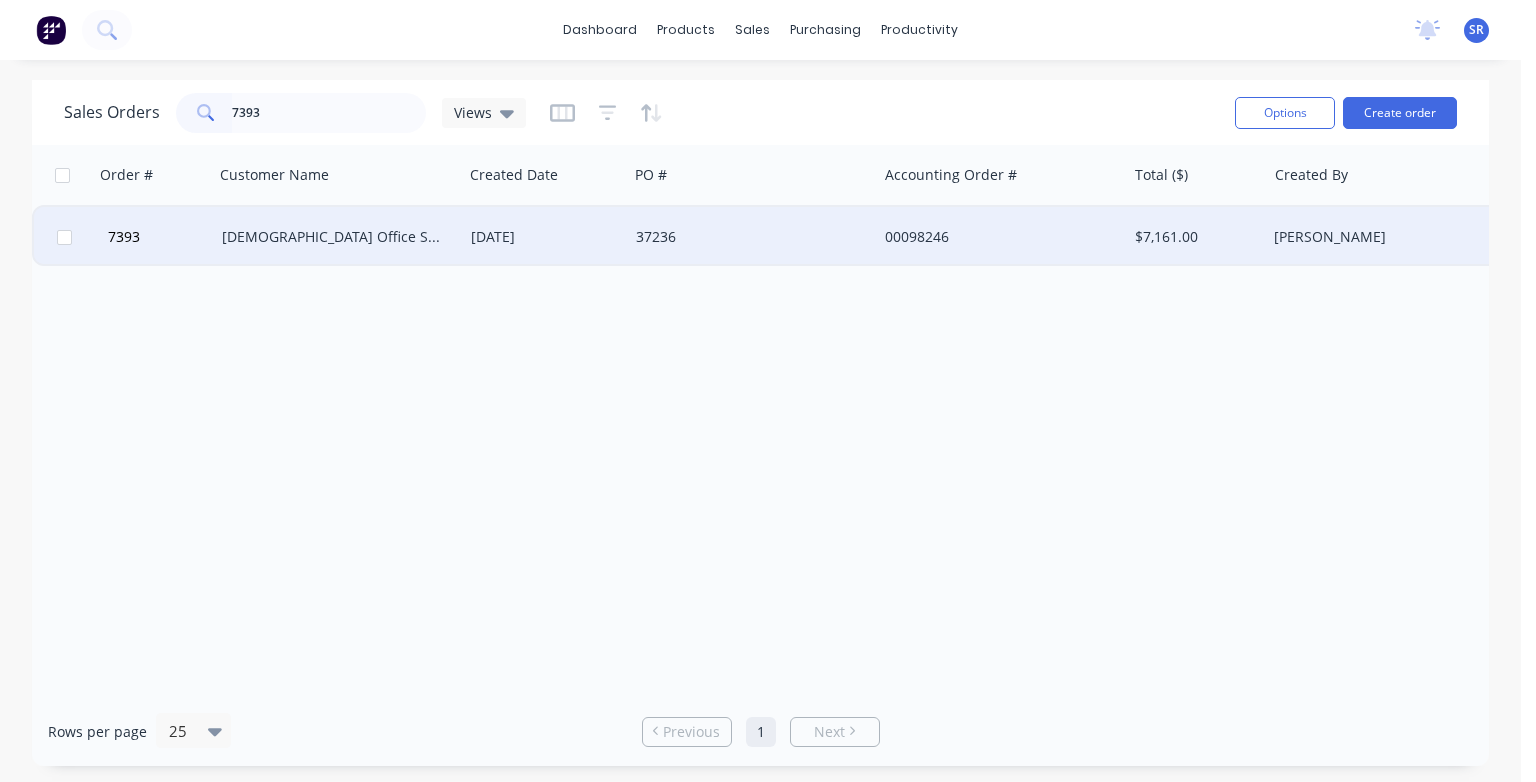 click on "[DEMOGRAPHIC_DATA] Office Systems" at bounding box center [333, 237] 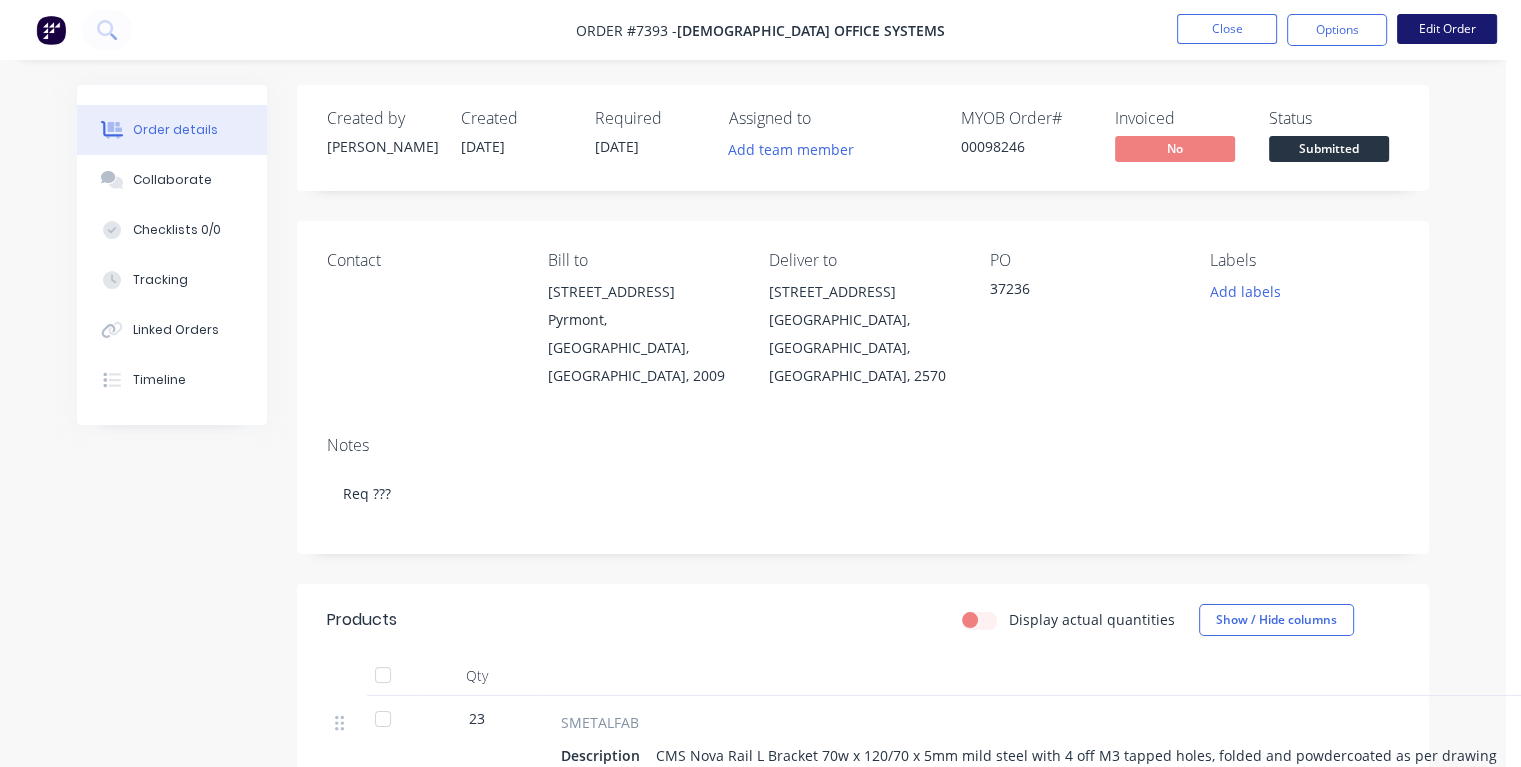 click on "Edit Order" at bounding box center (1447, 29) 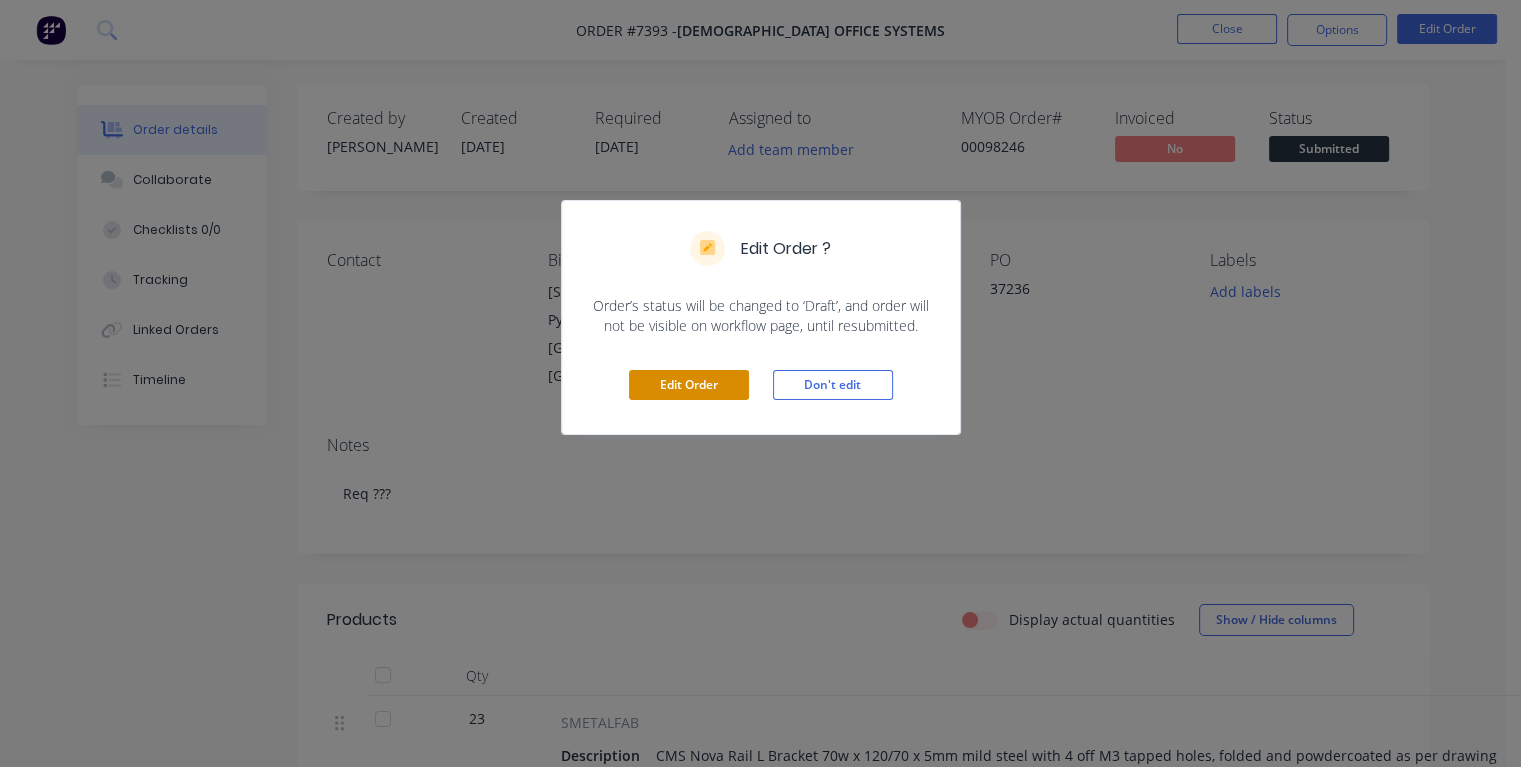 click on "Edit Order" at bounding box center [689, 385] 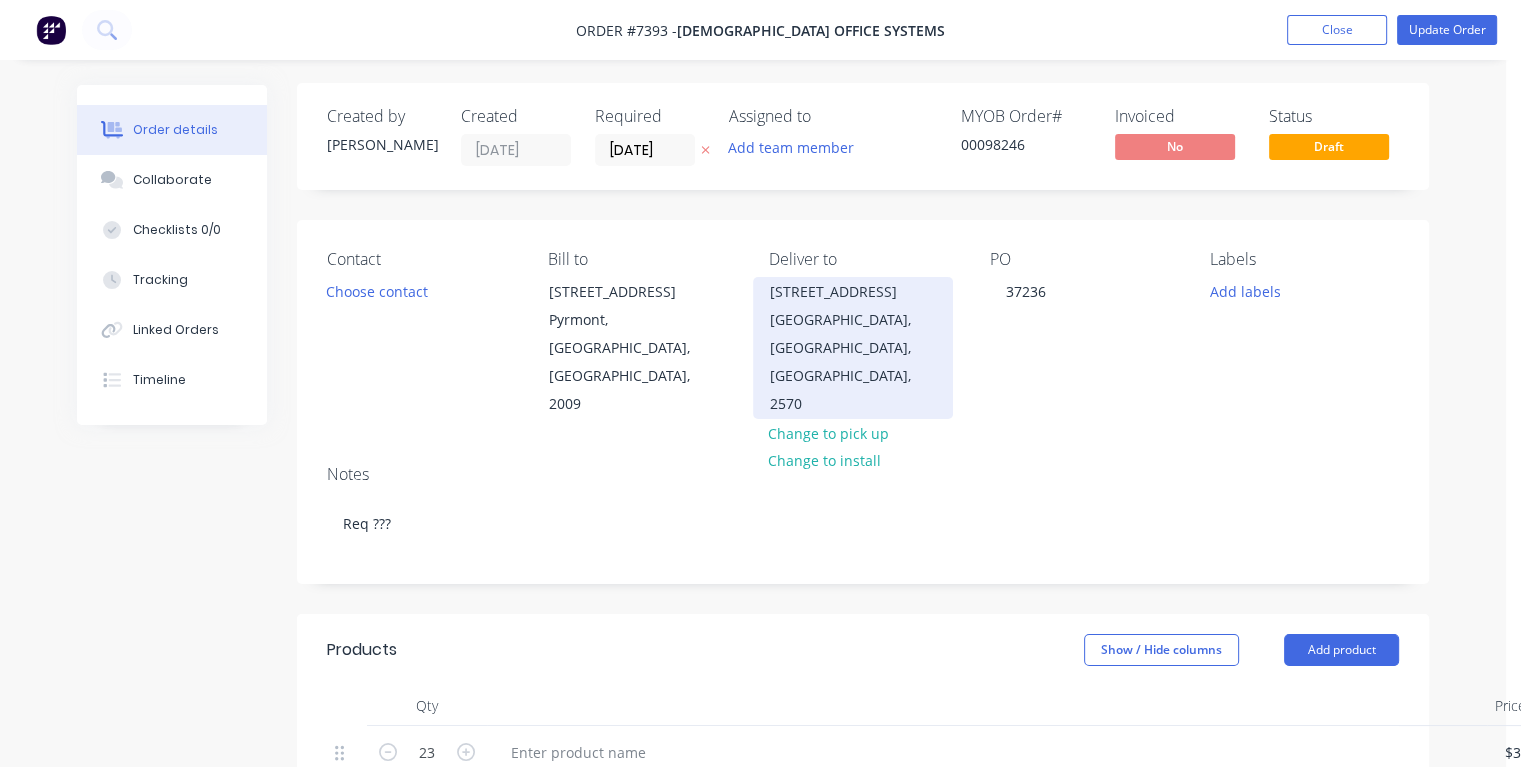 scroll, scrollTop: 0, scrollLeft: 0, axis: both 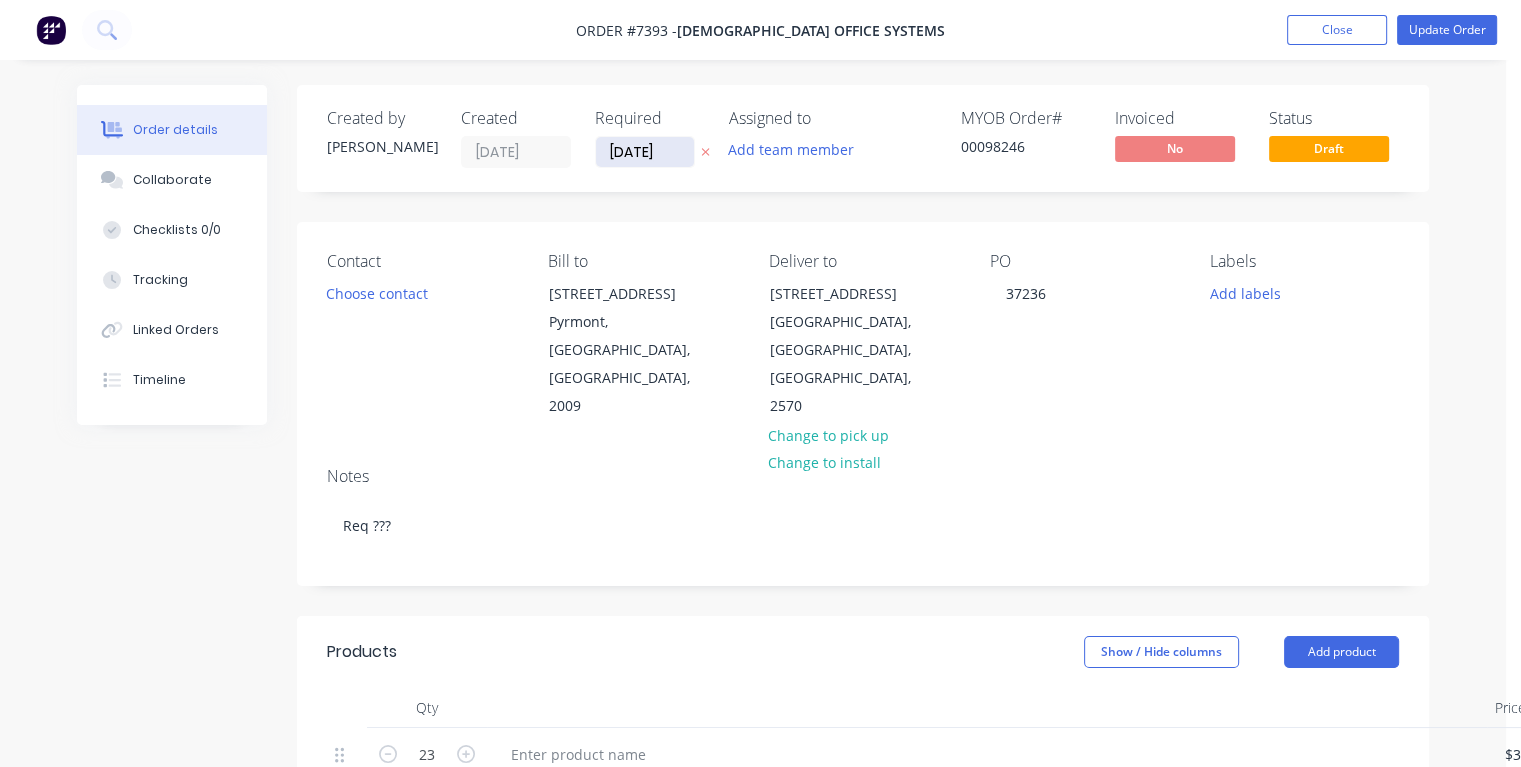 drag, startPoint x: 668, startPoint y: 149, endPoint x: 602, endPoint y: 160, distance: 66.910385 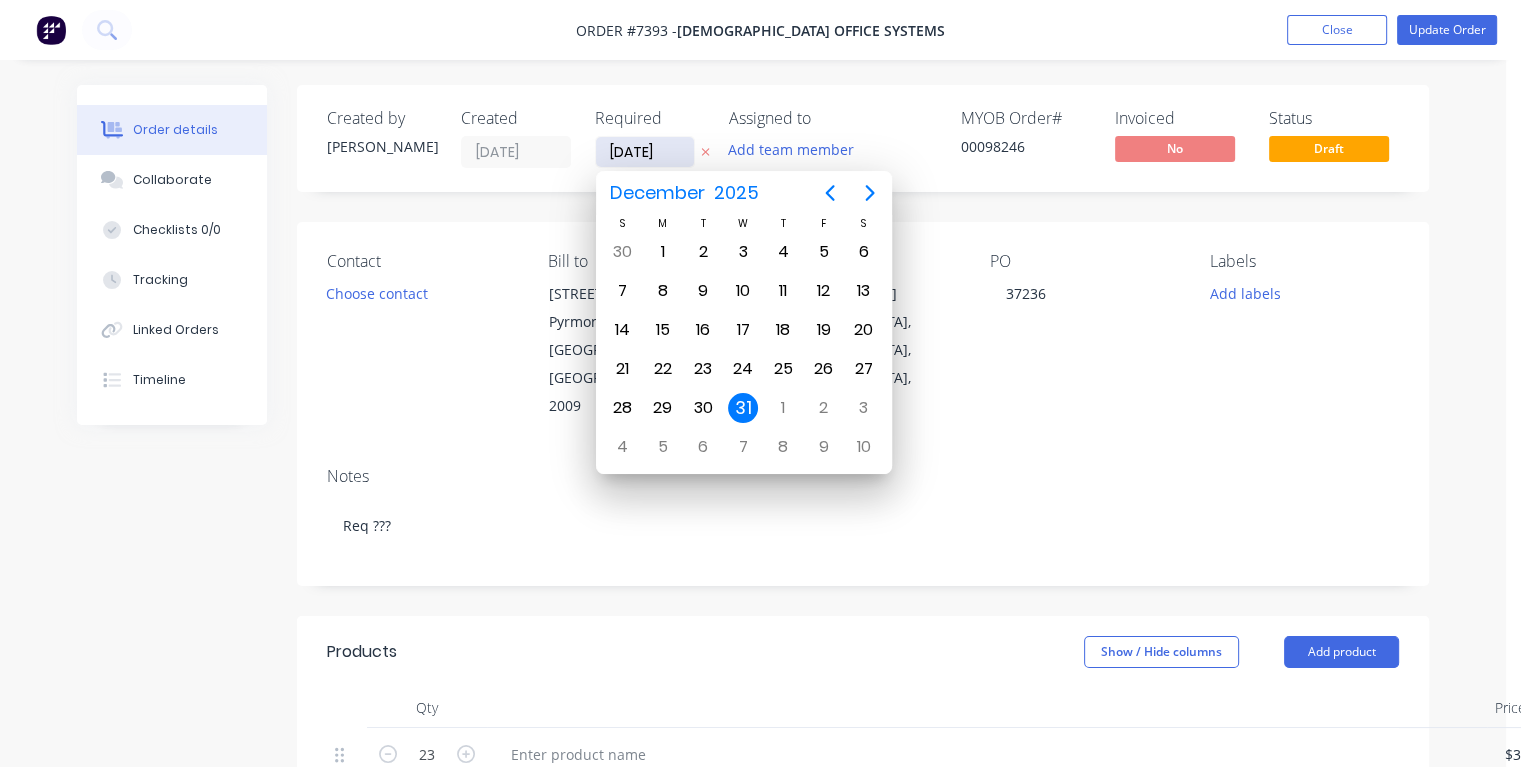 type on "[DATE]" 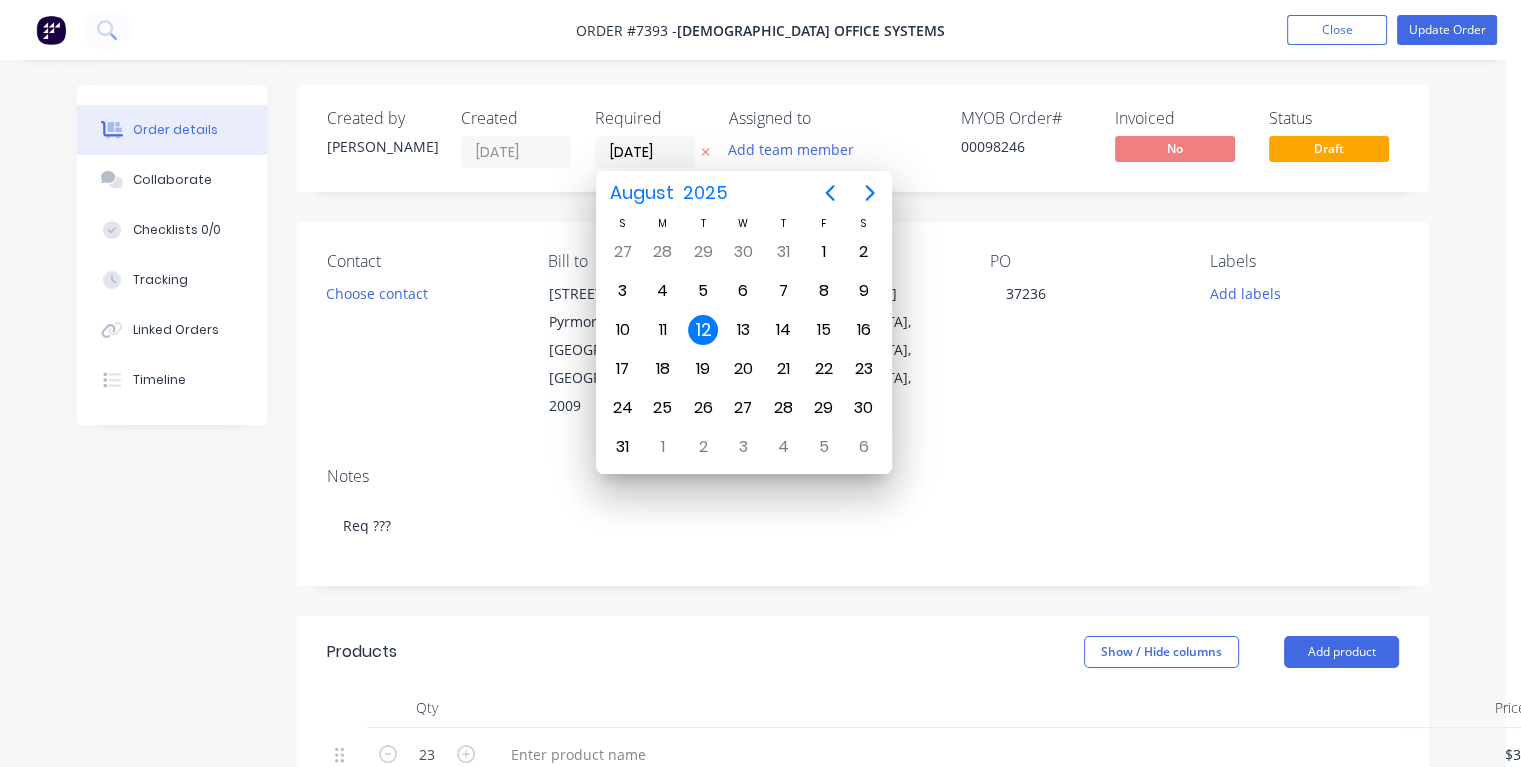 click on "12" at bounding box center (703, 330) 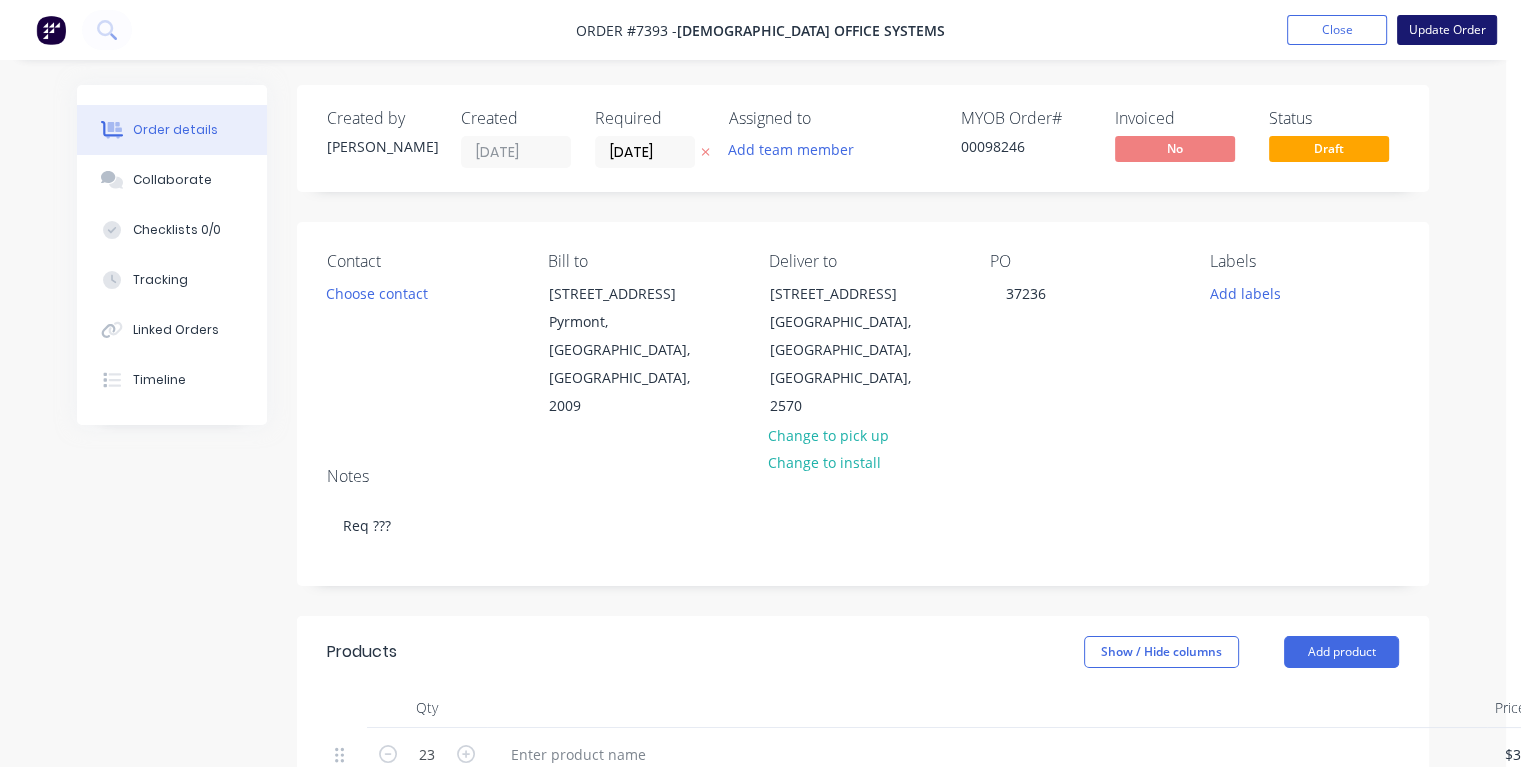 click on "Update Order" at bounding box center (1447, 30) 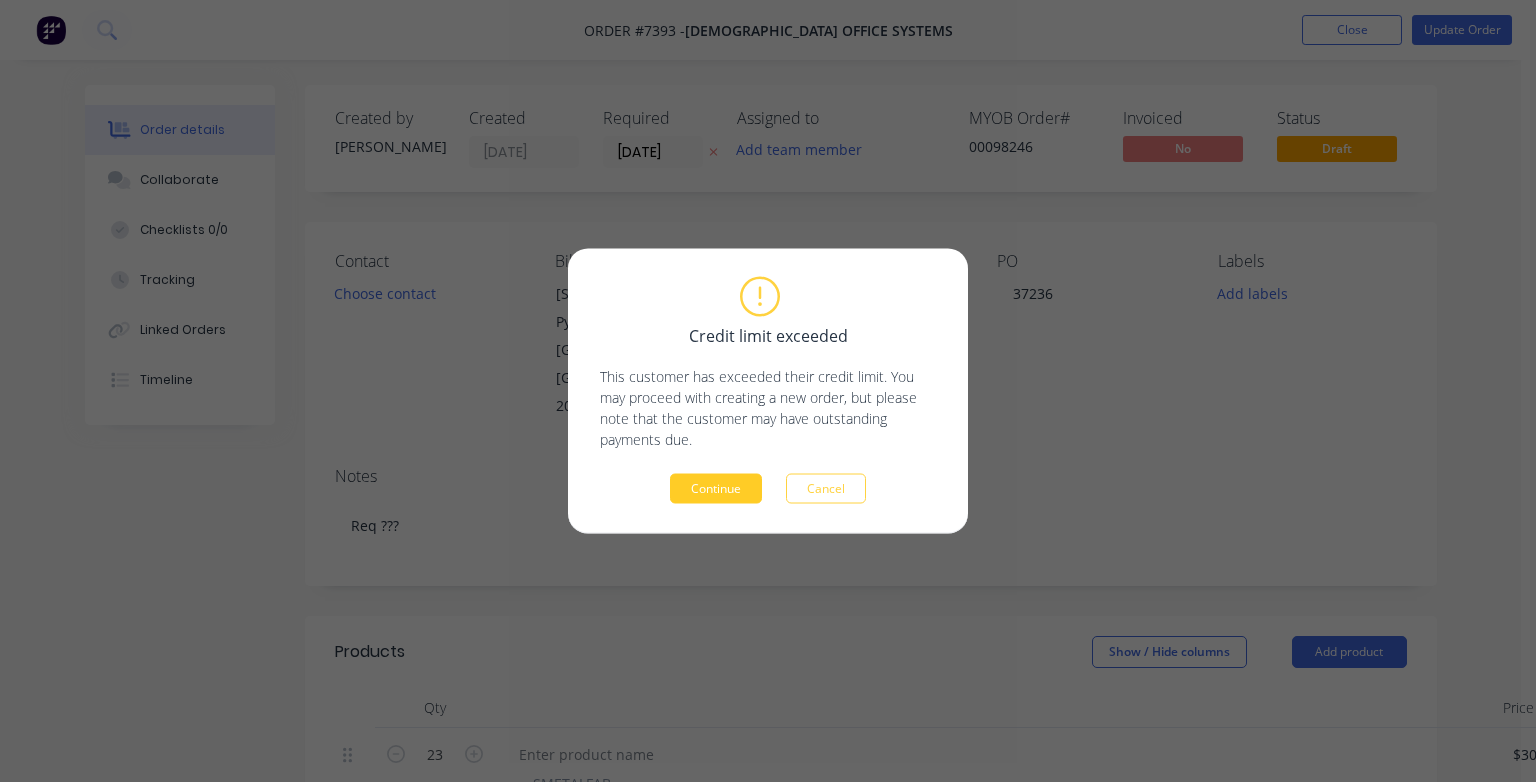 click on "Continue" at bounding box center (716, 489) 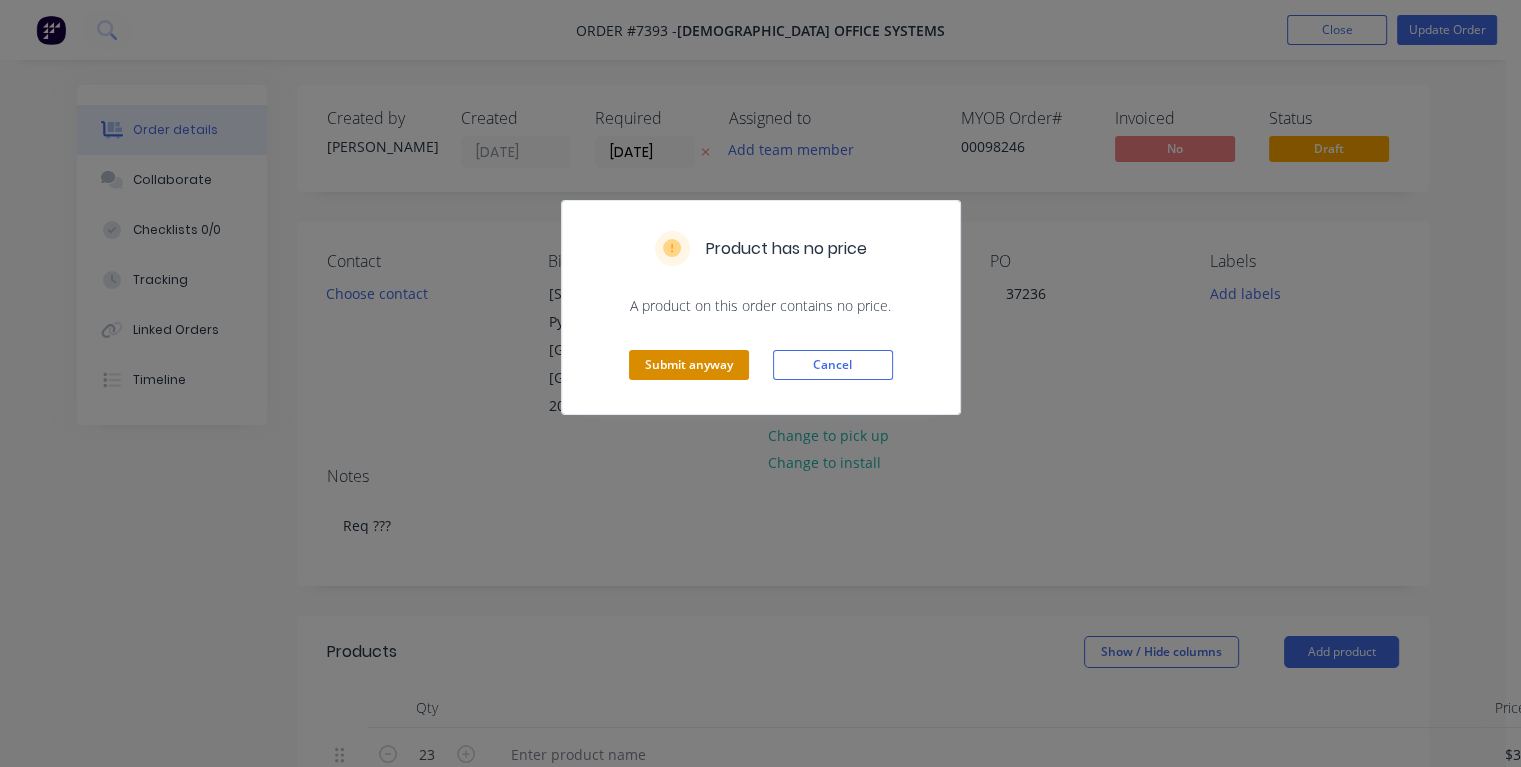 click on "Submit anyway" at bounding box center [689, 365] 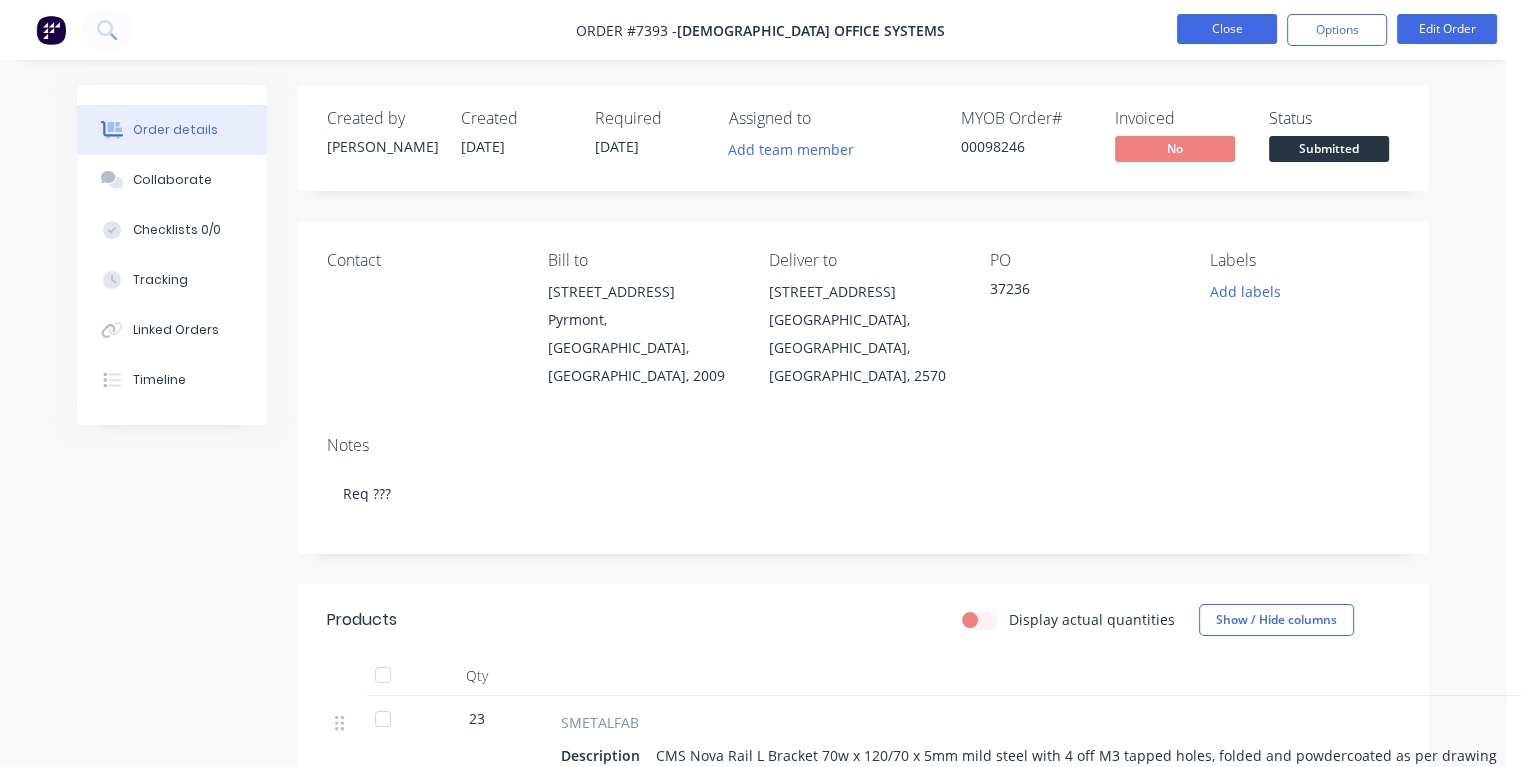 click on "Close" at bounding box center [1227, 29] 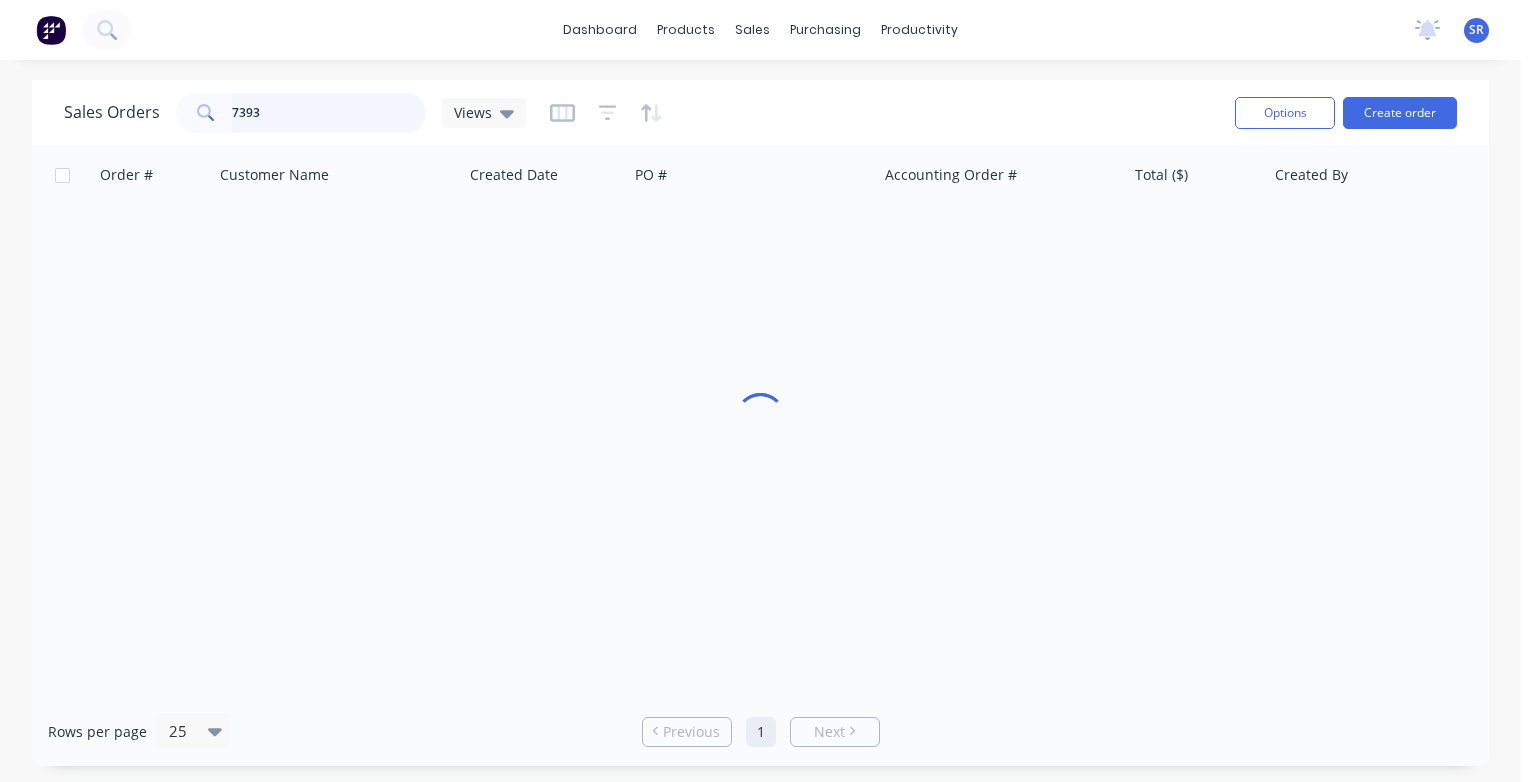 click on "7393" at bounding box center [329, 113] 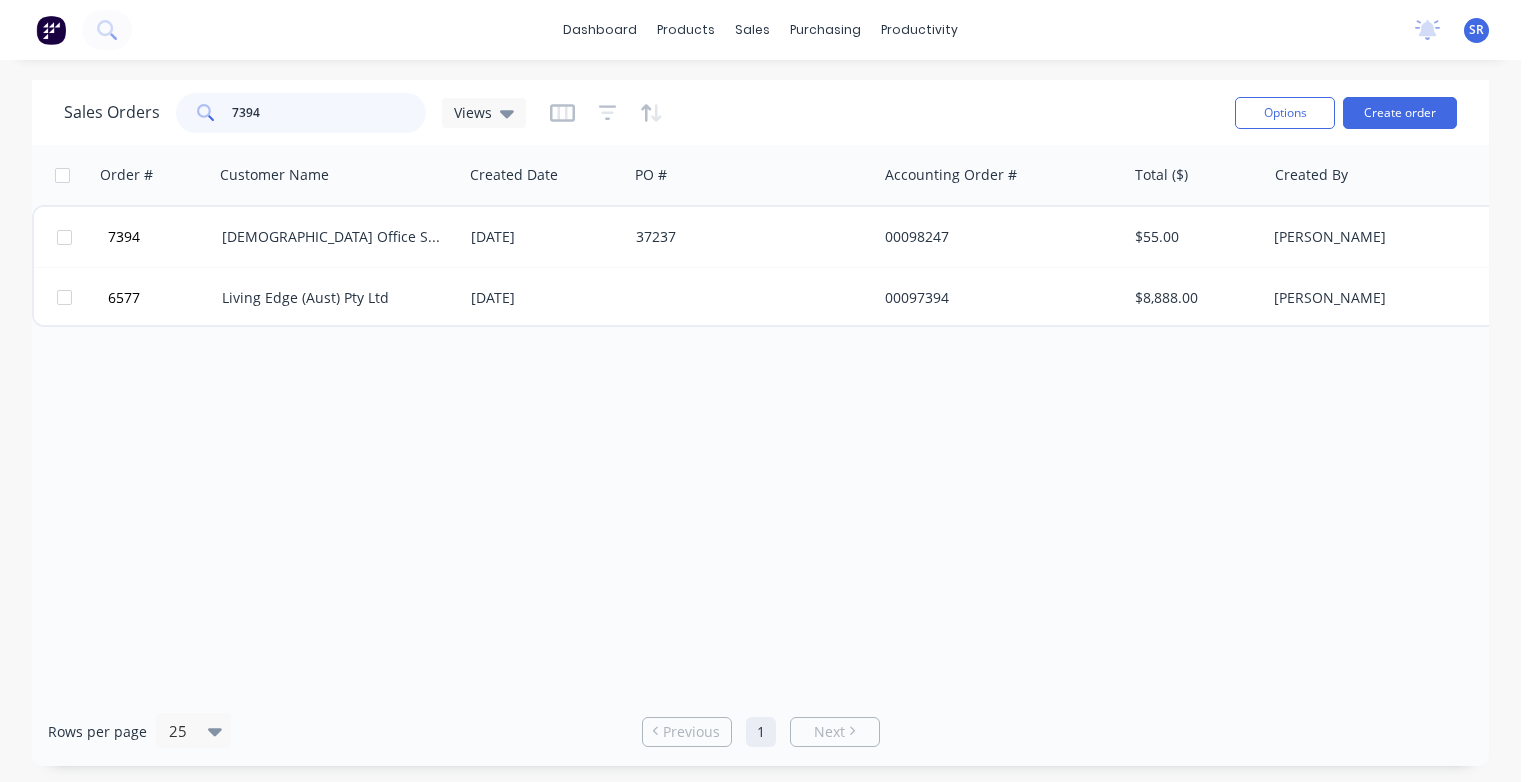type on "7394" 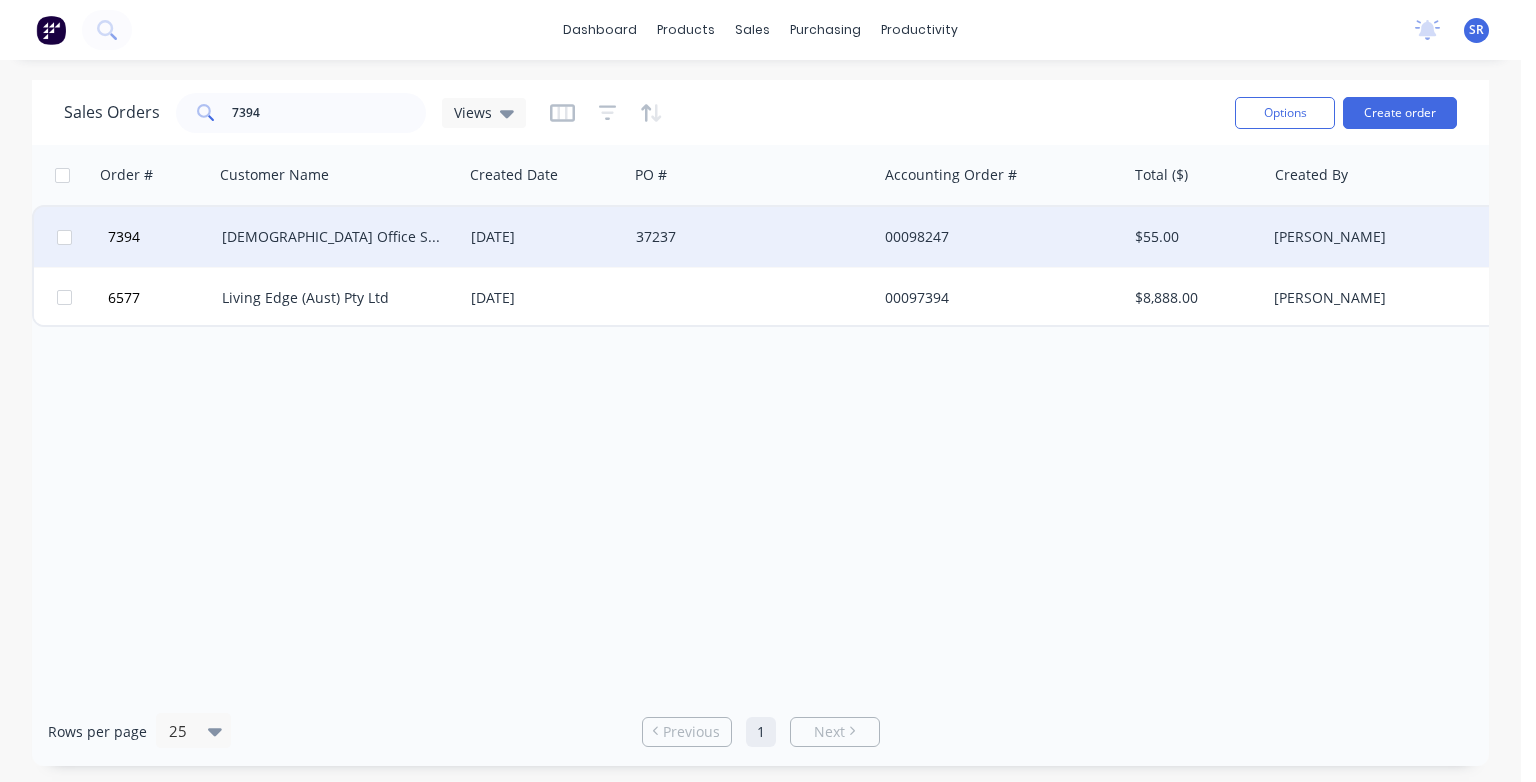 click on "[DEMOGRAPHIC_DATA] Office Systems" at bounding box center (338, 237) 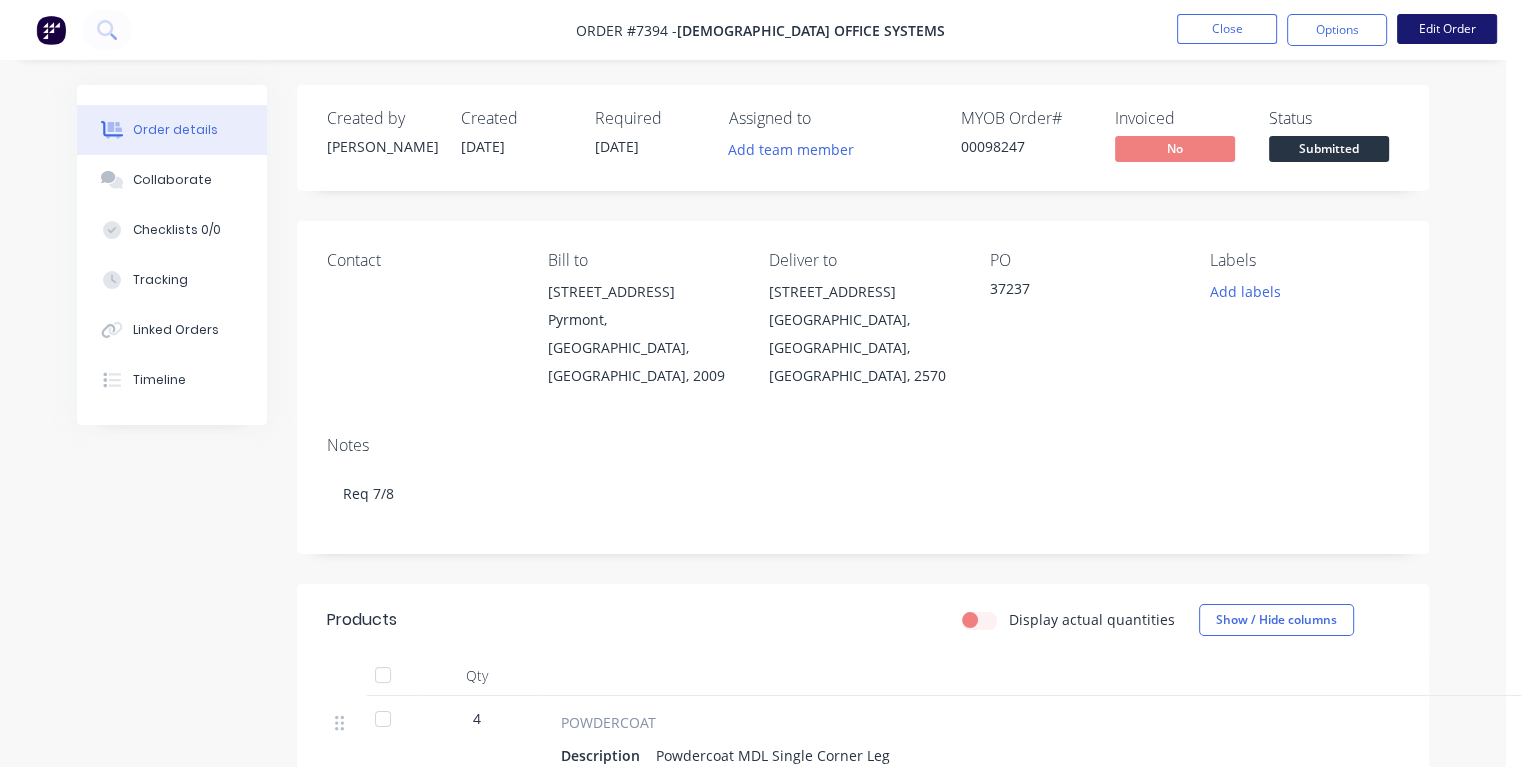 click on "Edit Order" at bounding box center [1447, 29] 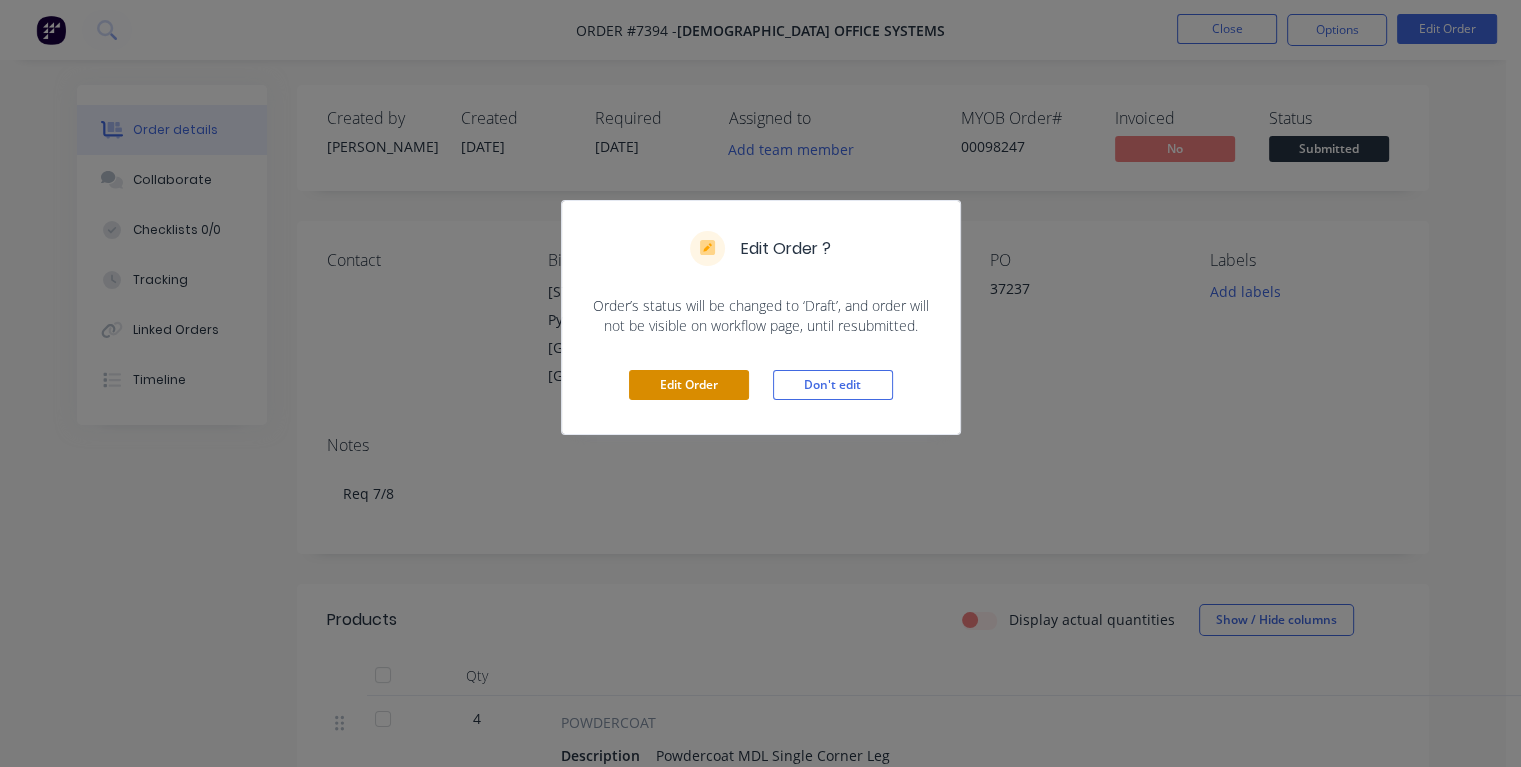 click on "Edit Order" at bounding box center (689, 385) 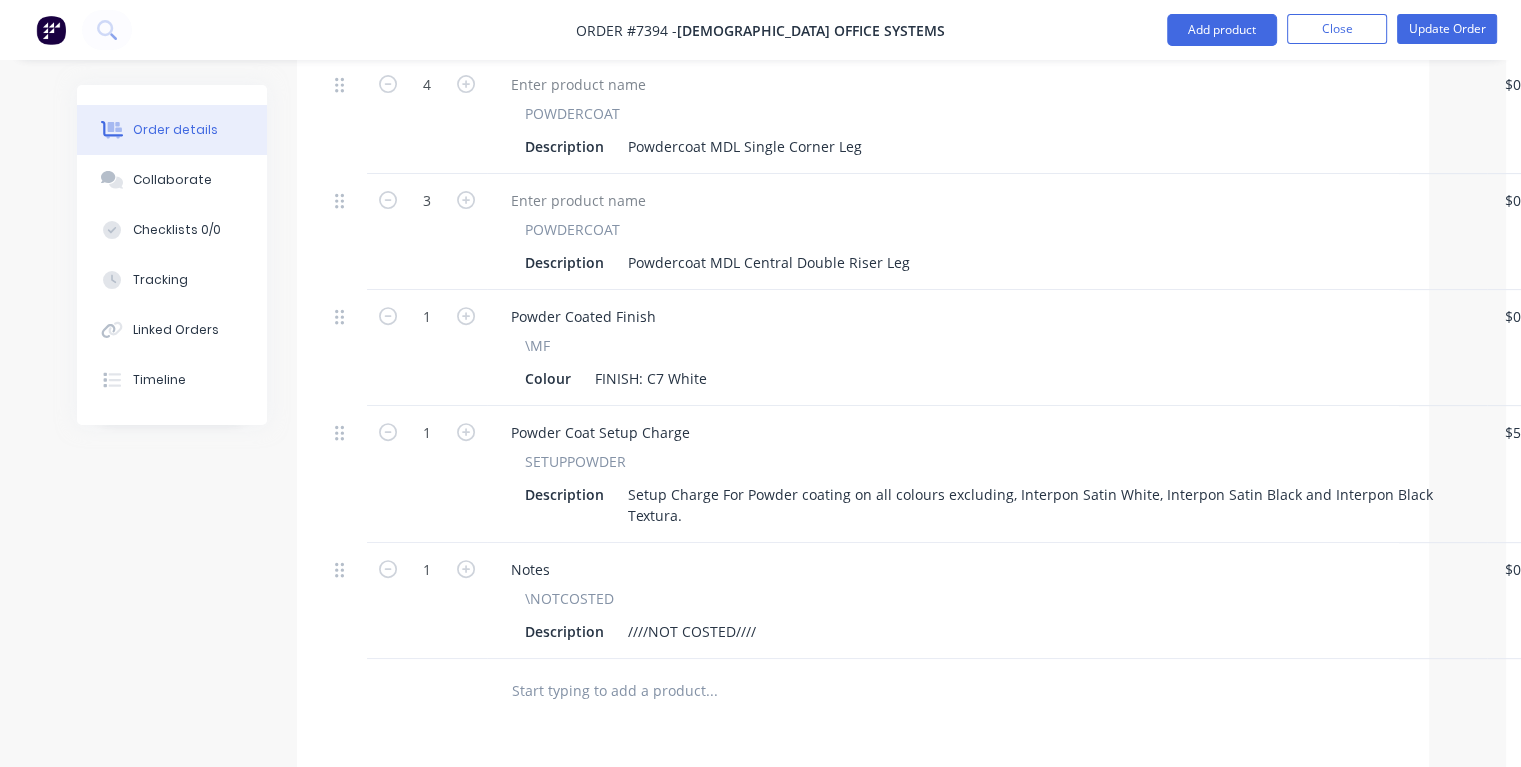 scroll, scrollTop: 1000, scrollLeft: 0, axis: vertical 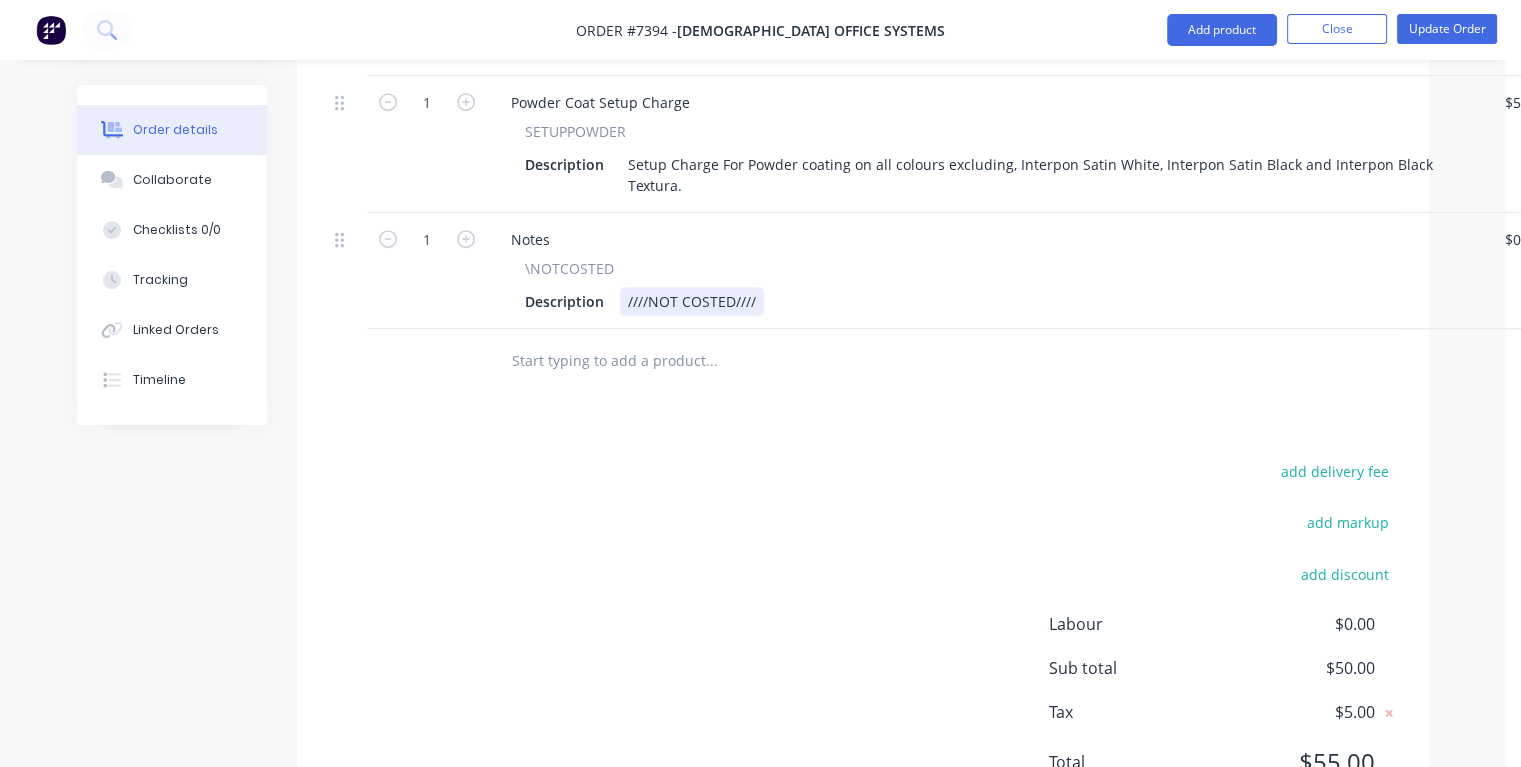 click on "Description ////NOT COSTED////" at bounding box center (983, 301) 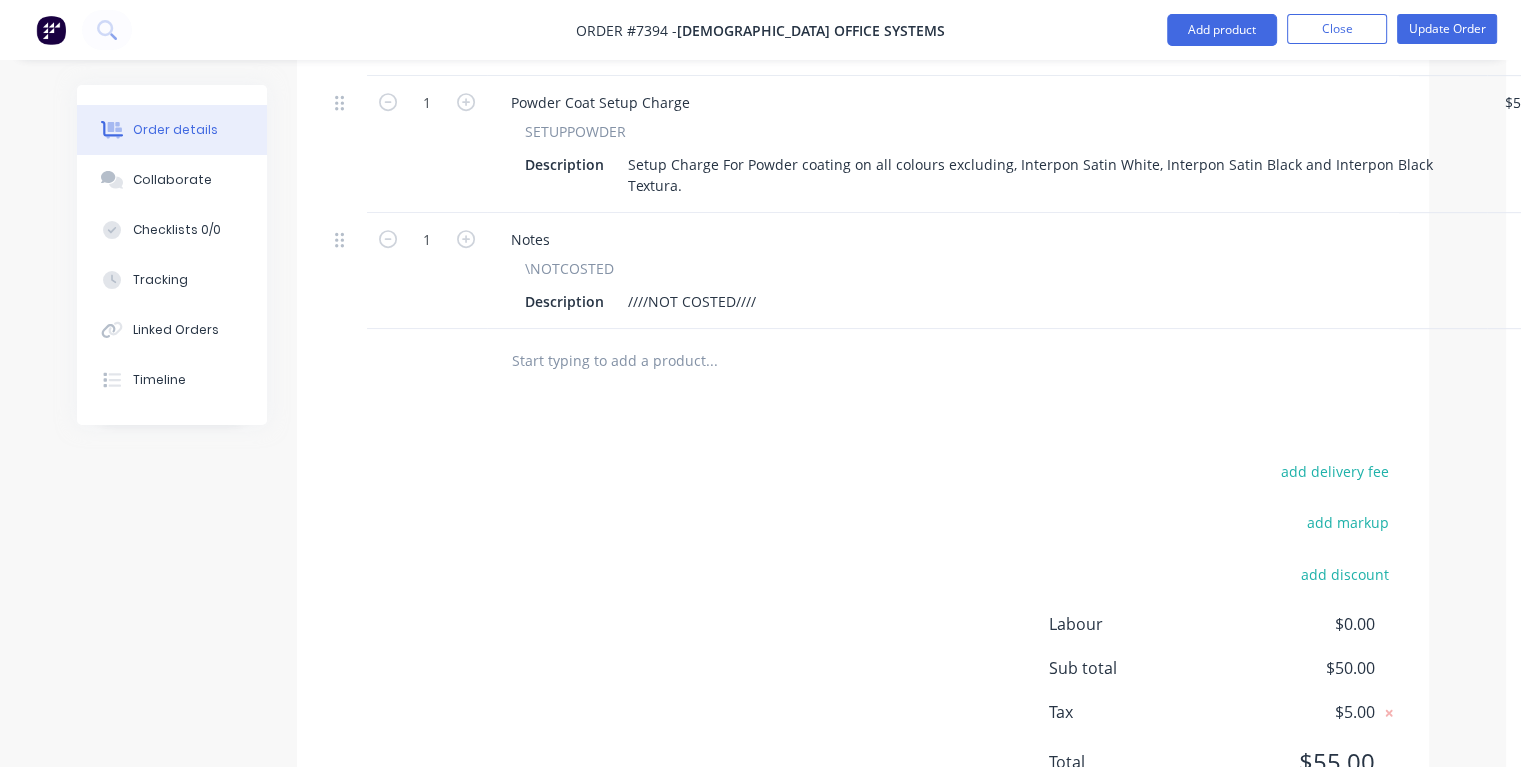 scroll, scrollTop: 1000, scrollLeft: 28, axis: both 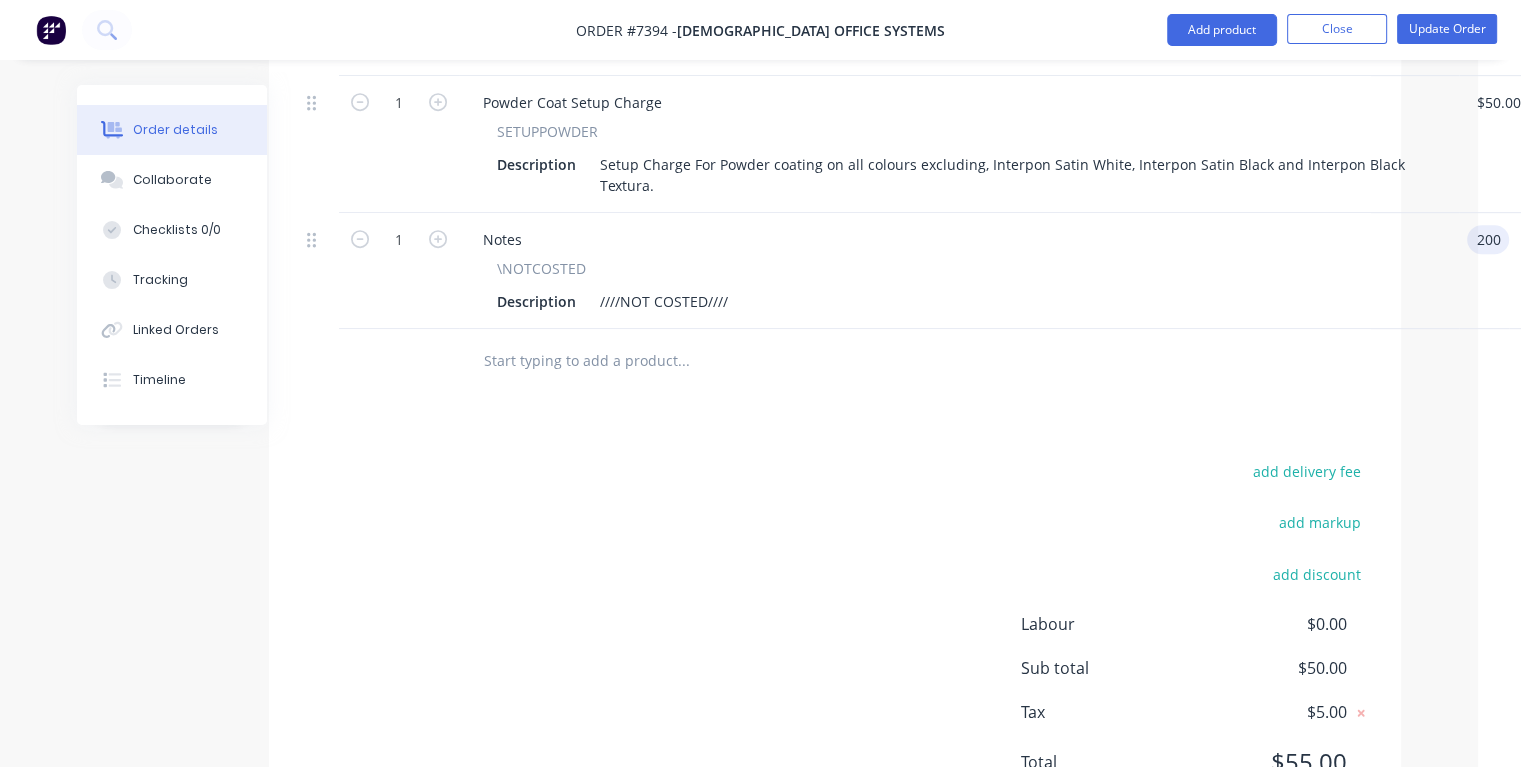 type on "$200.00" 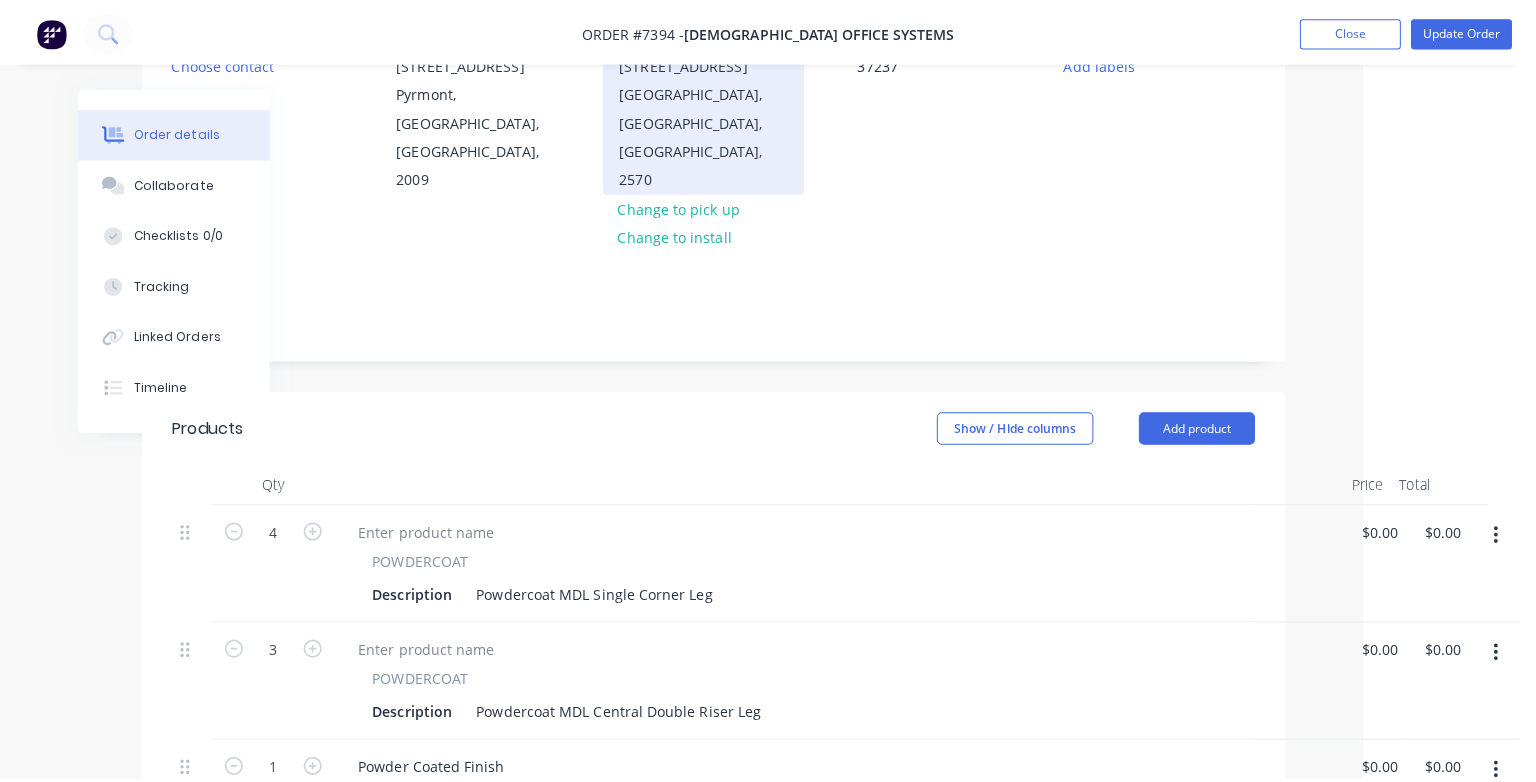 scroll, scrollTop: 0, scrollLeft: 156, axis: horizontal 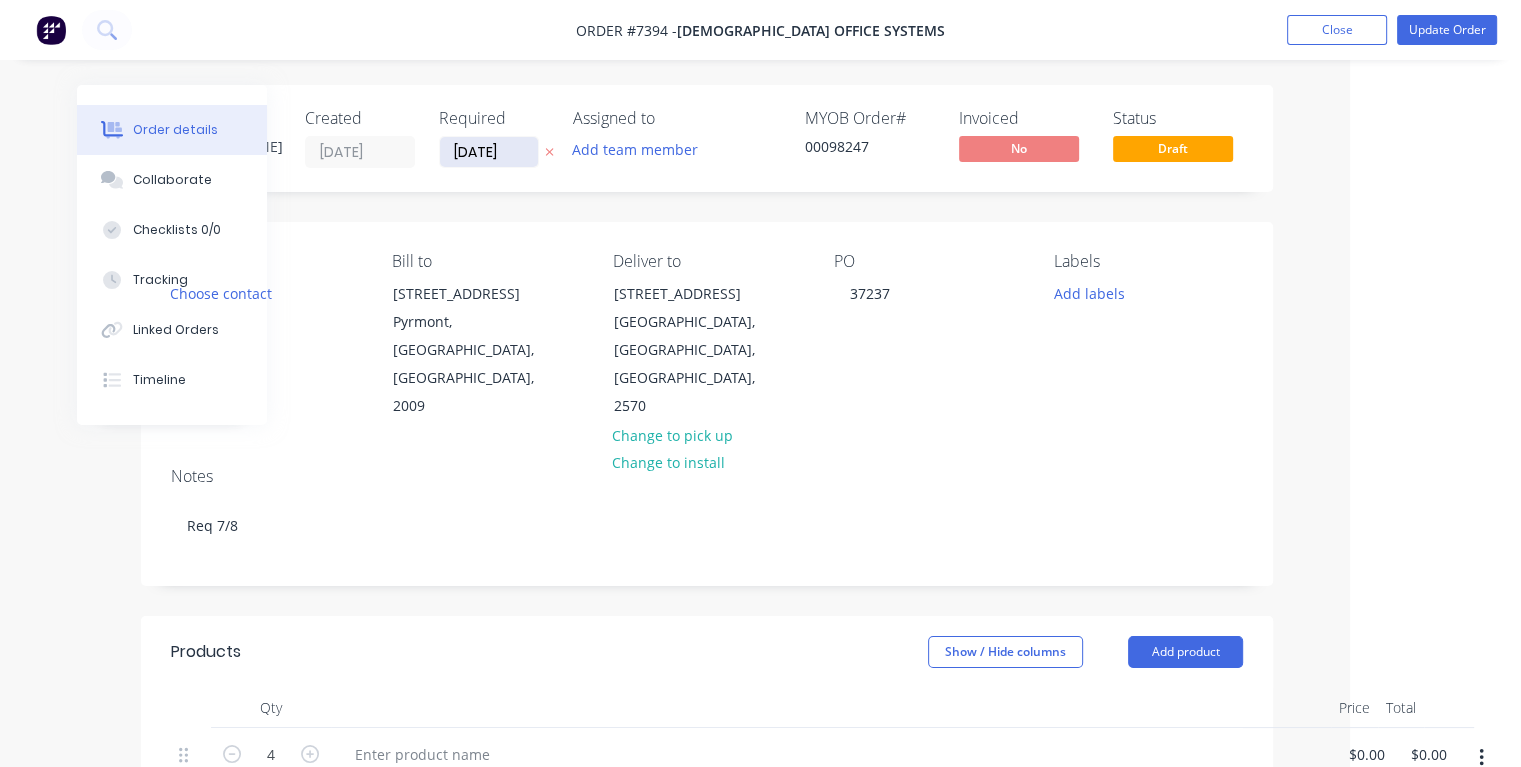 type on "$200.00" 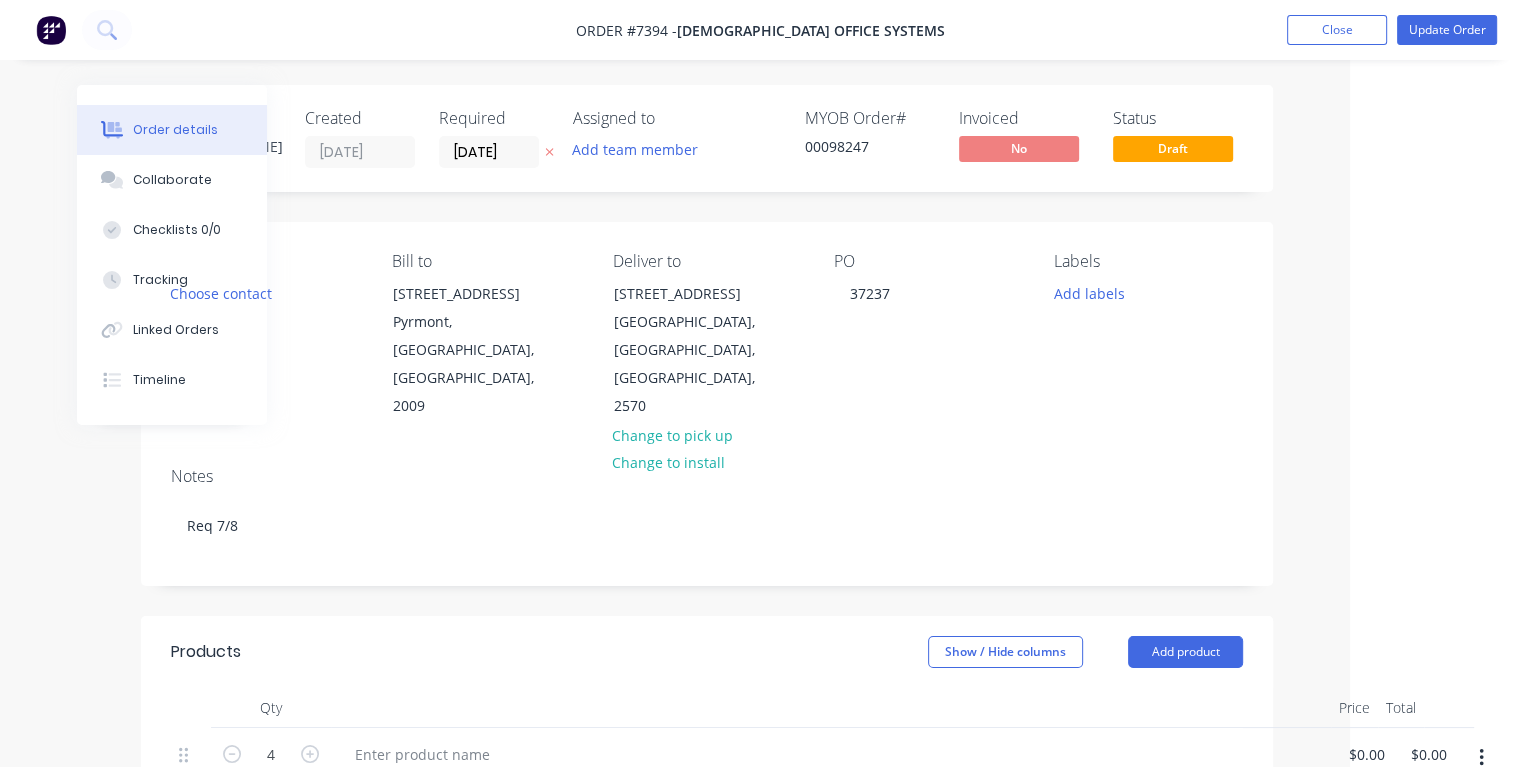 drag, startPoint x: 522, startPoint y: 146, endPoint x: 435, endPoint y: 155, distance: 87.46428 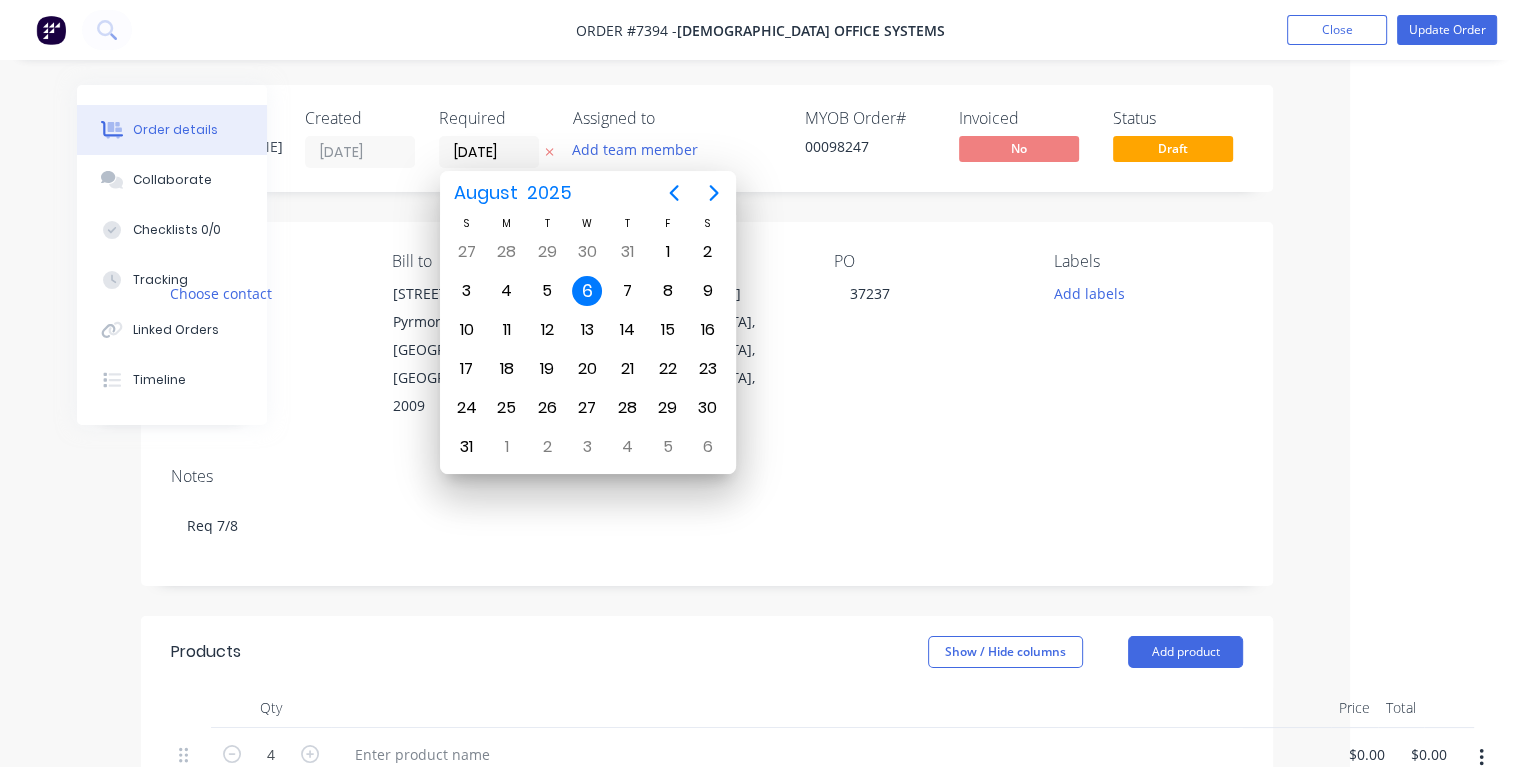 click on "6" at bounding box center [587, 291] 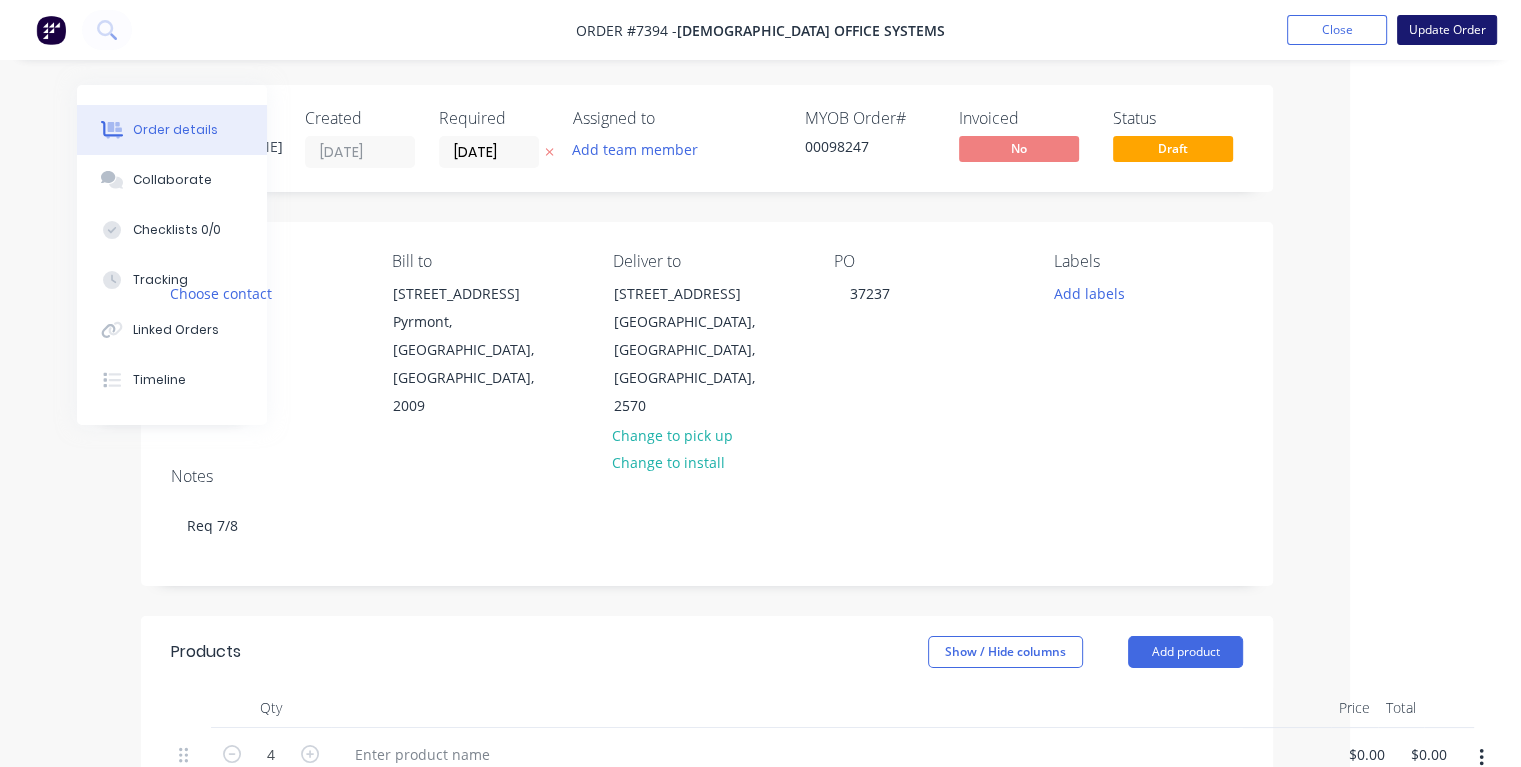 click on "Update Order" at bounding box center [1447, 30] 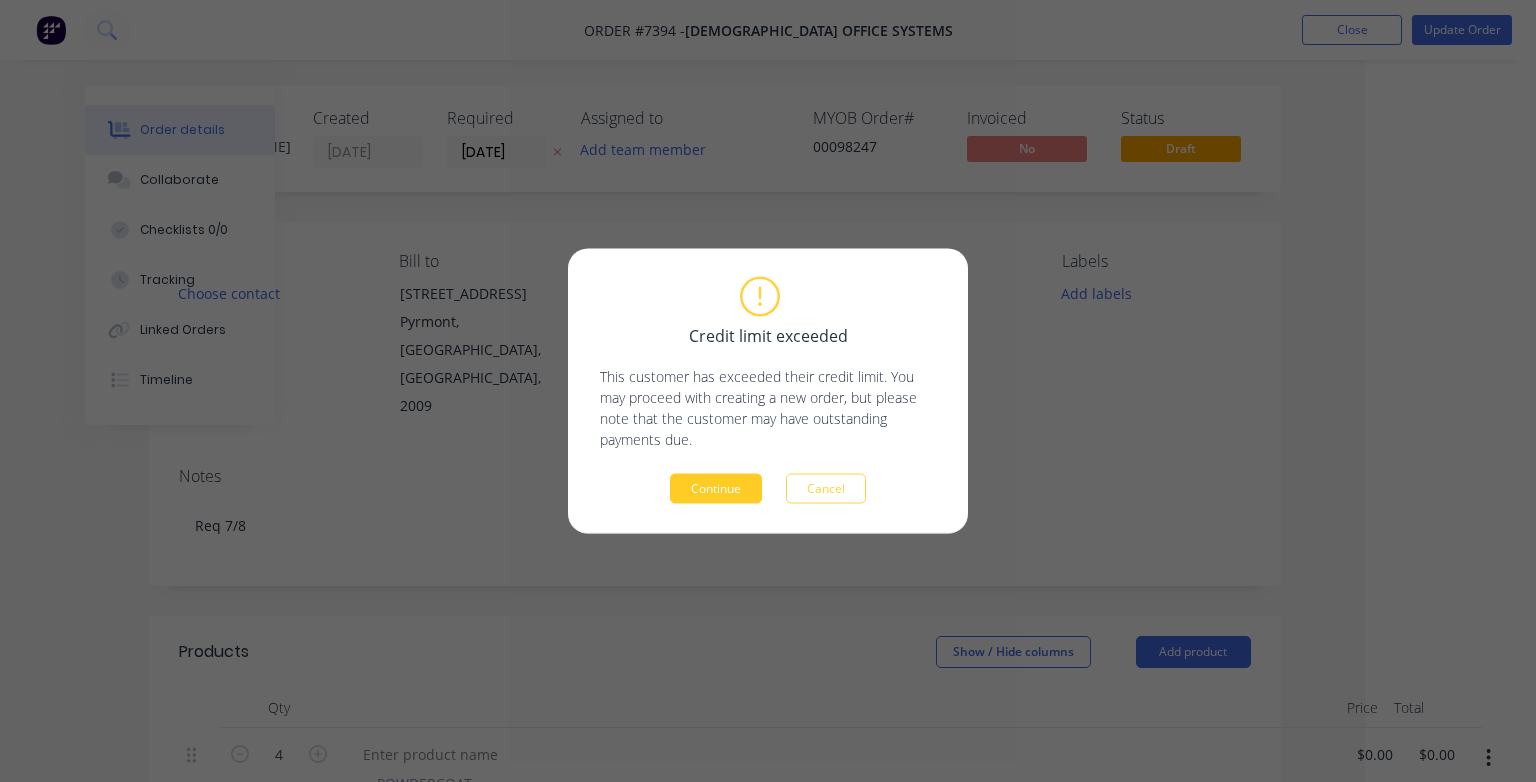 click on "Continue" at bounding box center (716, 489) 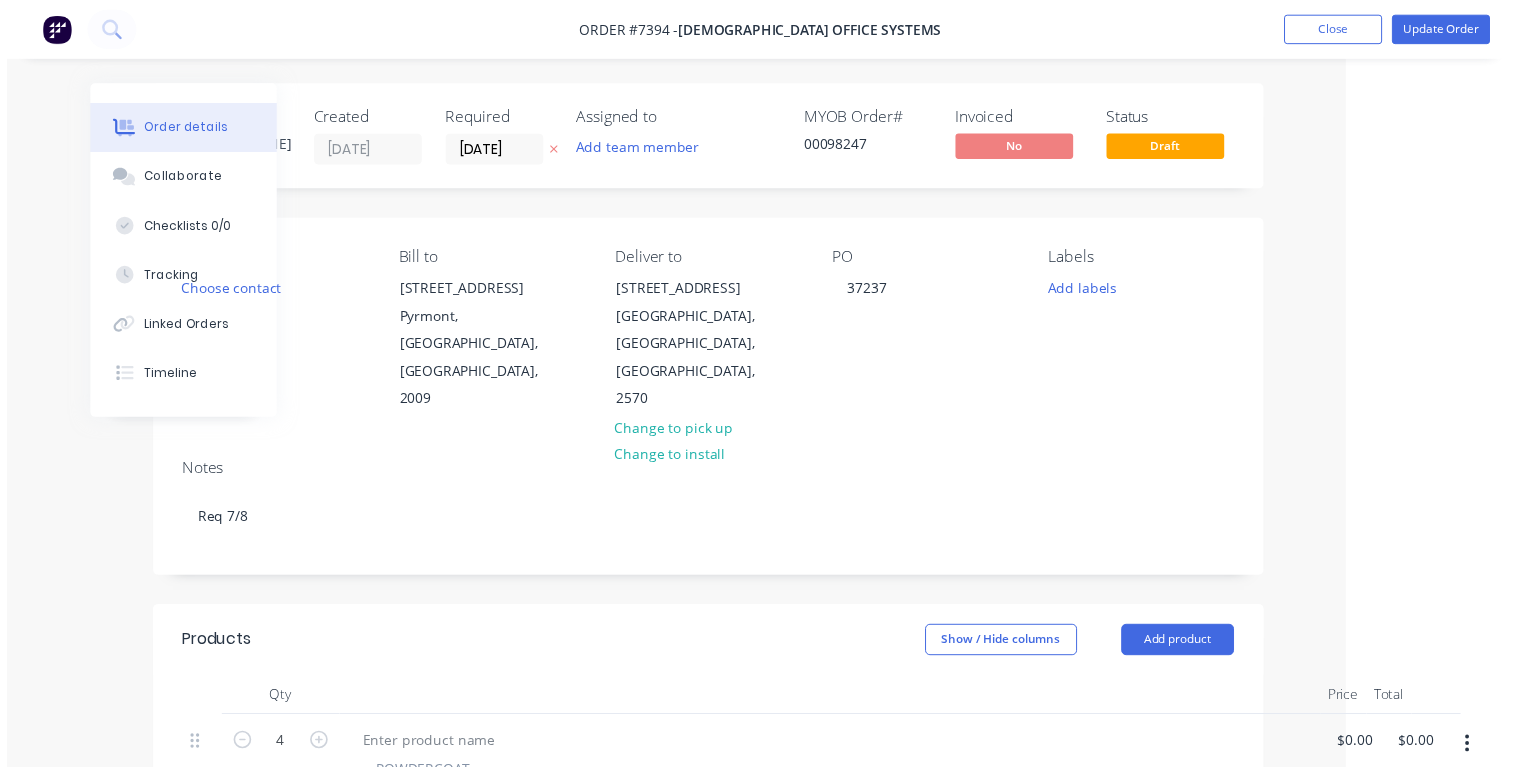 scroll, scrollTop: 0, scrollLeft: 108, axis: horizontal 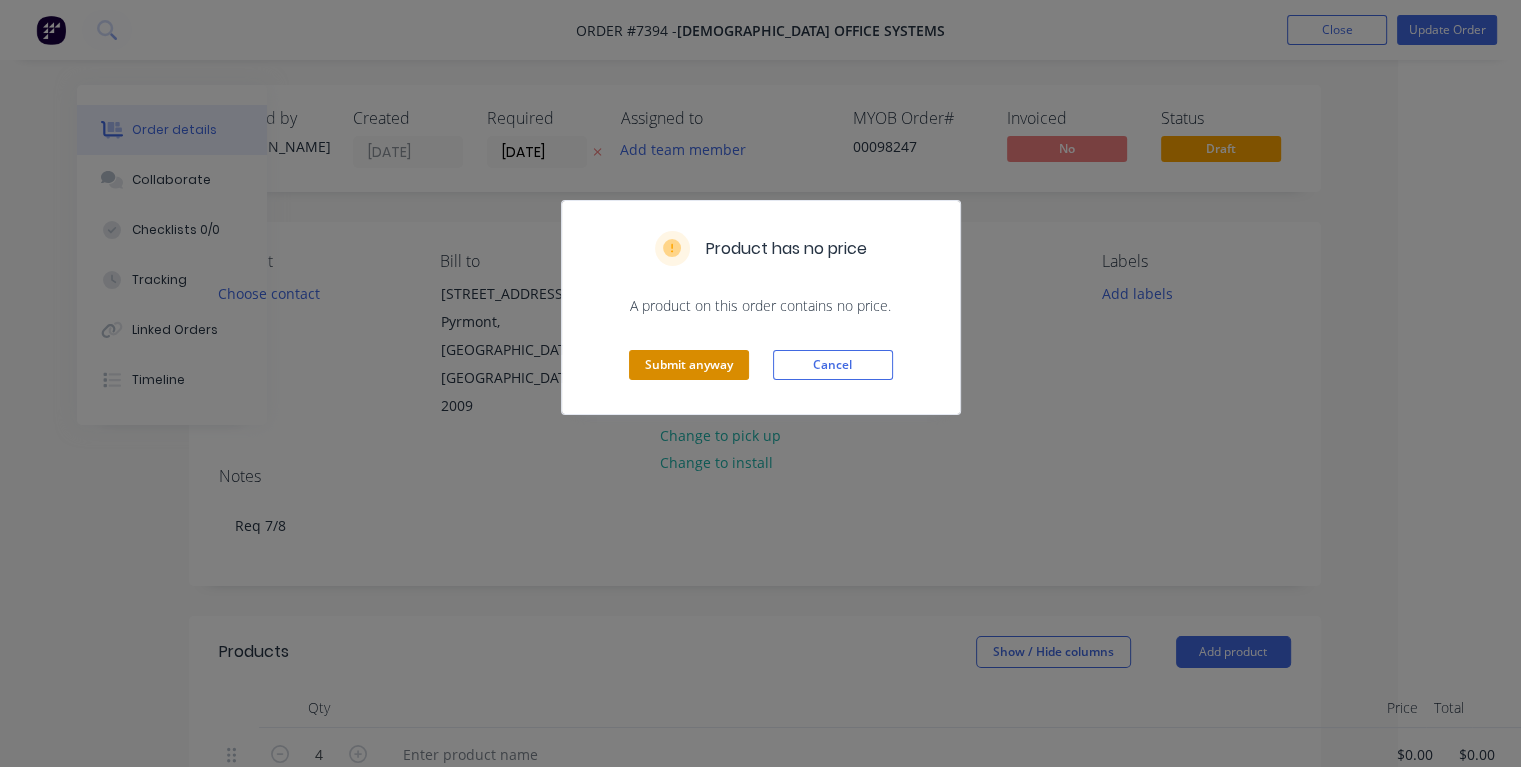 click on "Submit anyway" at bounding box center [689, 365] 